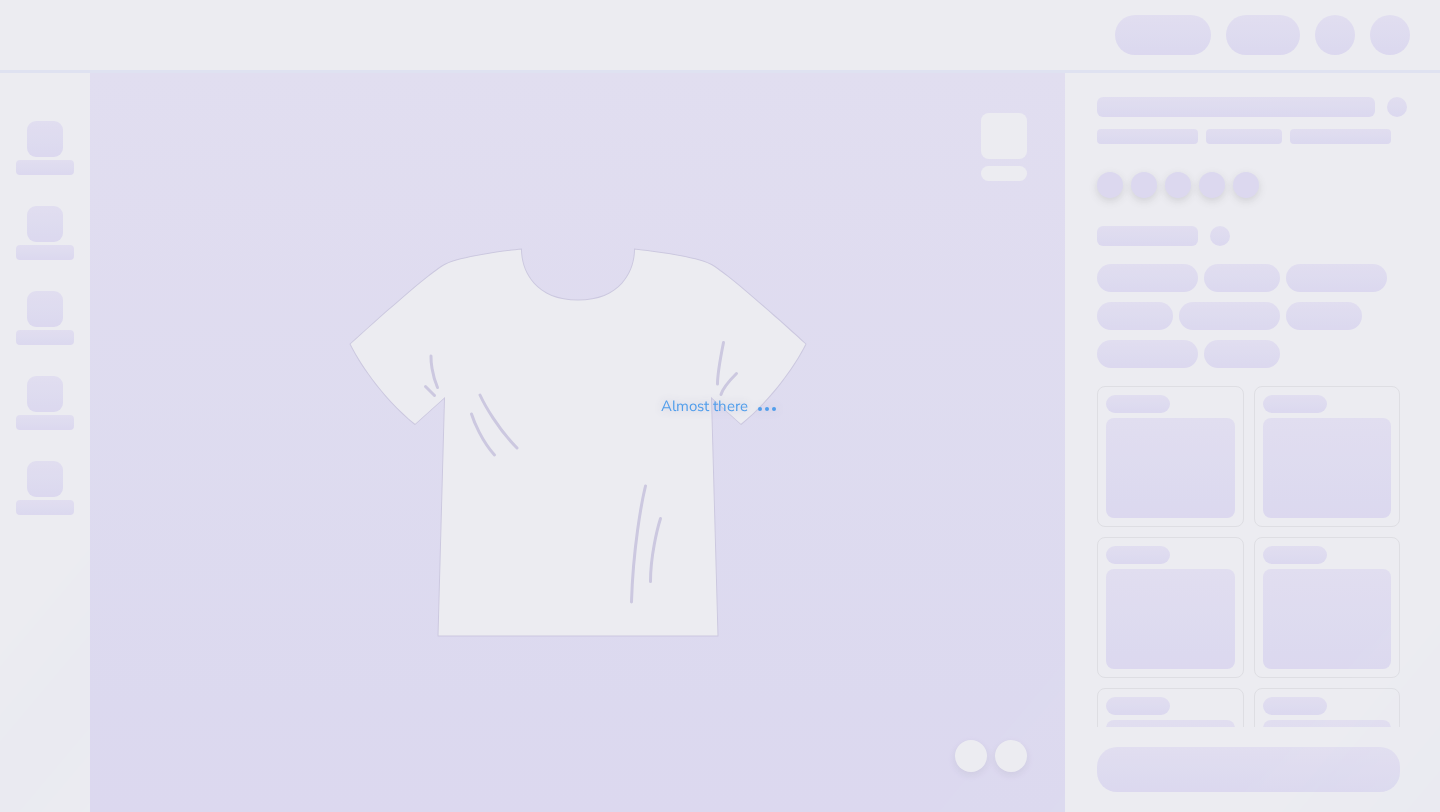 scroll, scrollTop: 0, scrollLeft: 0, axis: both 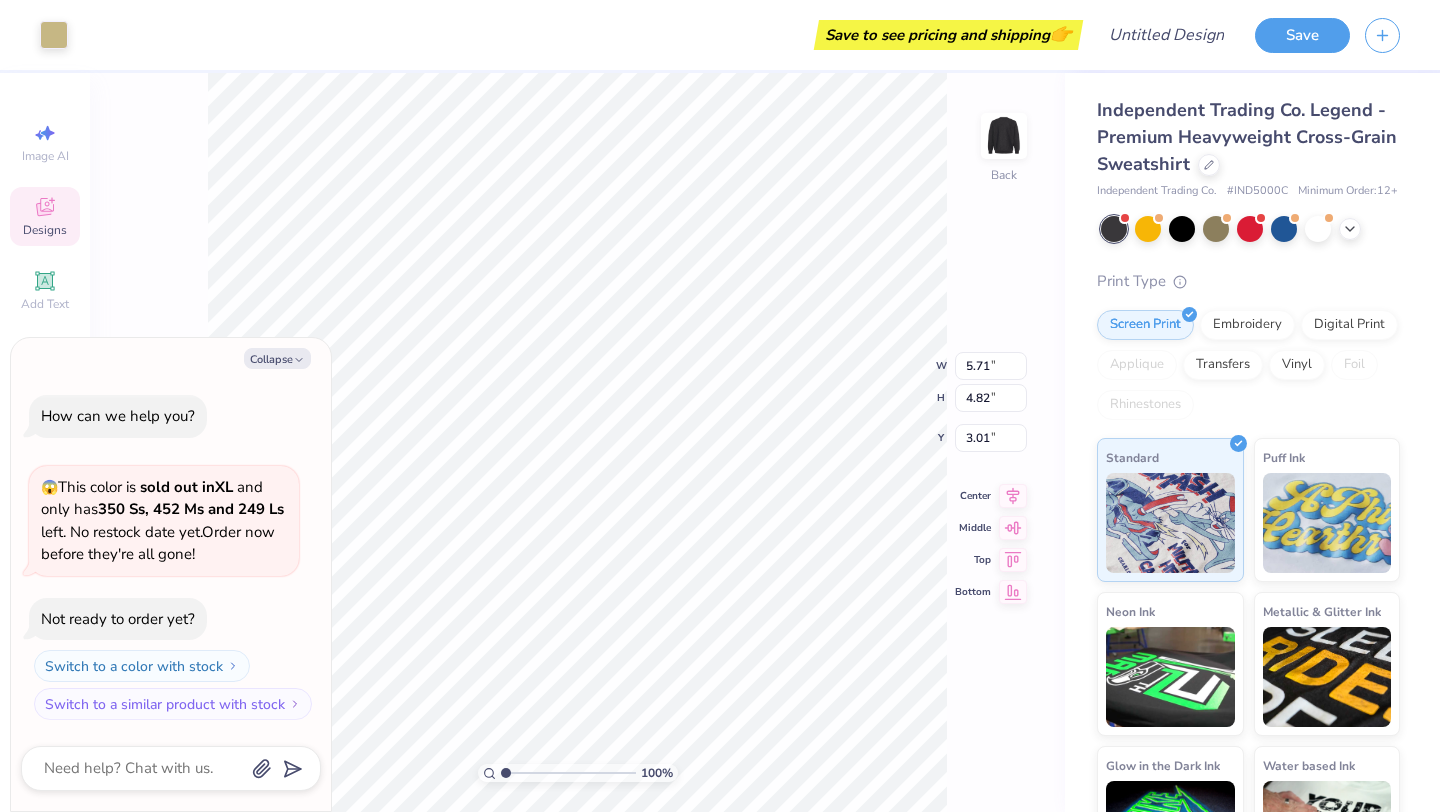 type on "x" 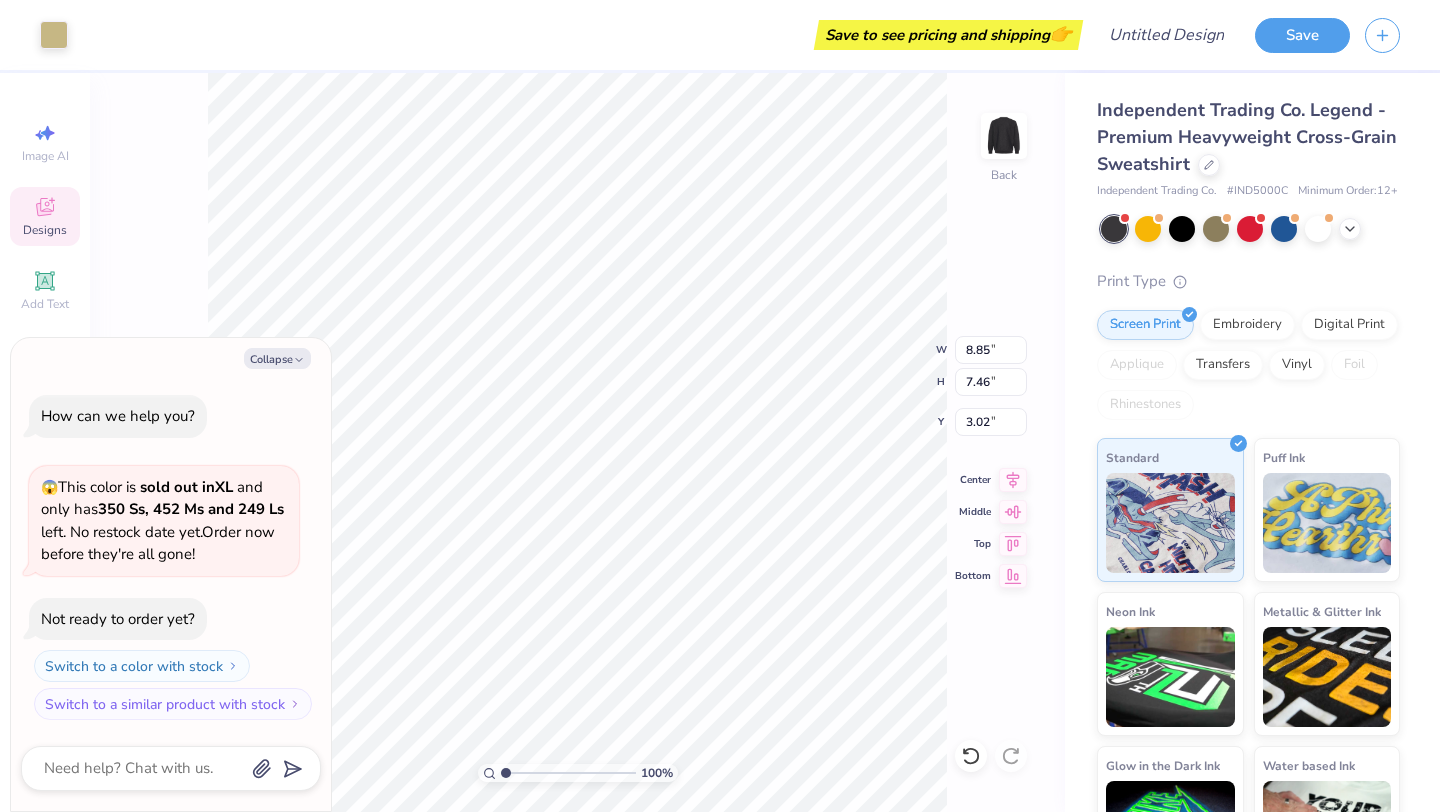 type on "x" 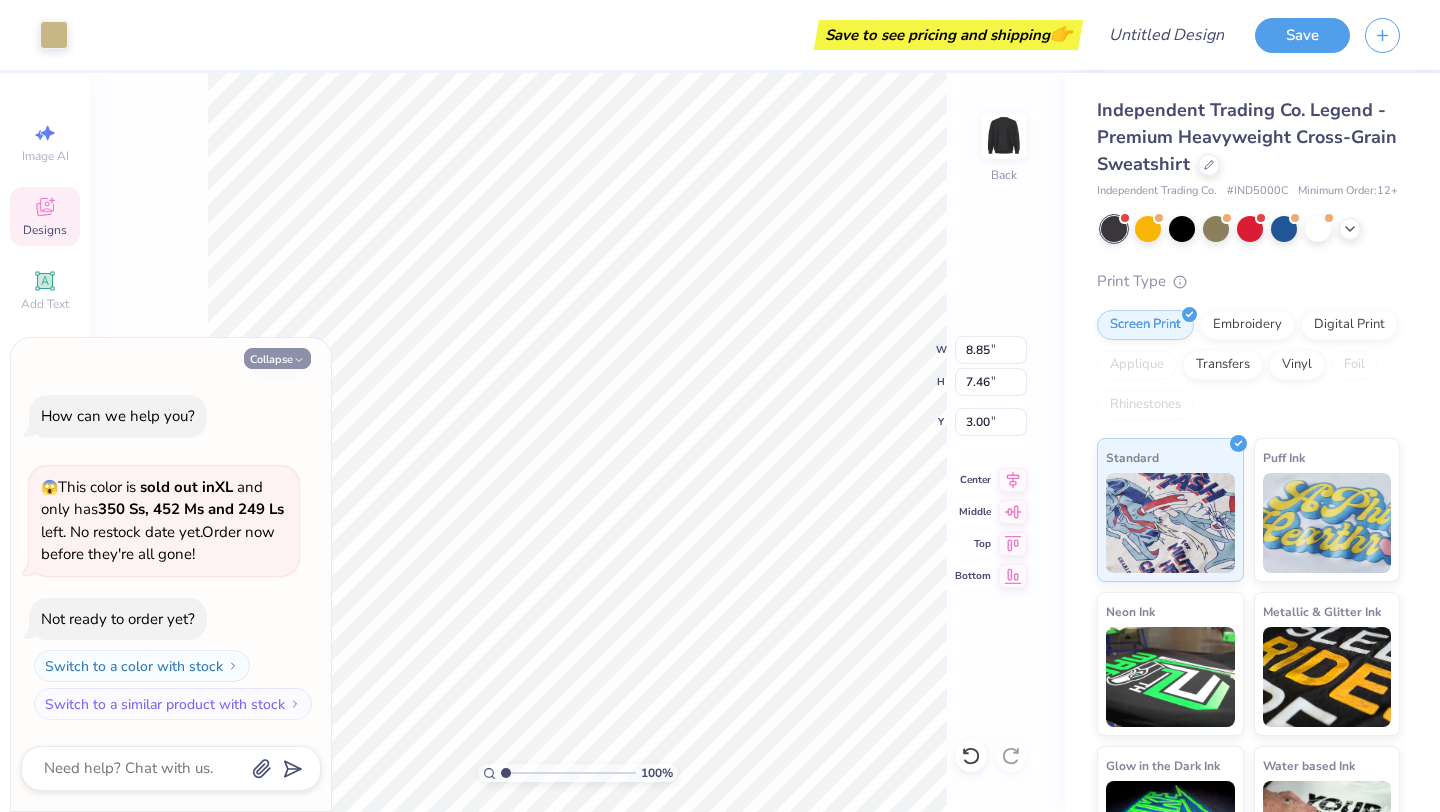 click 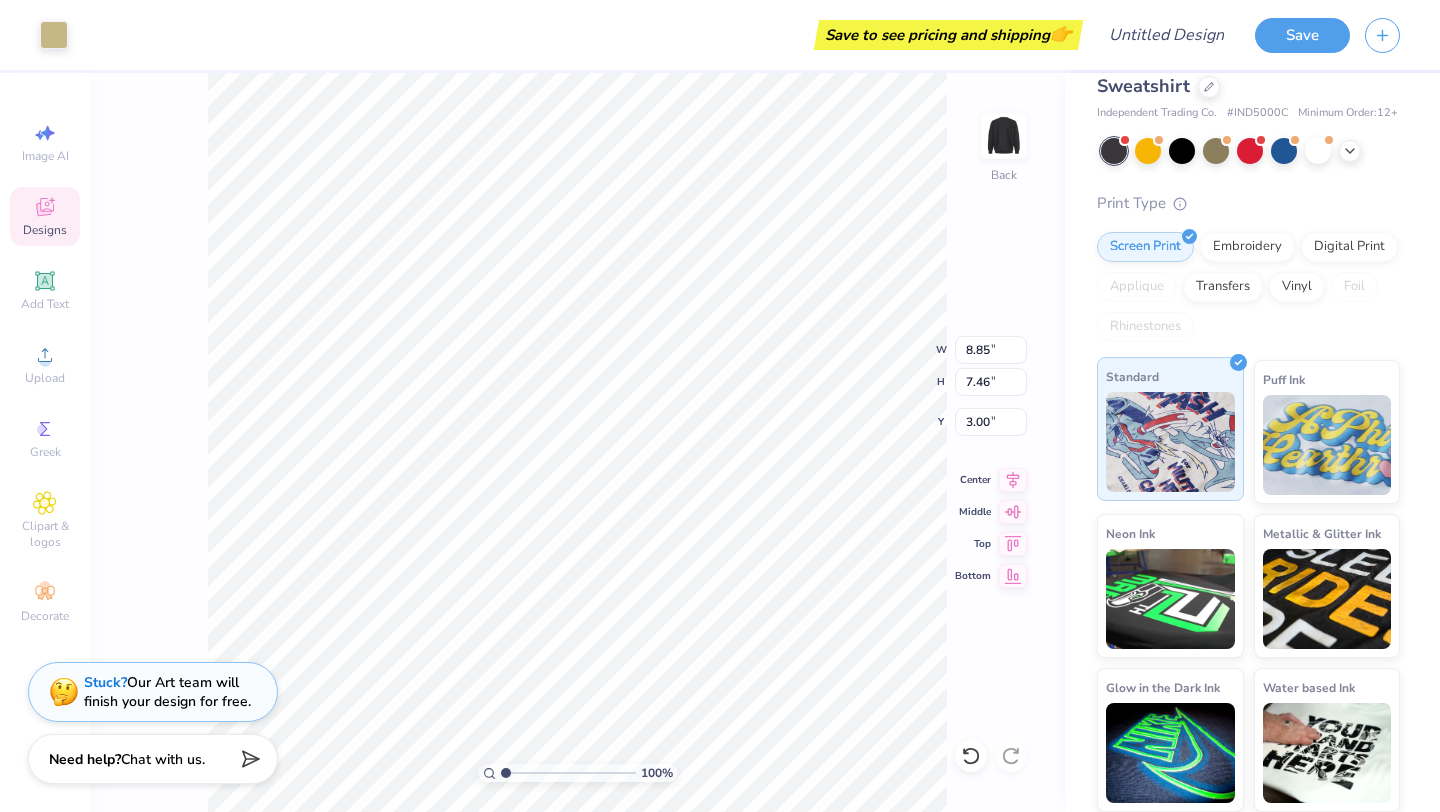 scroll, scrollTop: 26, scrollLeft: 0, axis: vertical 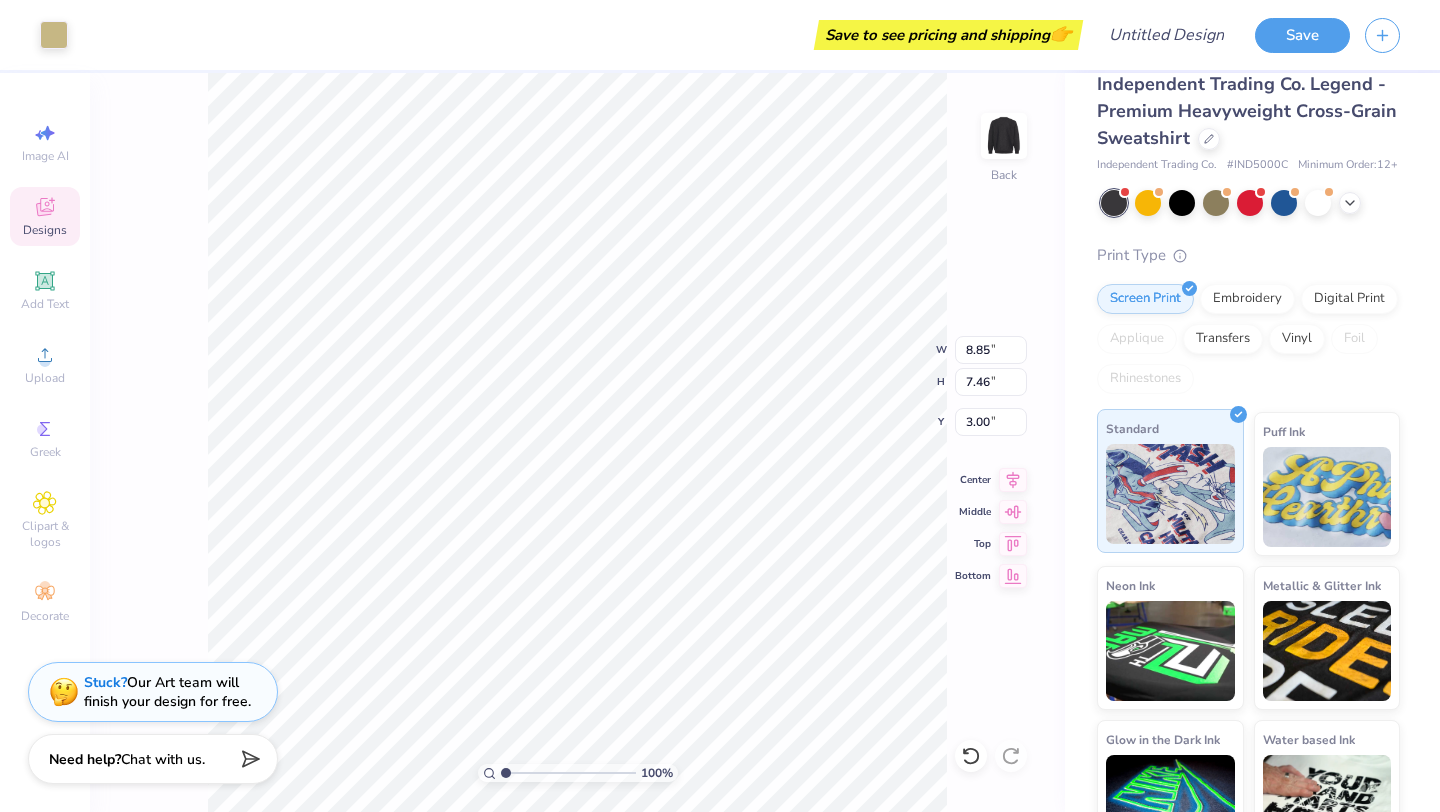 click at bounding box center (1170, 494) 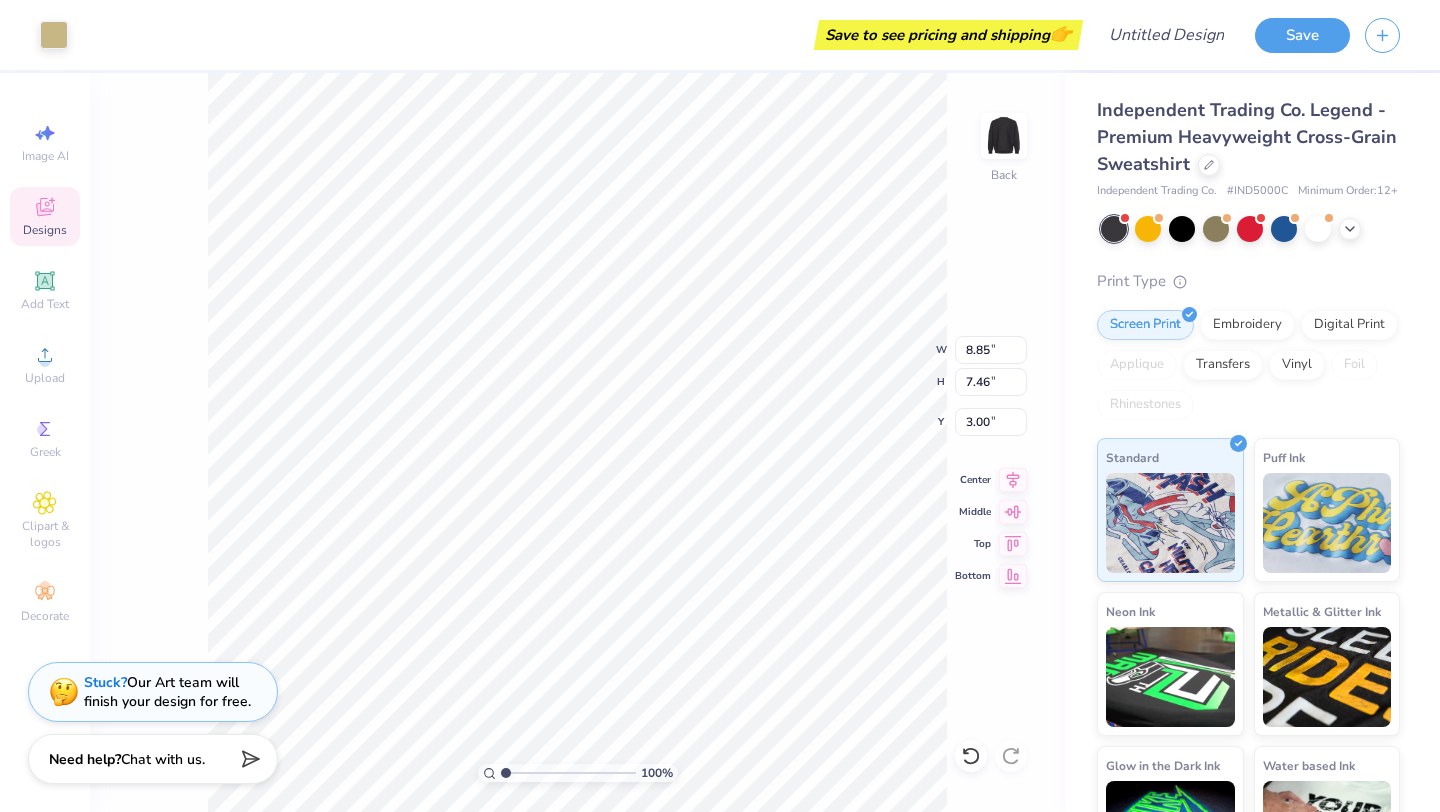click on "100  % Back W 8.85 8.85 " H 7.46 7.46 " Y 3.00 3.00 " Center Middle Top Bottom" at bounding box center (577, 442) 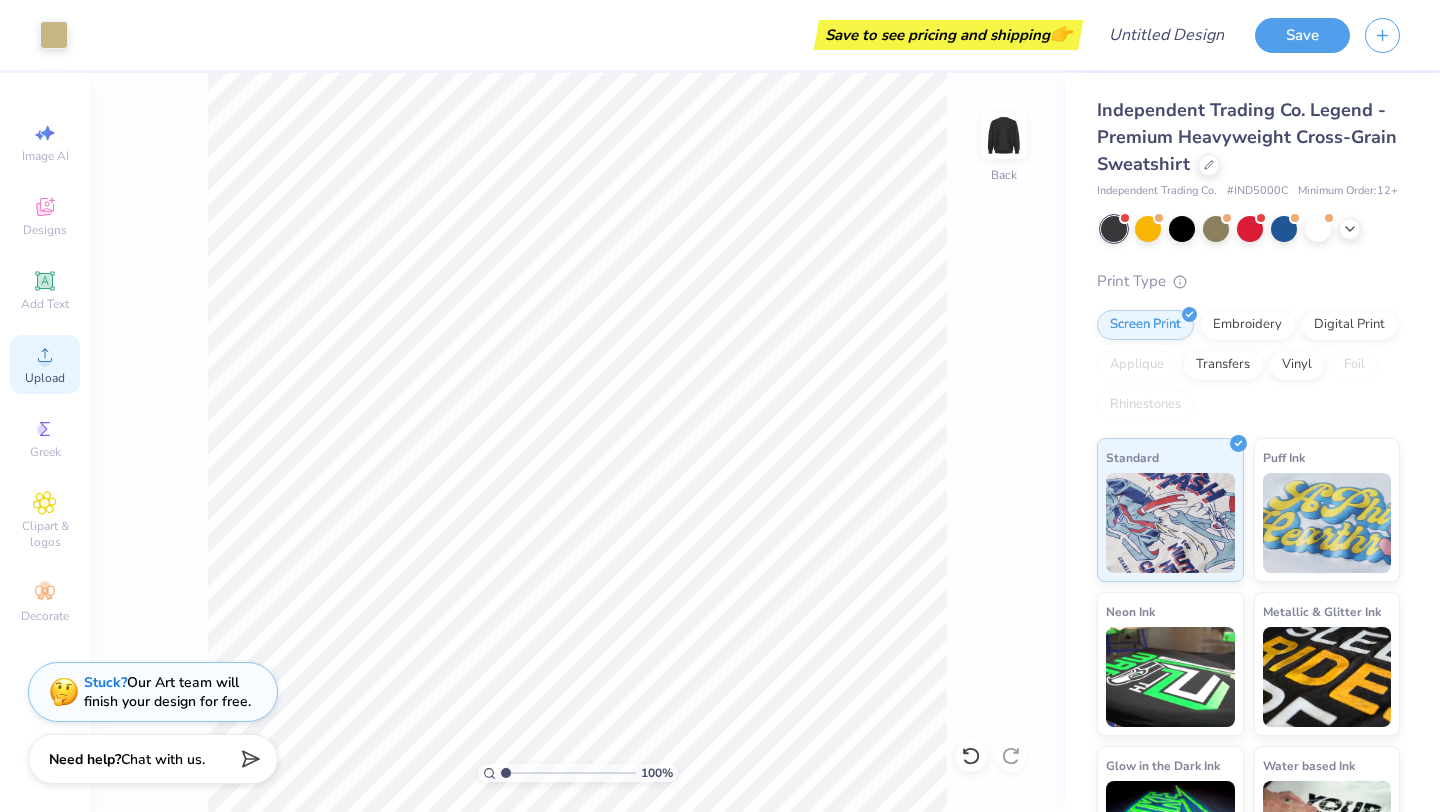 click on "Upload" at bounding box center [45, 364] 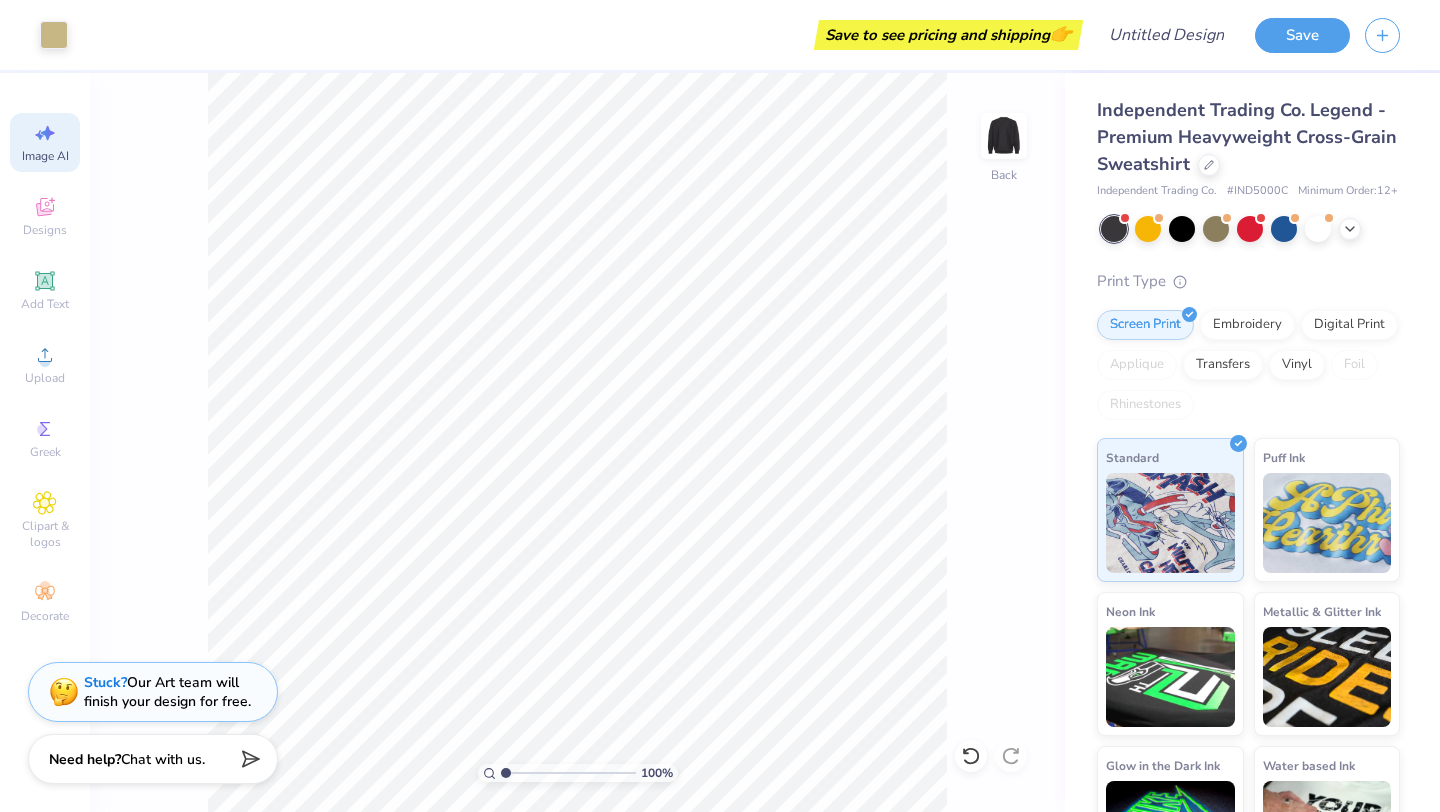 click 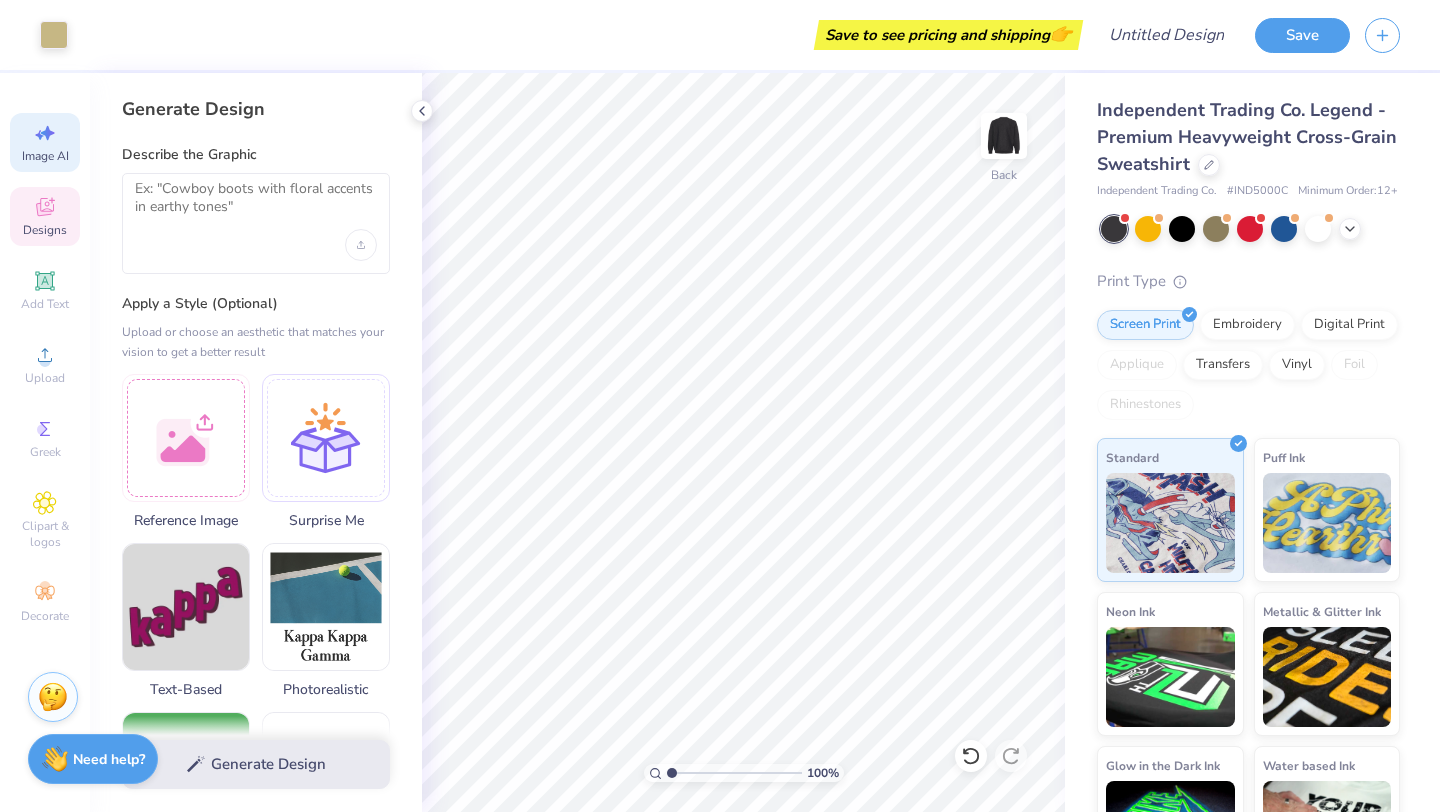 click 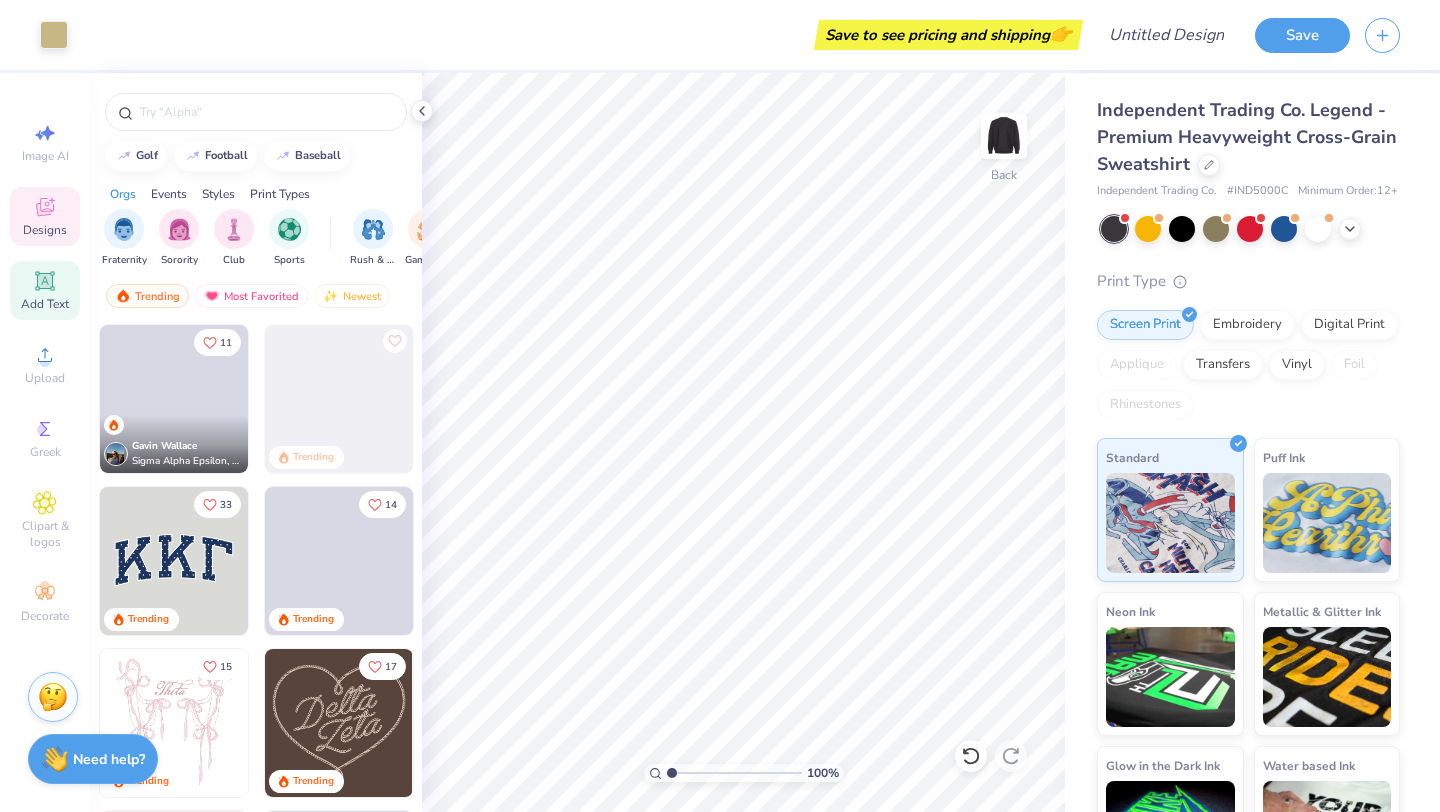 click on "Add Text" at bounding box center [45, 304] 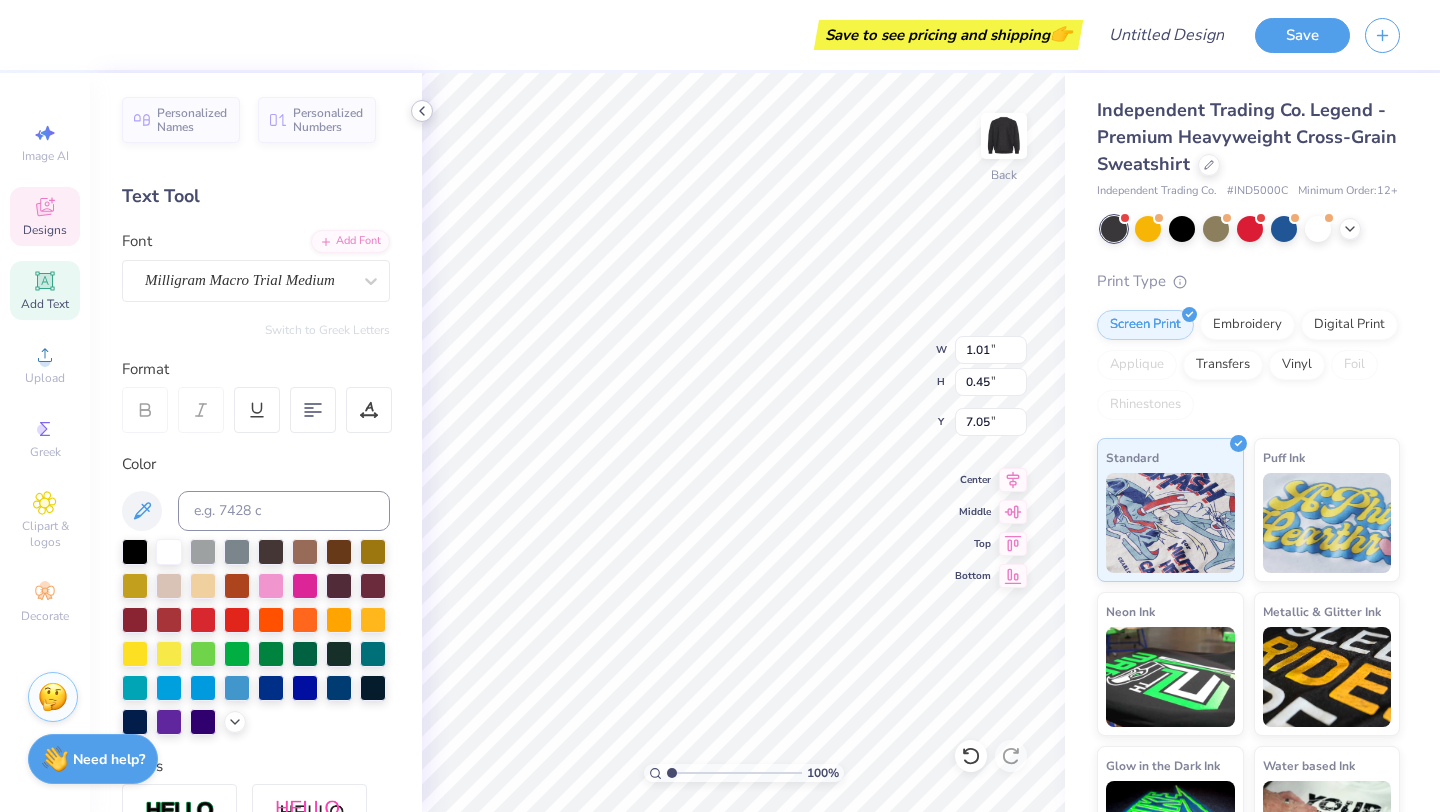 click 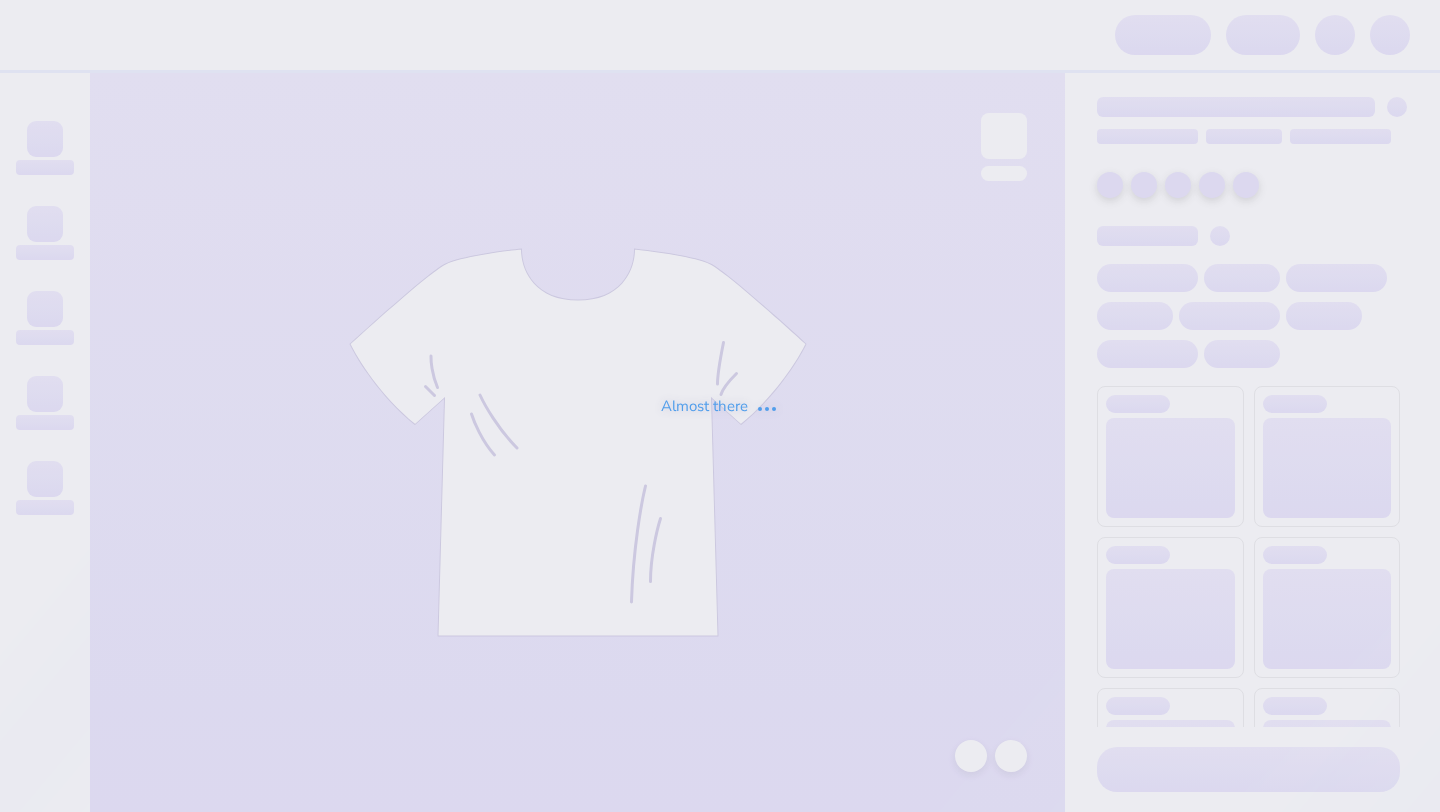scroll, scrollTop: 0, scrollLeft: 0, axis: both 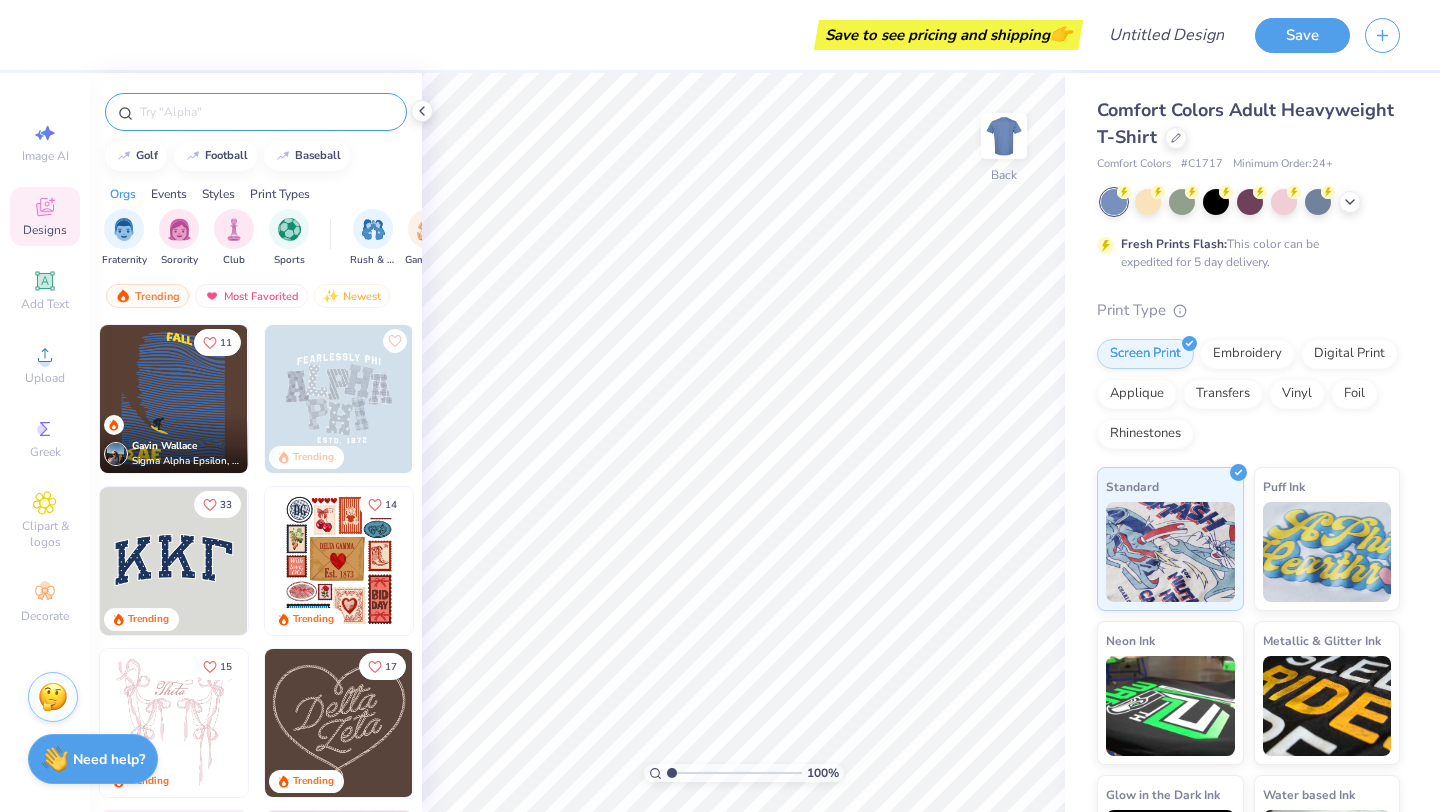 click at bounding box center [266, 112] 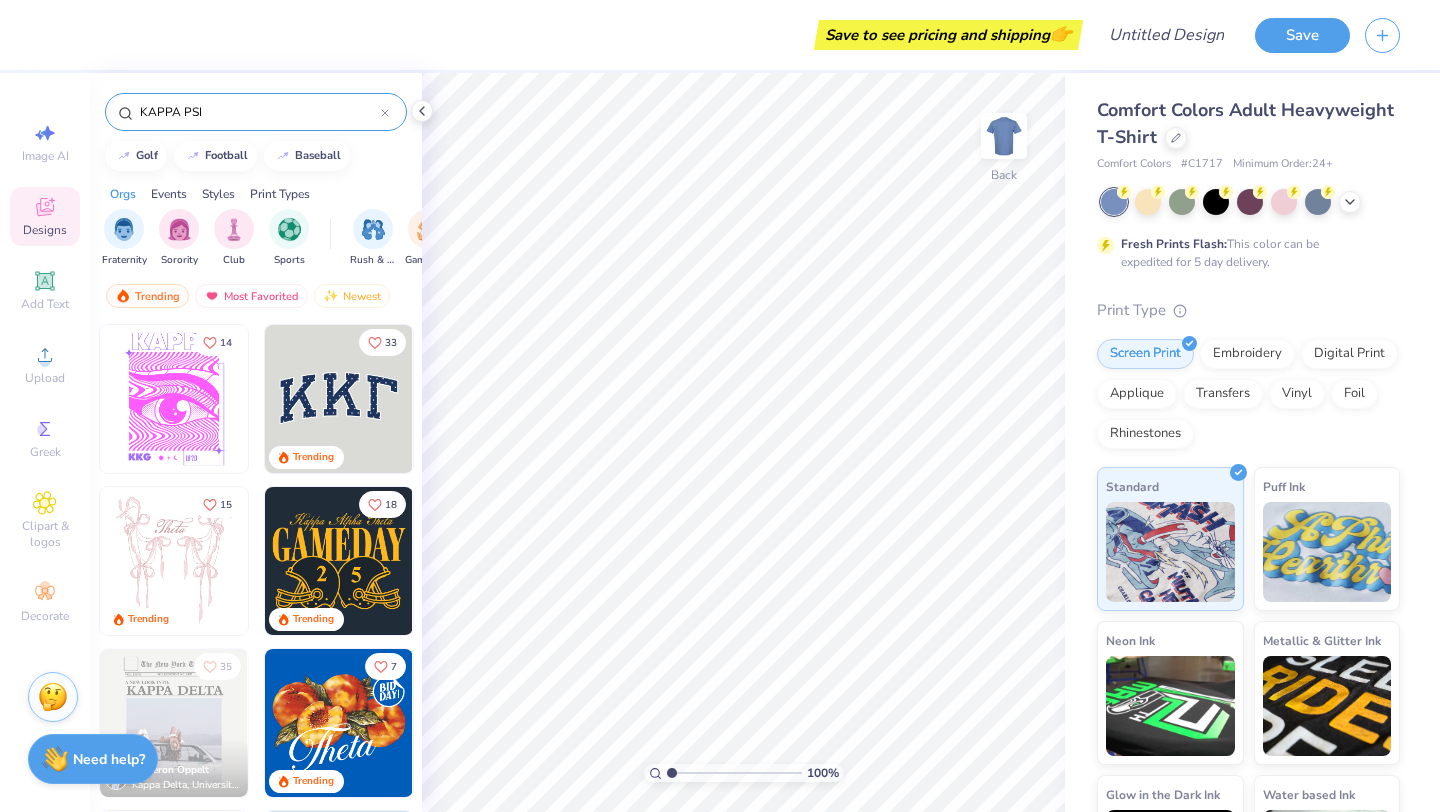 type on "KAPPA PSI" 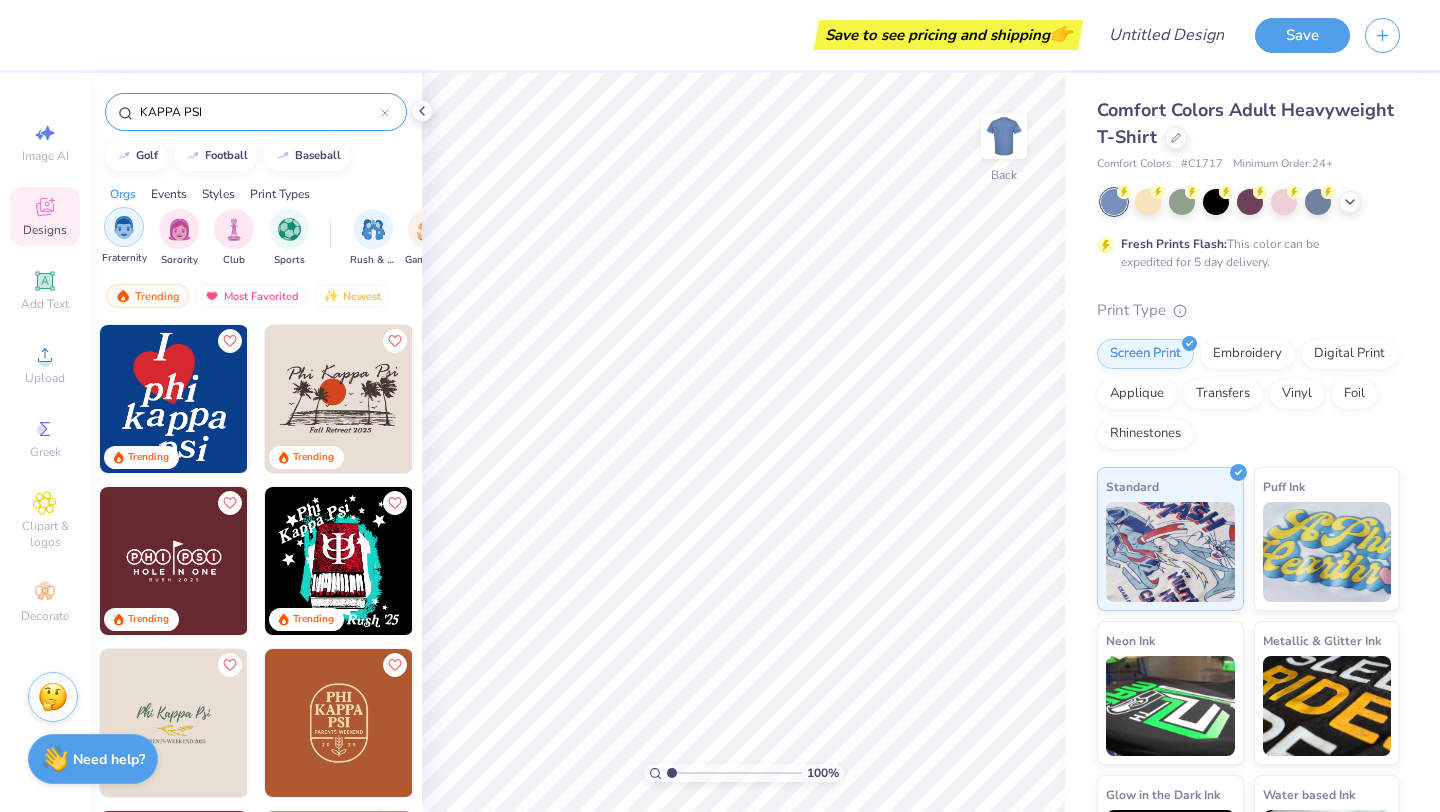 click at bounding box center (124, 227) 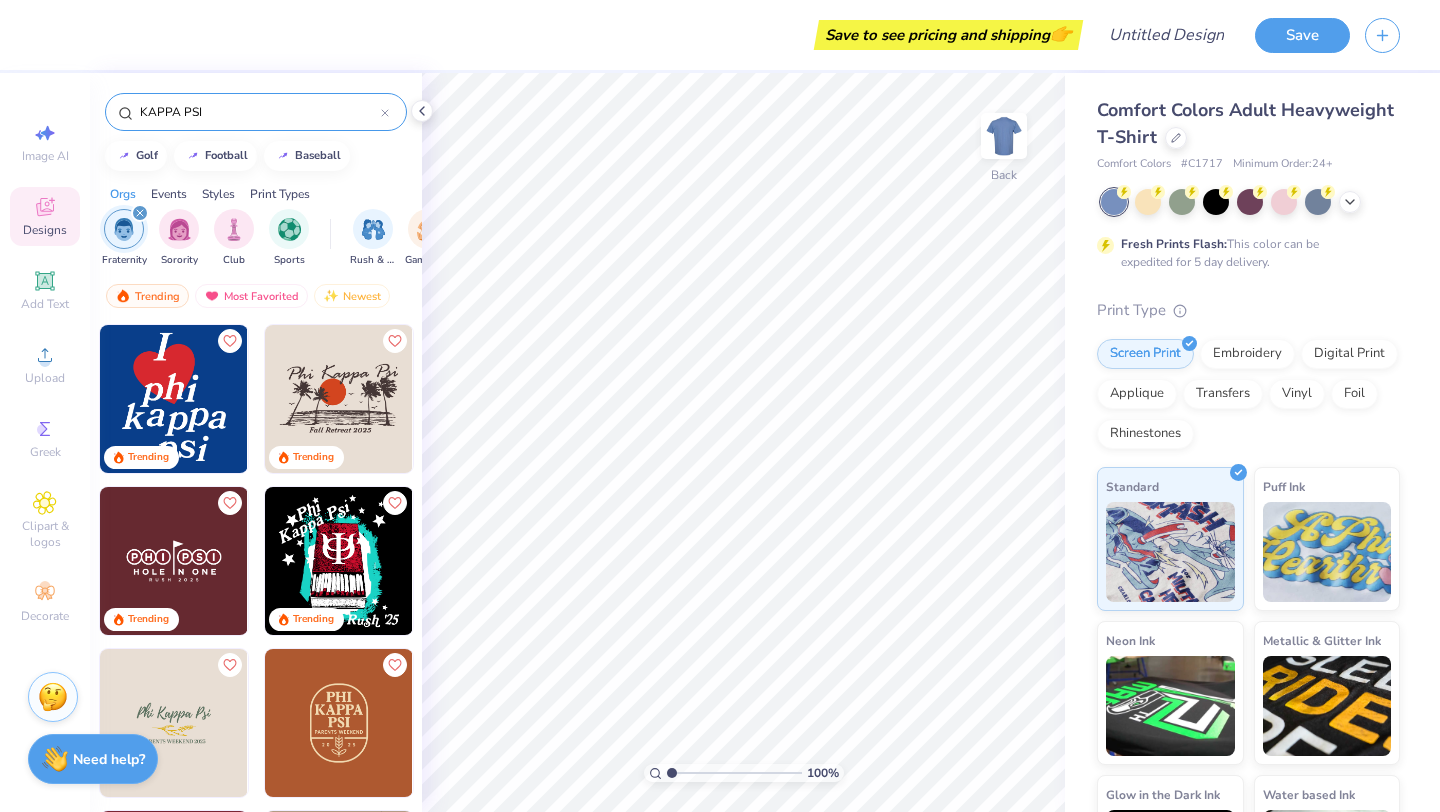 click on "Styles" at bounding box center [218, 194] 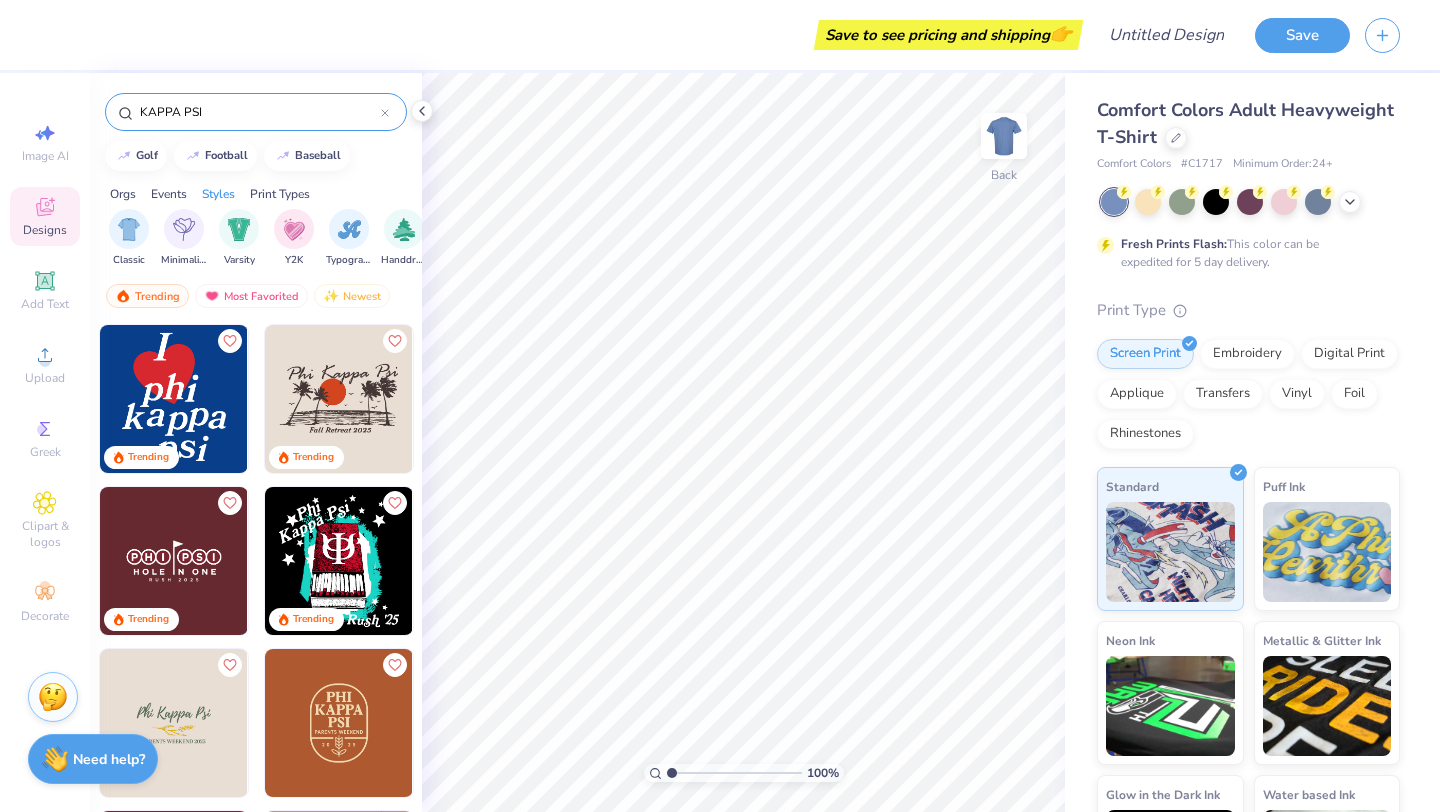 scroll, scrollTop: 0, scrollLeft: 1048, axis: horizontal 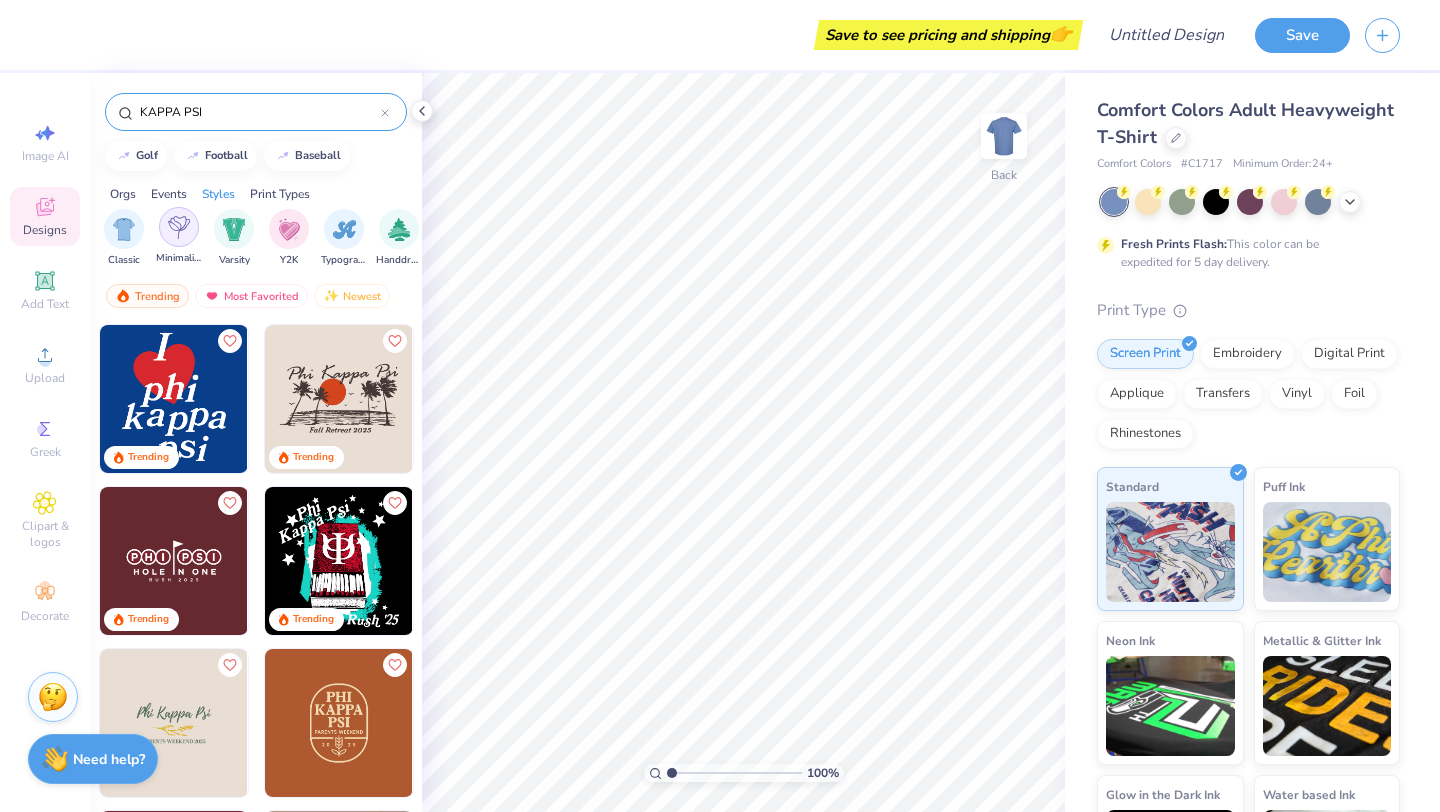 click at bounding box center [179, 227] 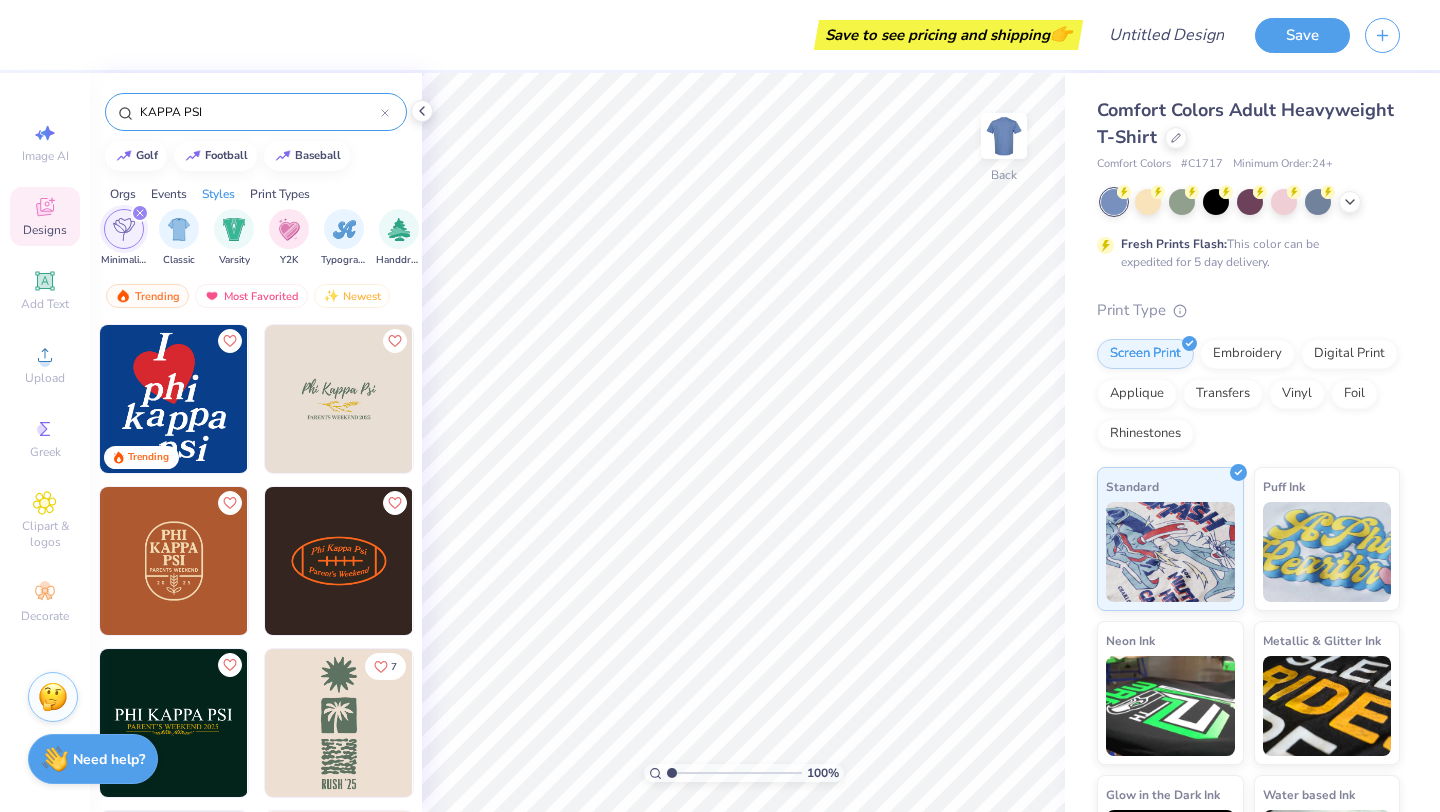 click at bounding box center (174, 399) 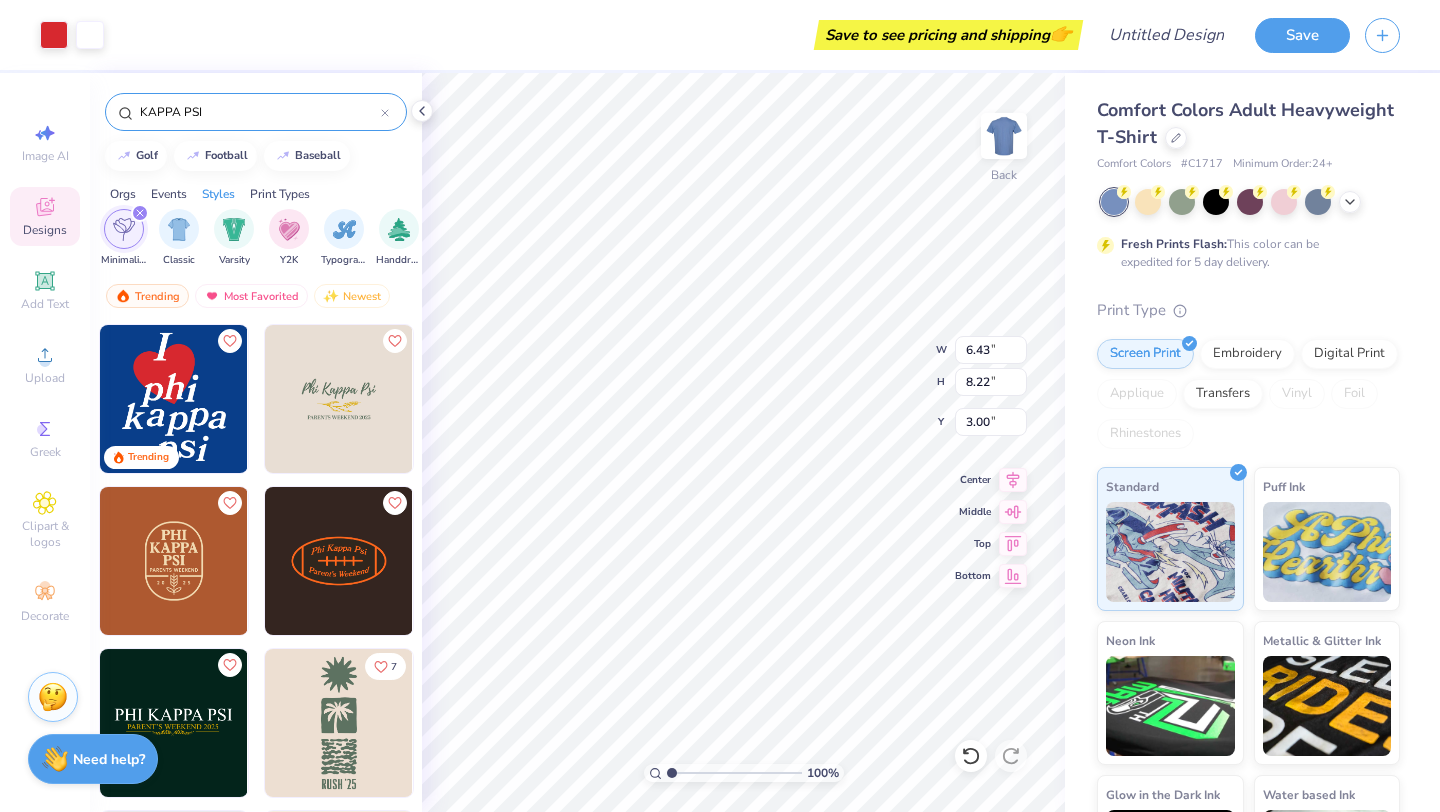 type on "6.43" 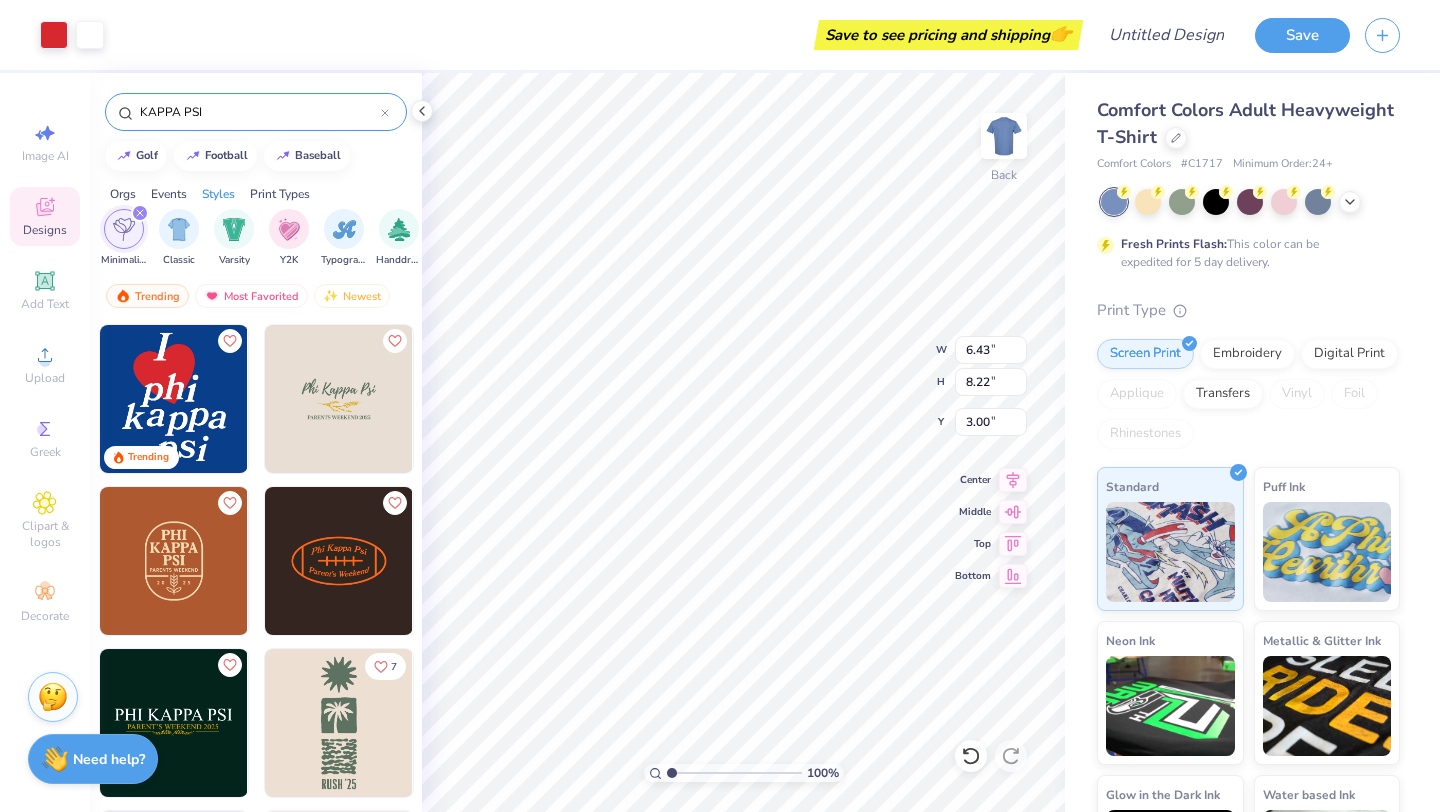 type on "8.22" 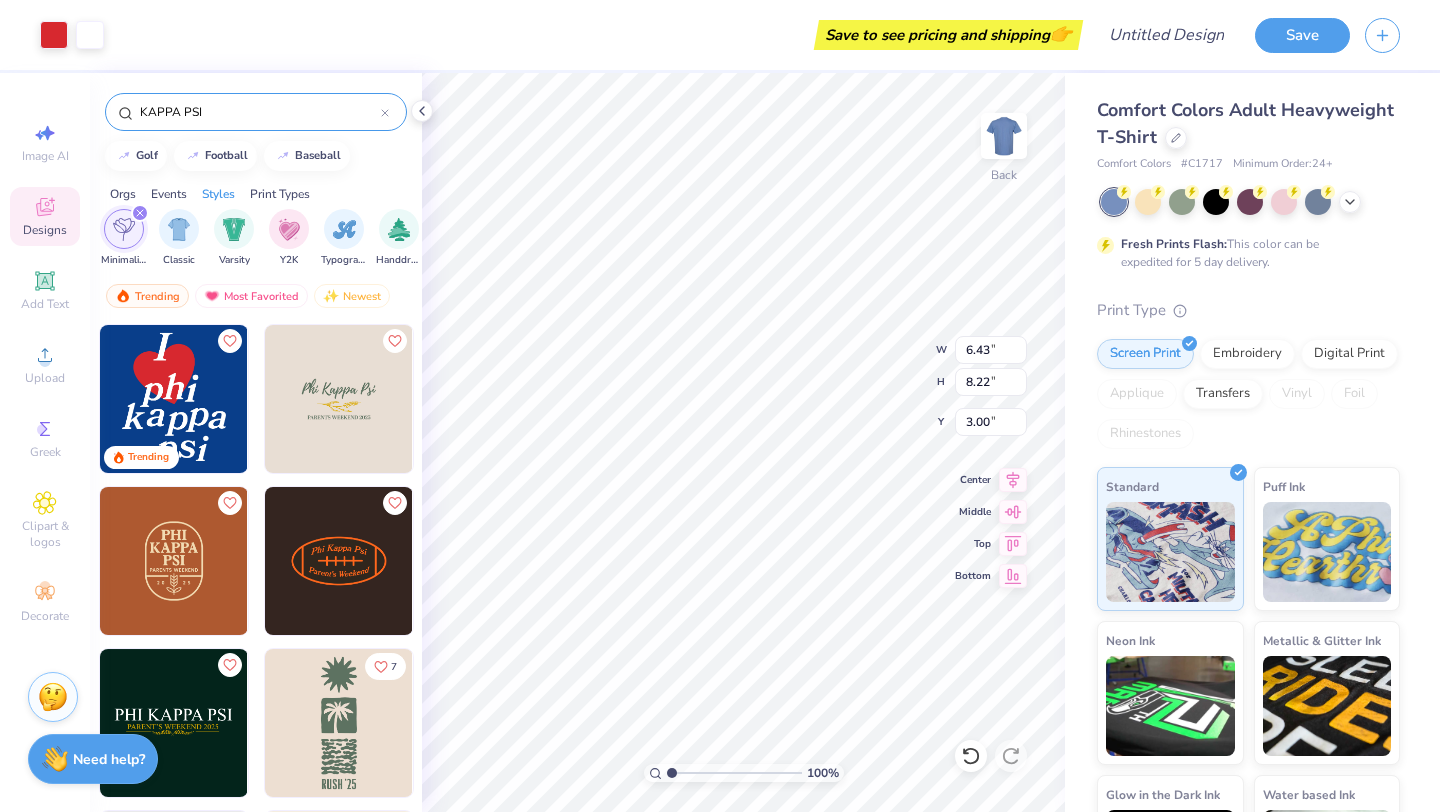 click on "Print Types" at bounding box center [280, 194] 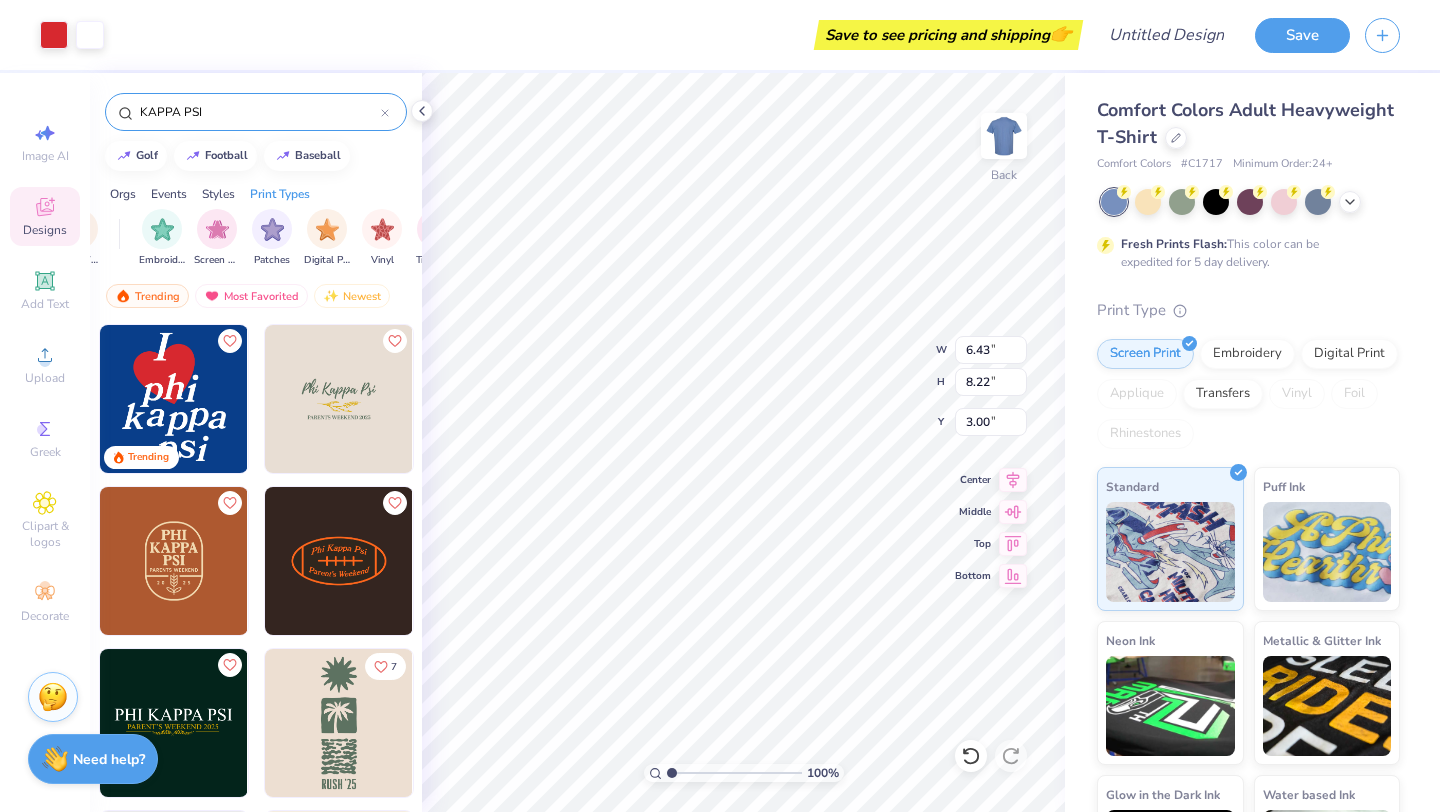 scroll, scrollTop: 0, scrollLeft: 1627, axis: horizontal 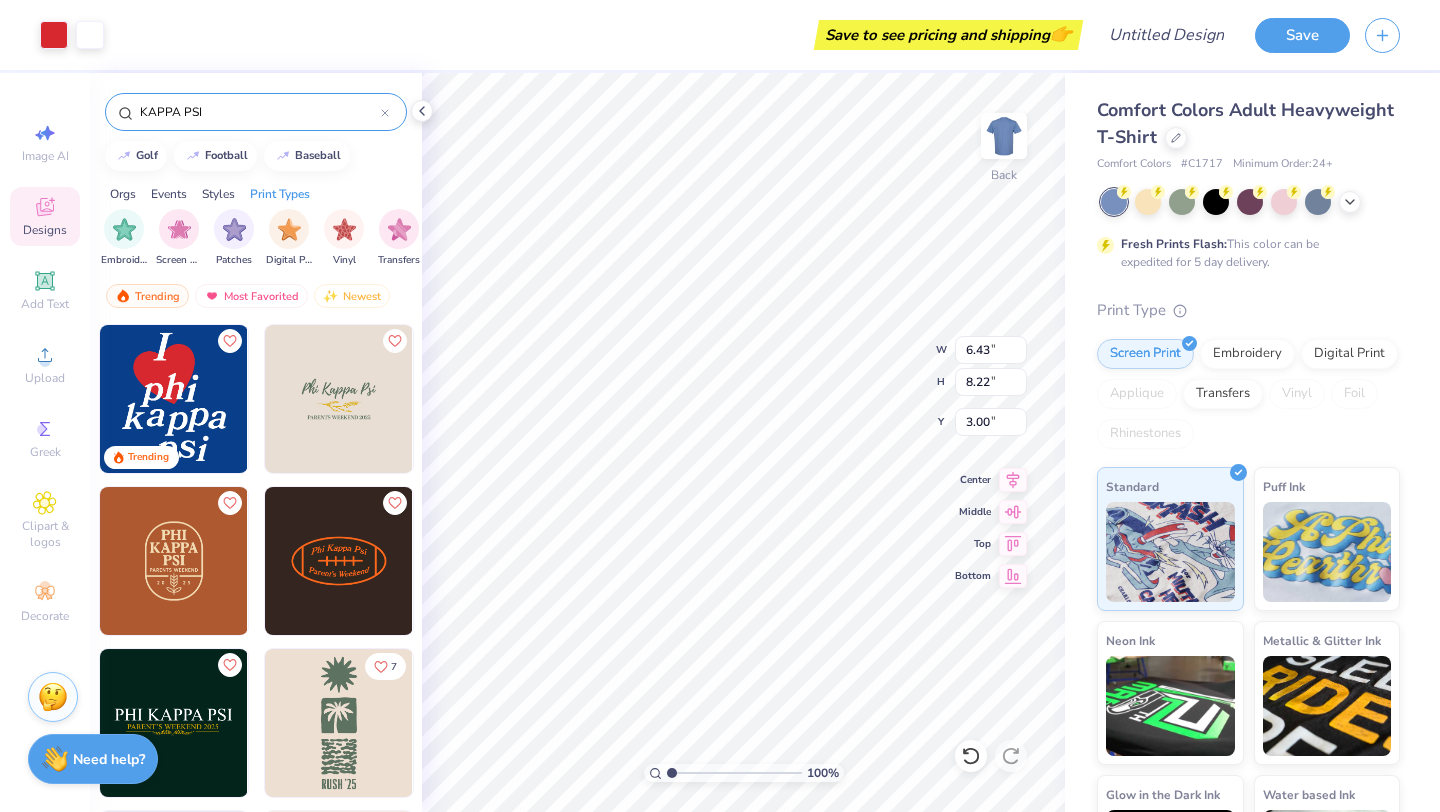 click on "Events" at bounding box center [169, 194] 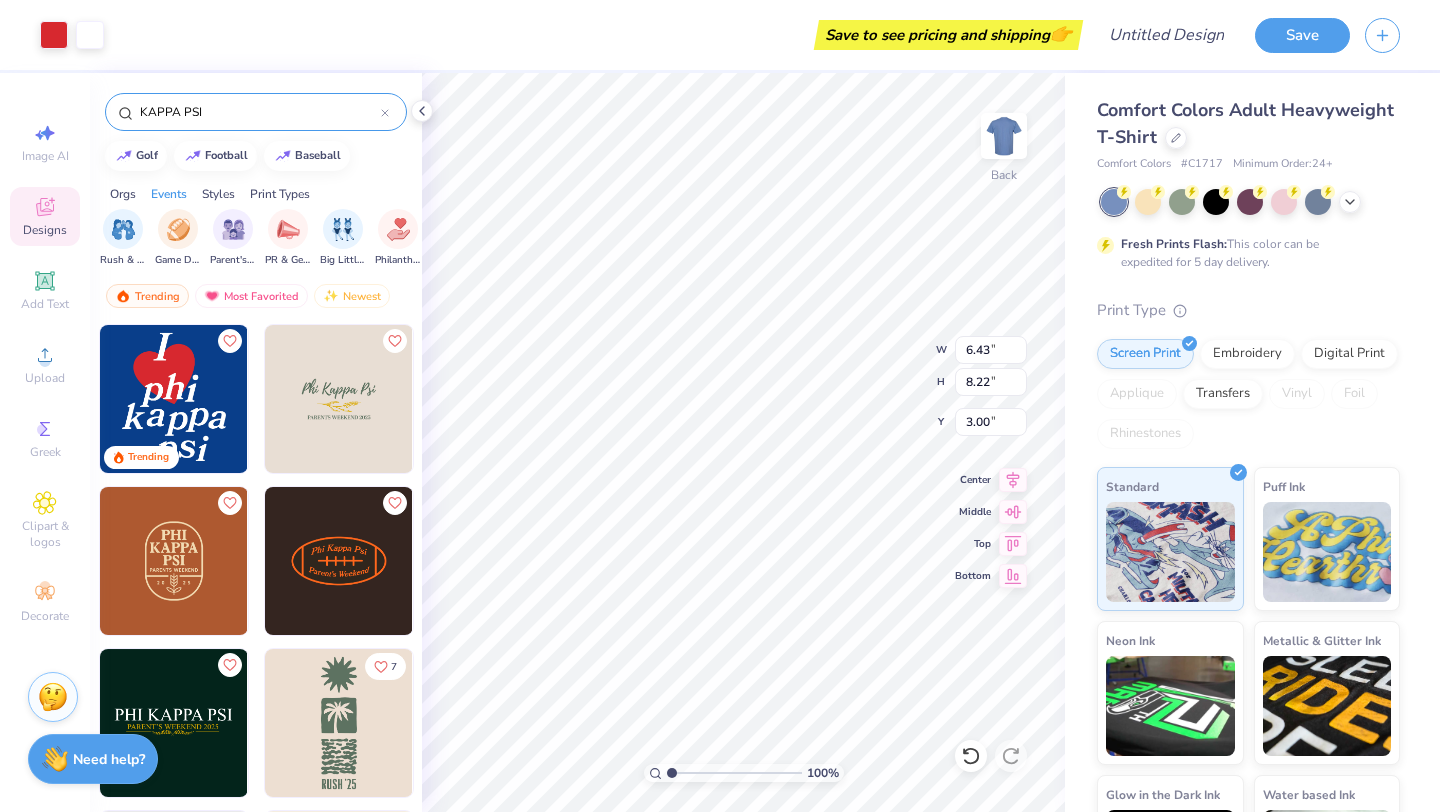 scroll, scrollTop: 0, scrollLeft: 249, axis: horizontal 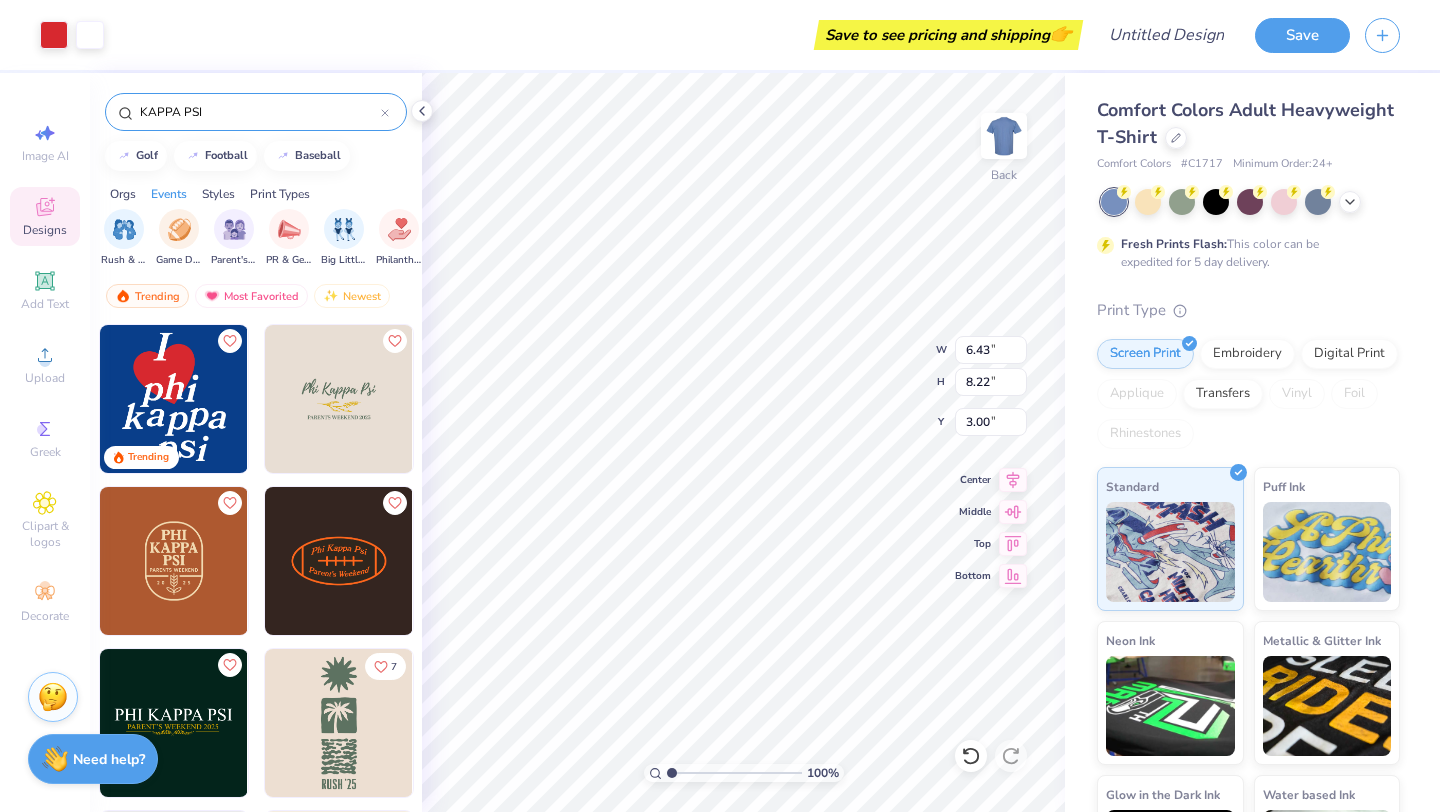 click on "Orgs" at bounding box center (123, 194) 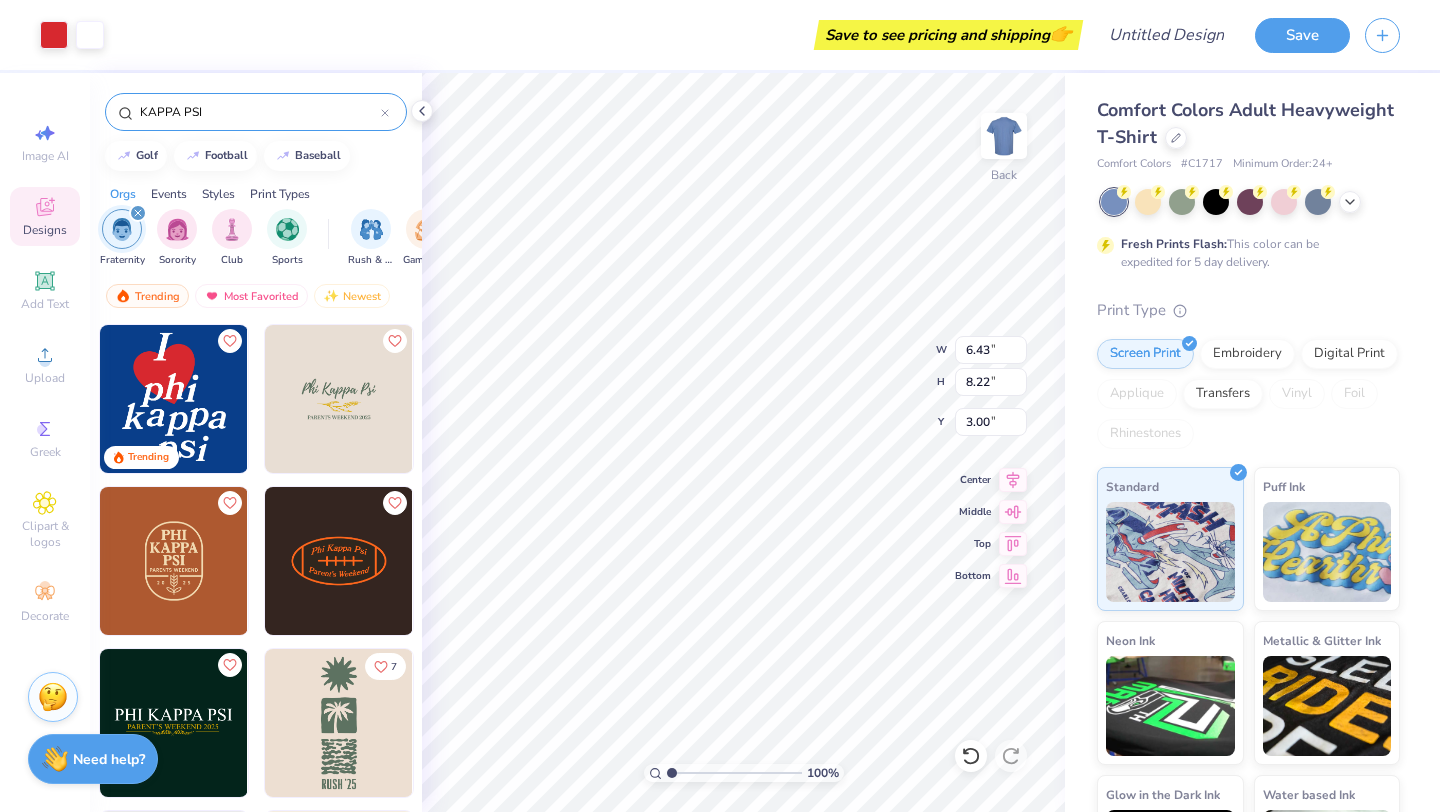 scroll, scrollTop: 0, scrollLeft: 0, axis: both 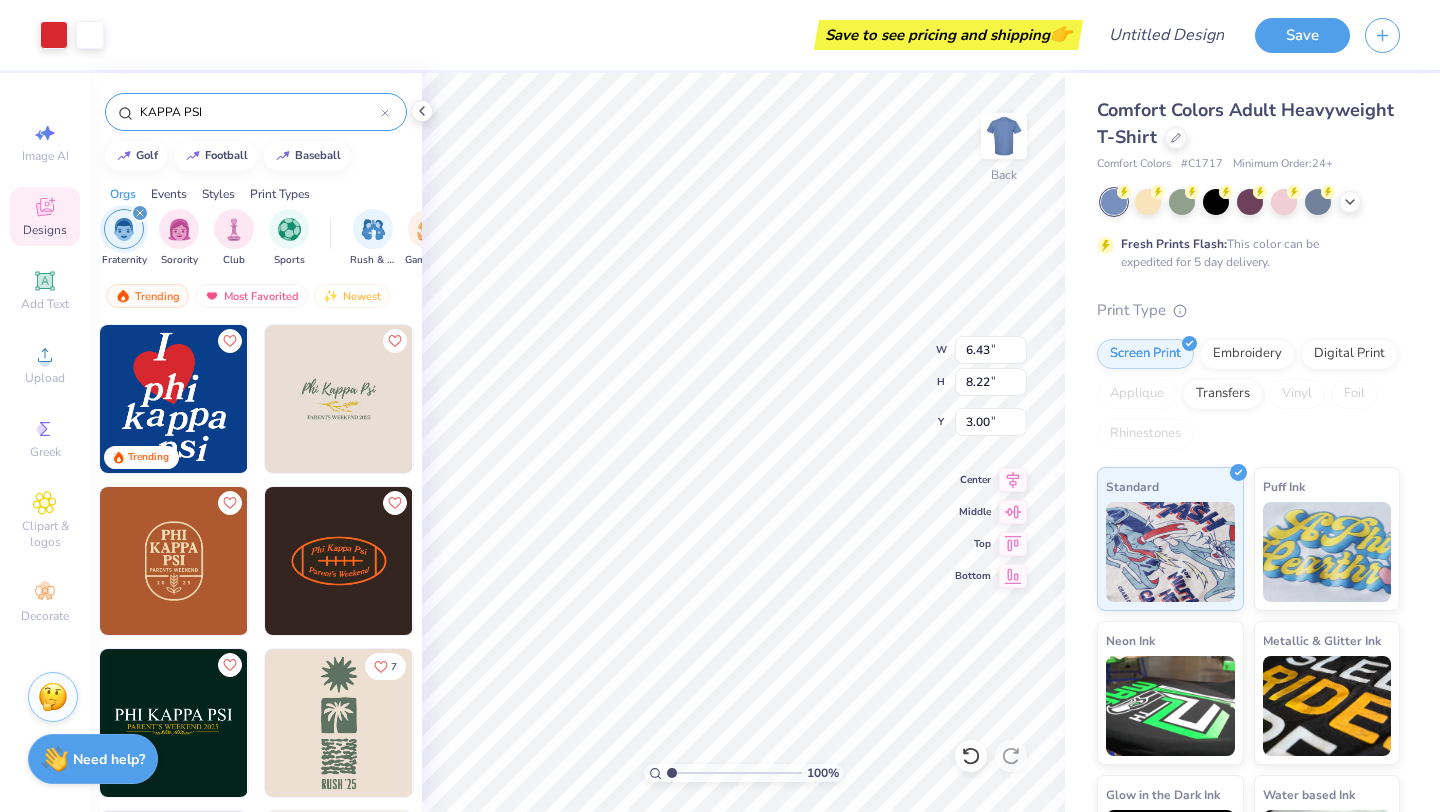 click at bounding box center [124, 229] 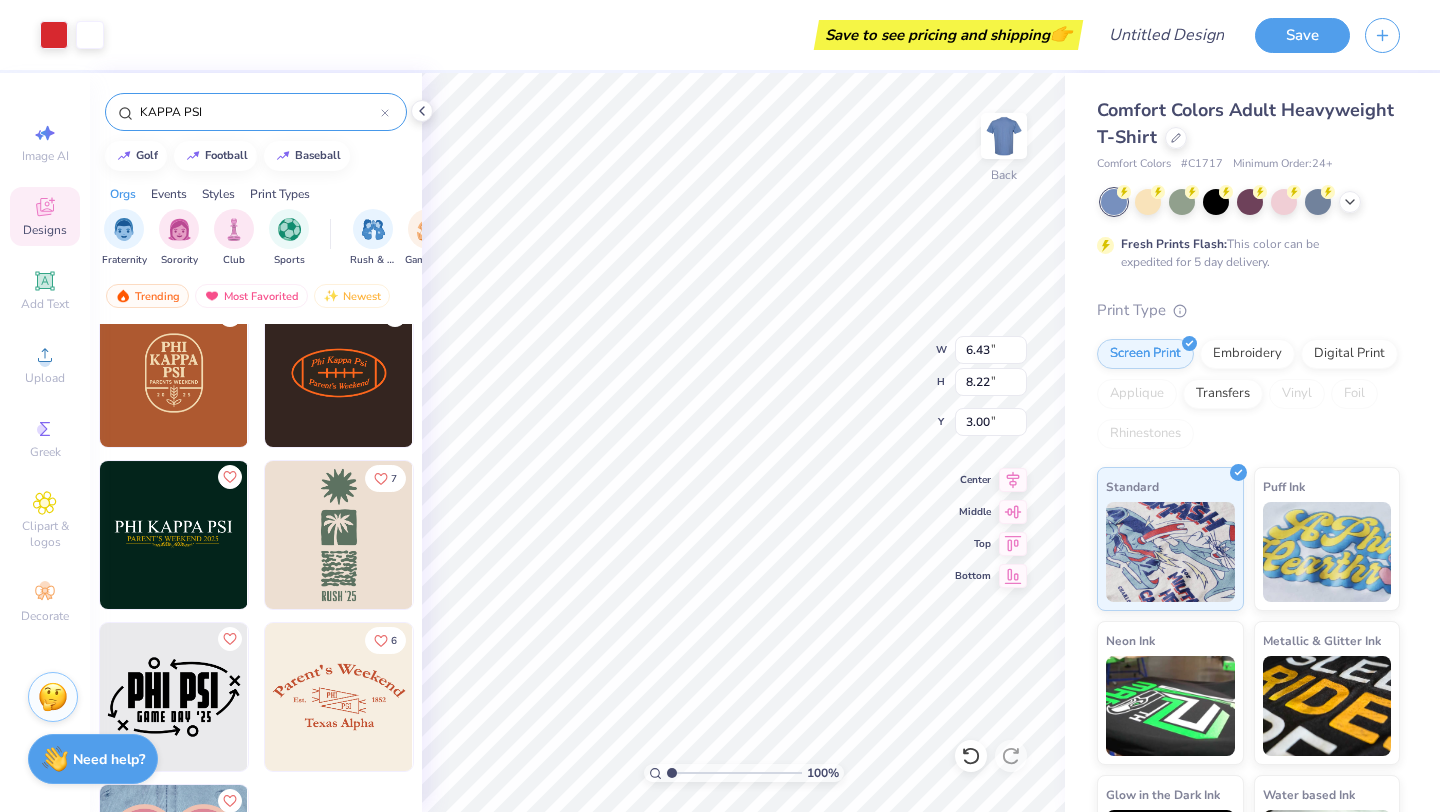 scroll, scrollTop: 194, scrollLeft: 0, axis: vertical 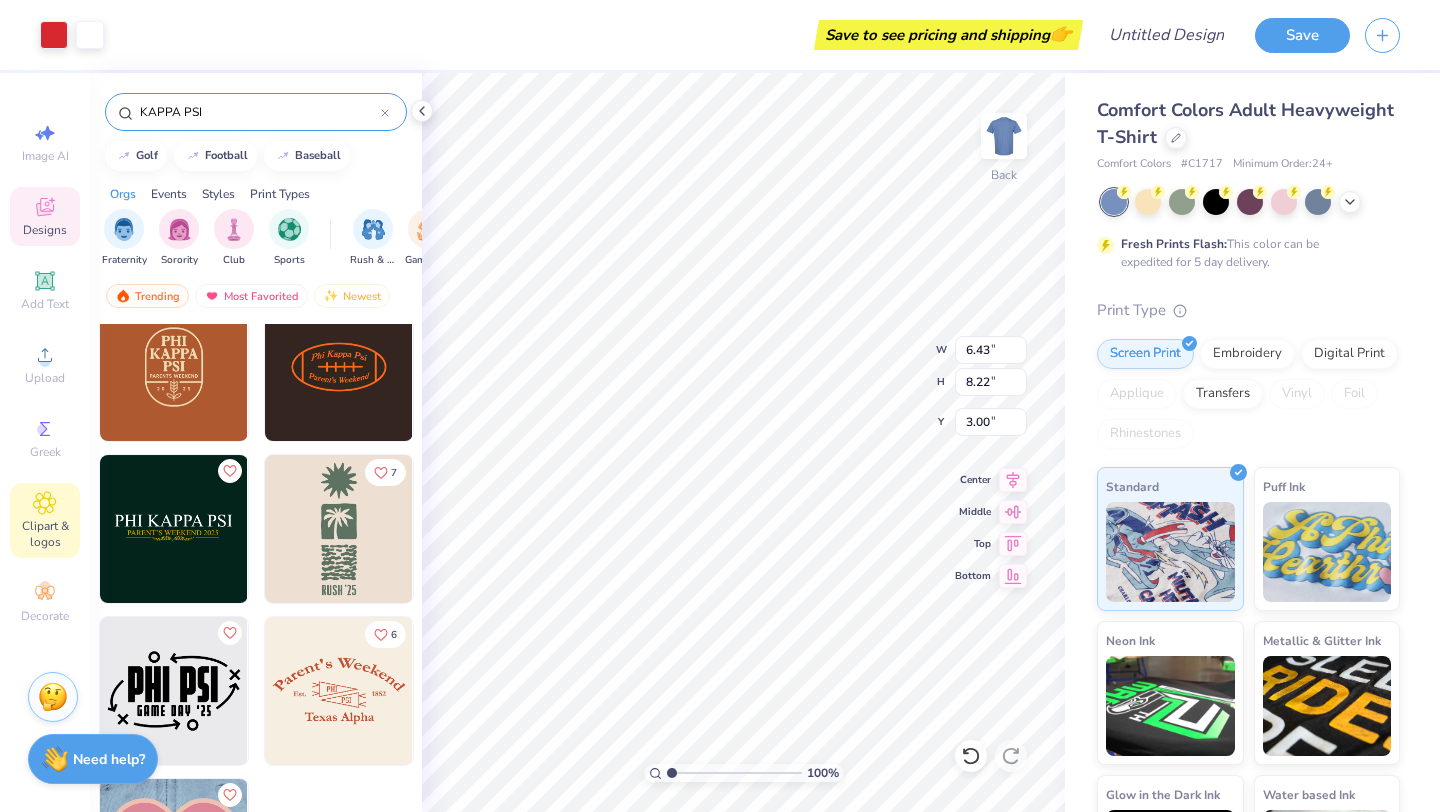 click on "Clipart & logos" at bounding box center [45, 534] 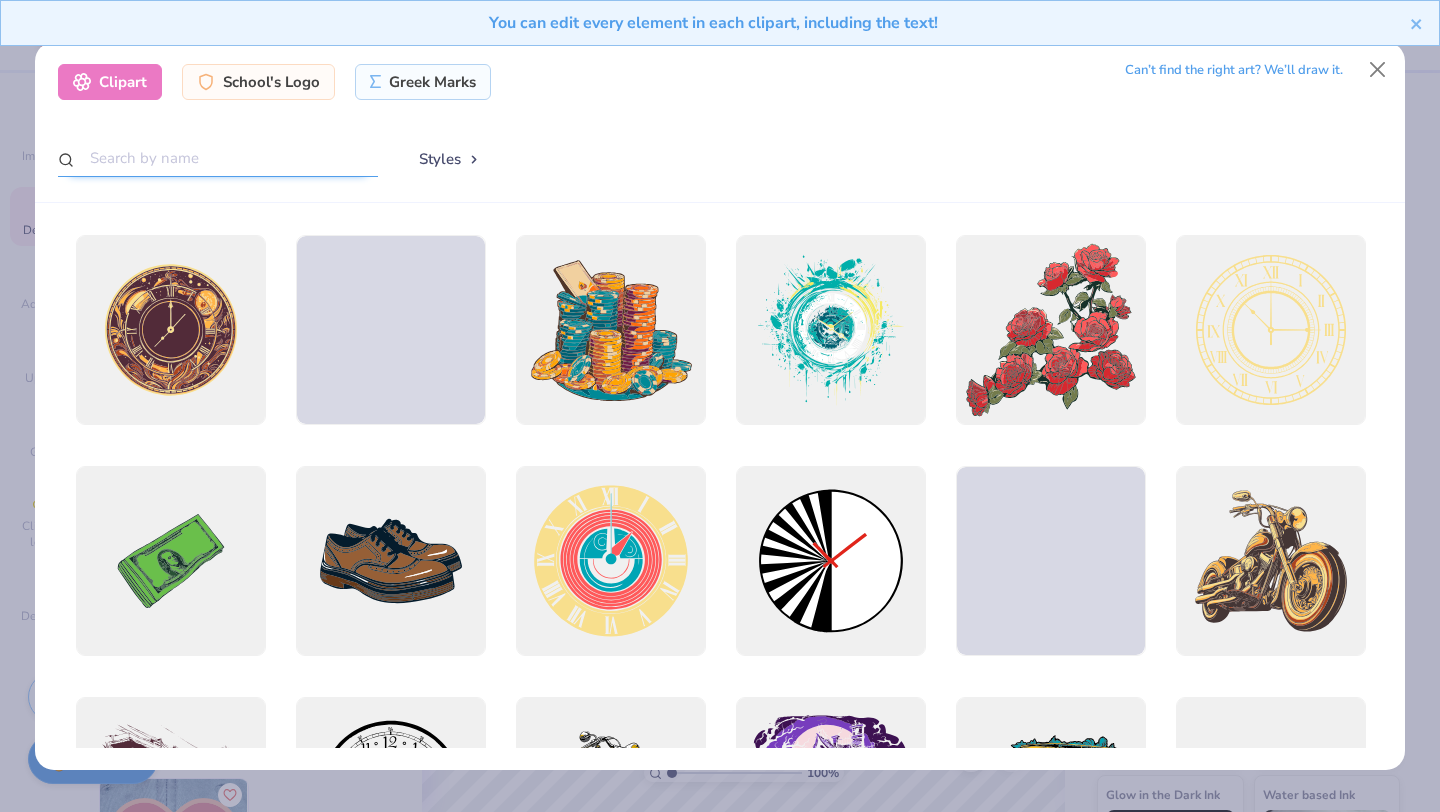 click at bounding box center [218, 158] 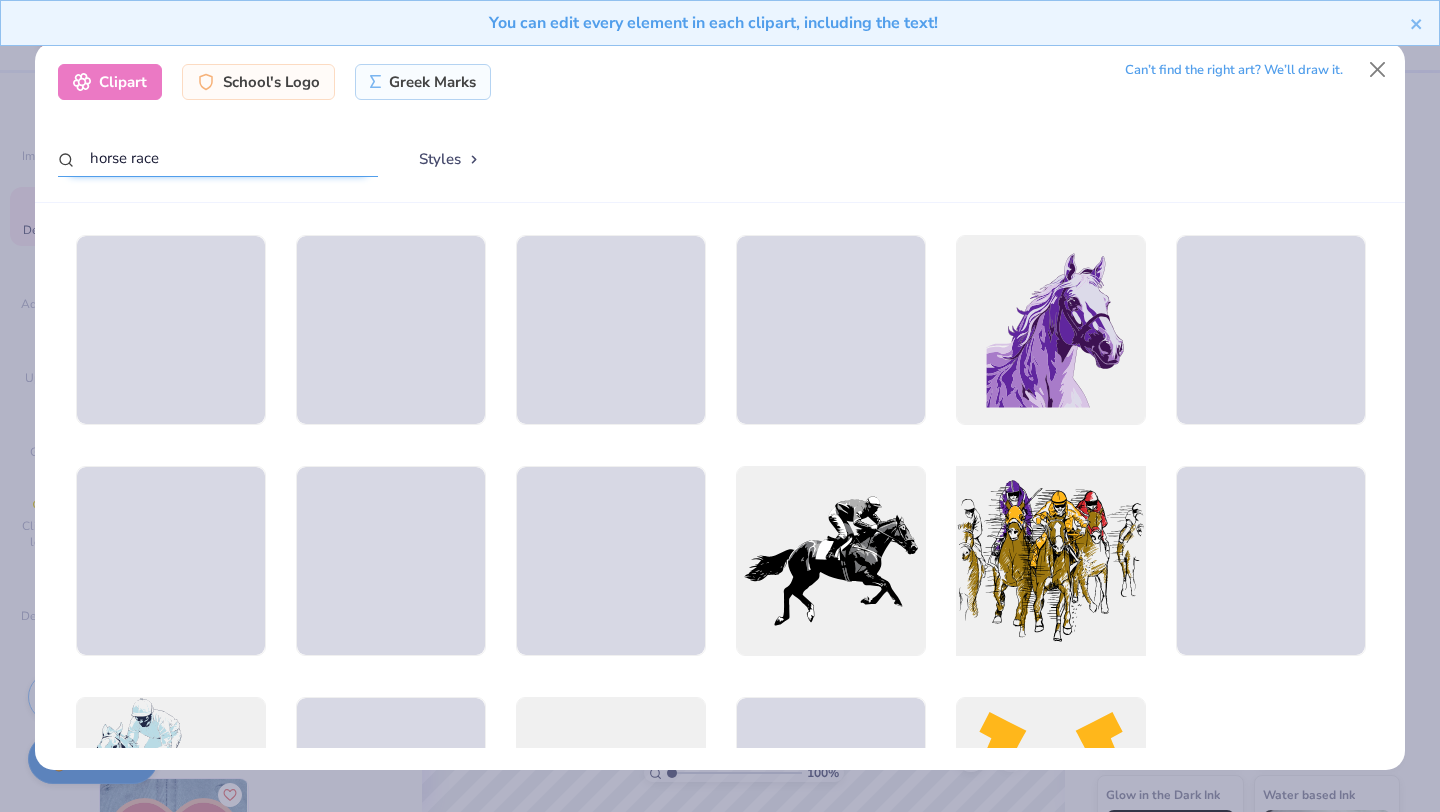 type on "horse race" 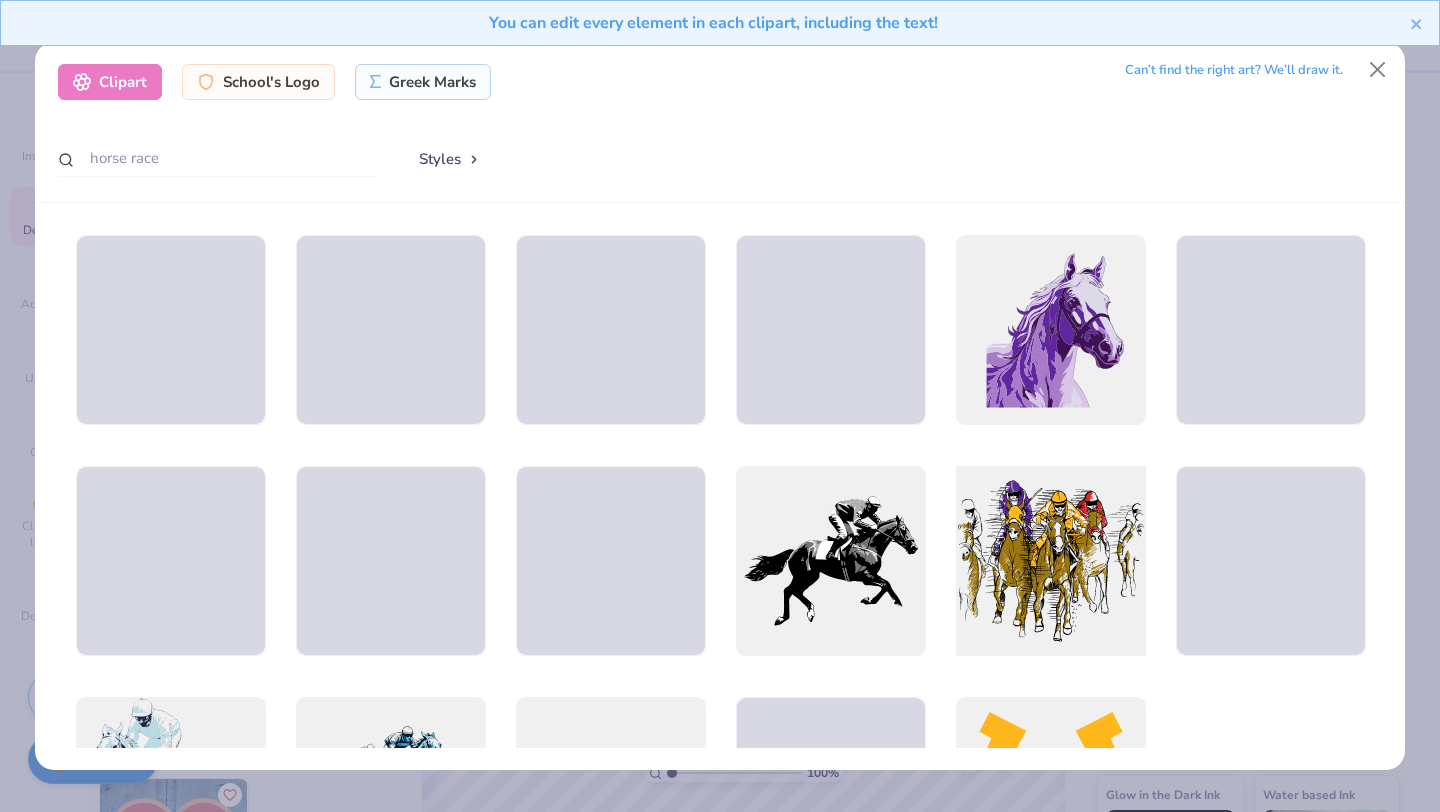 click at bounding box center [1050, 561] 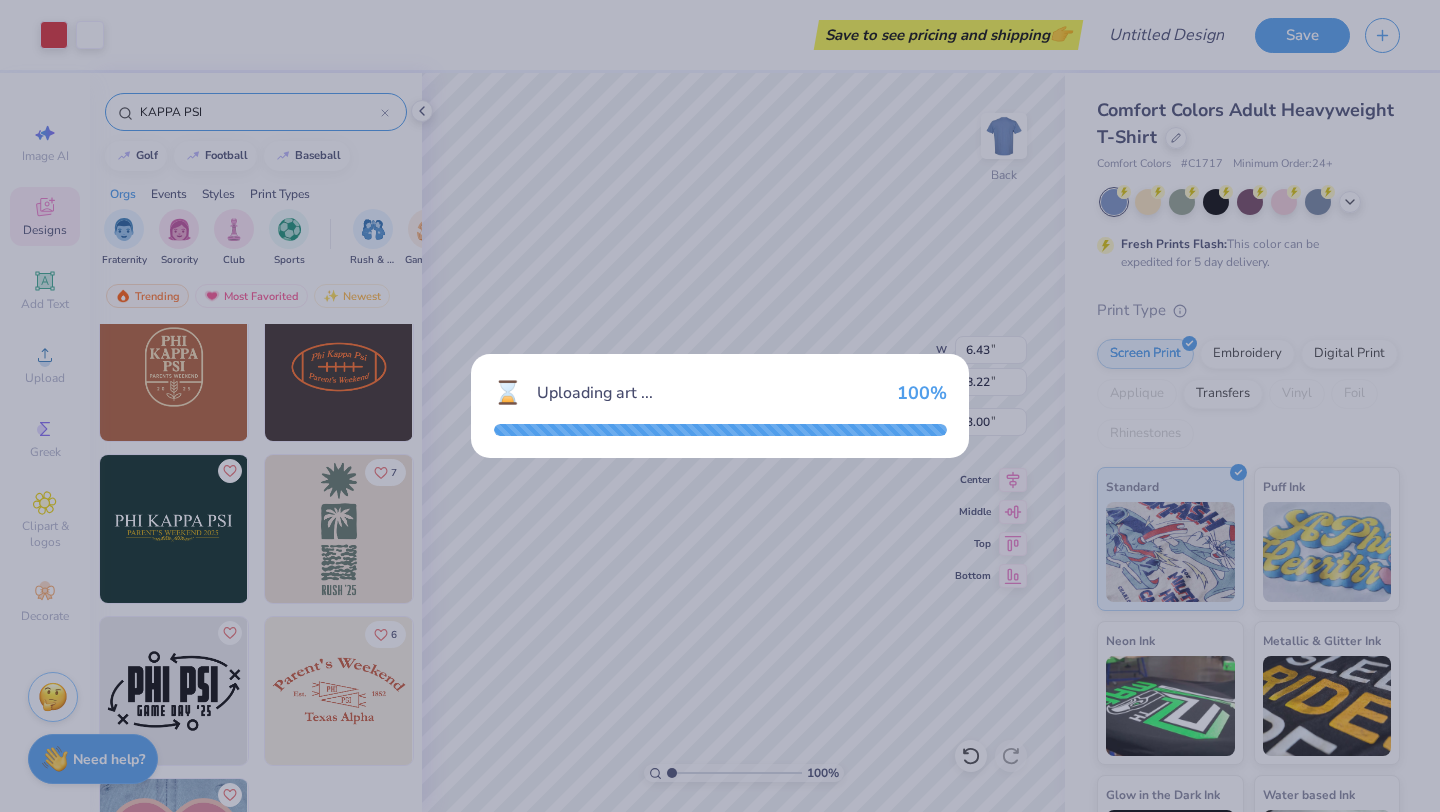 type on "14.17" 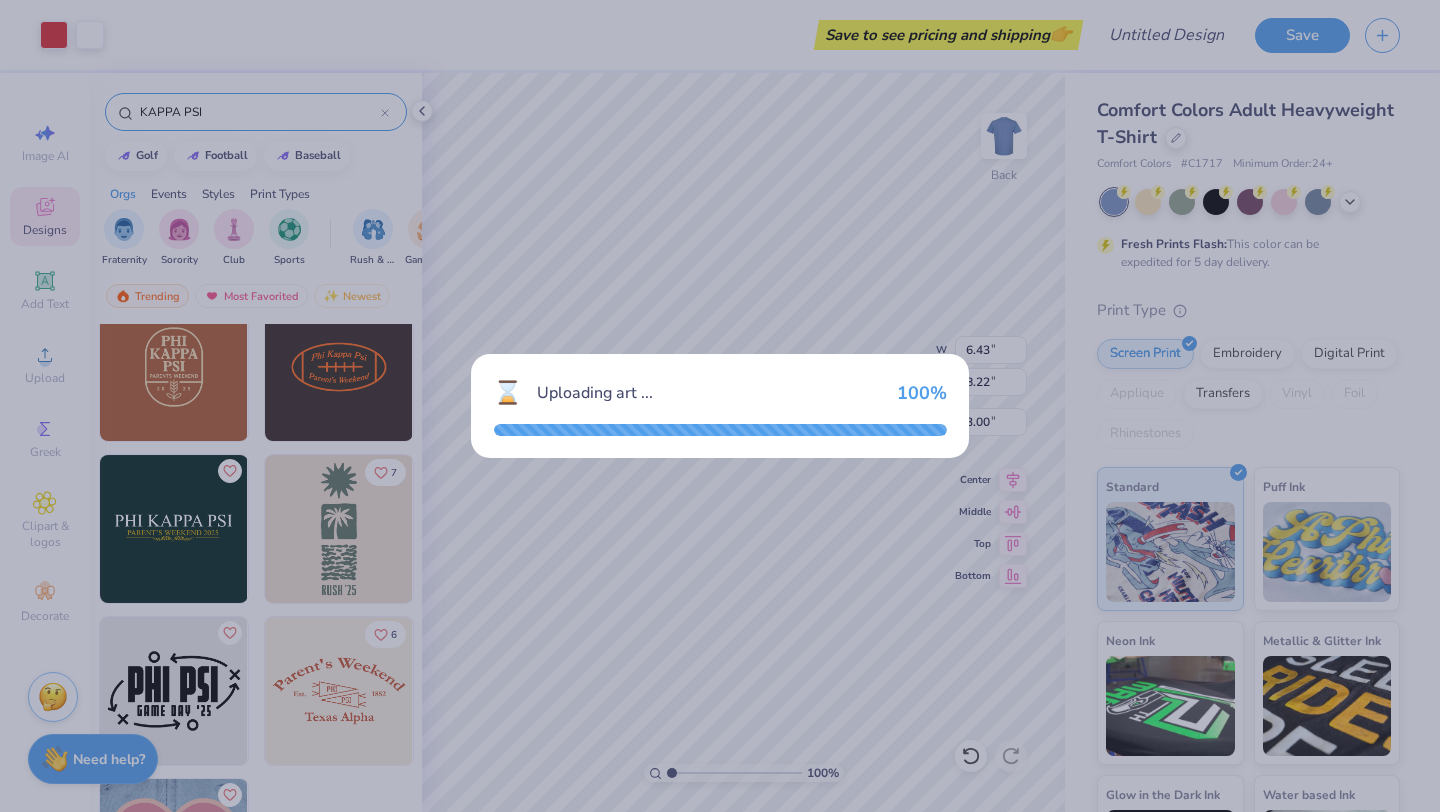 type on "12.26" 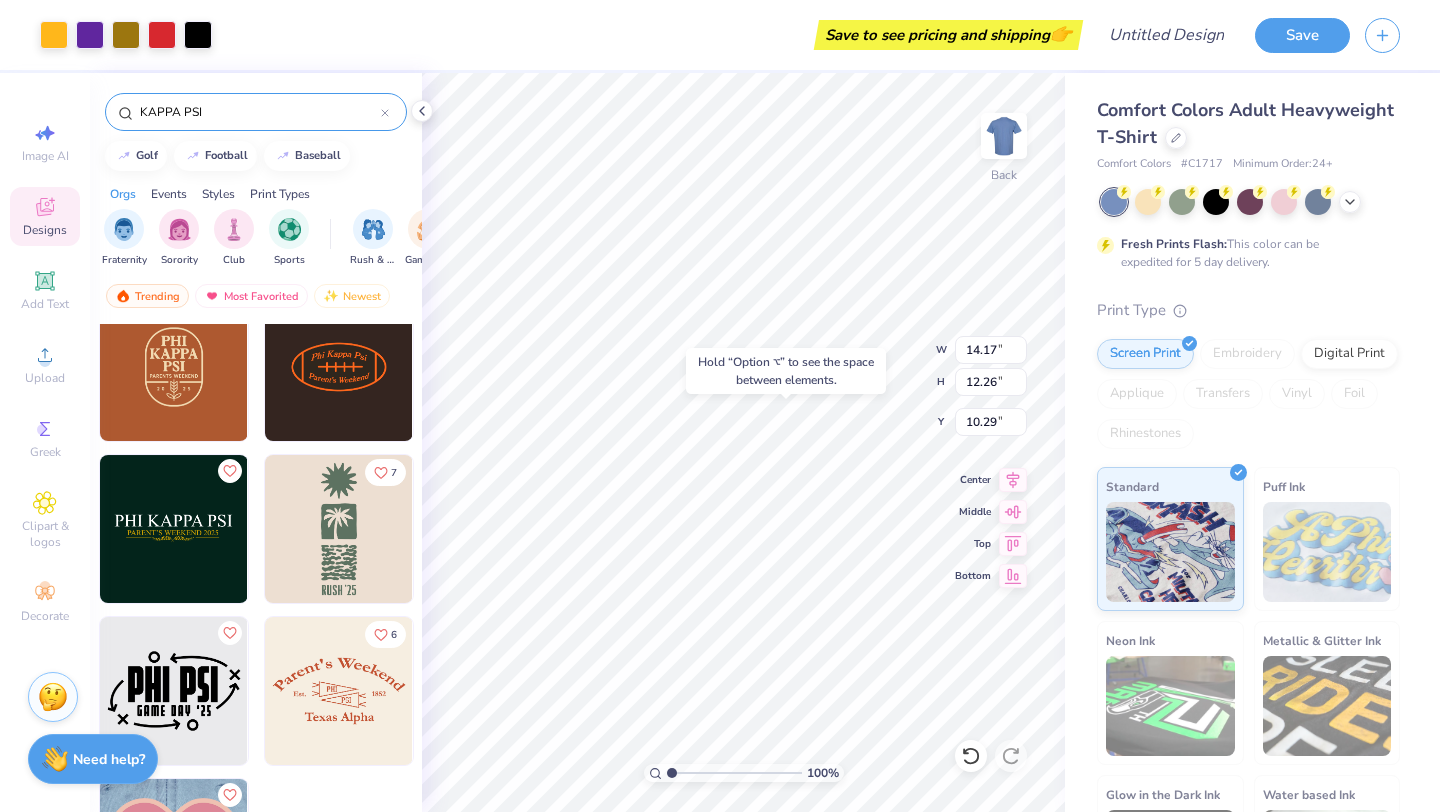type on "10.29" 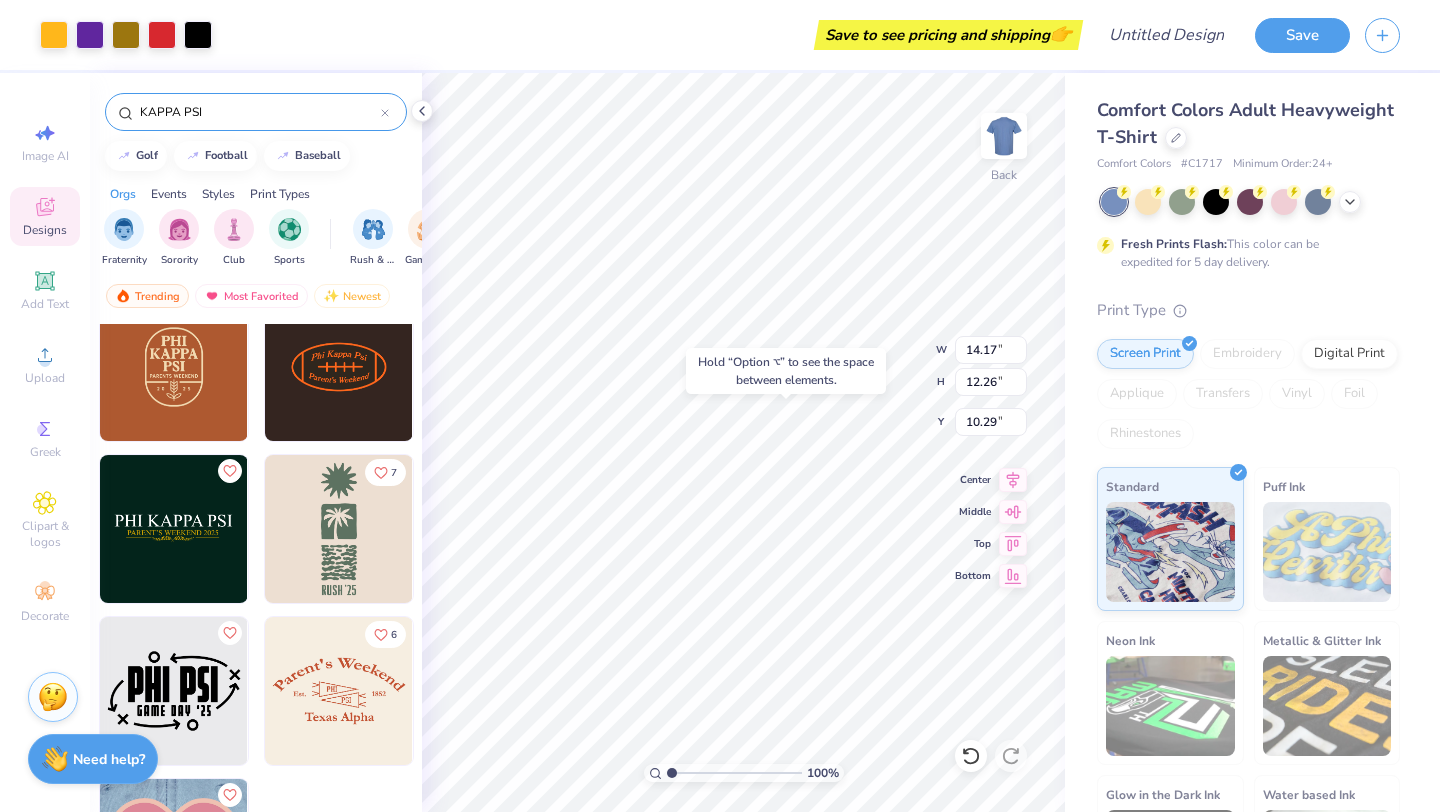 type on "6.43" 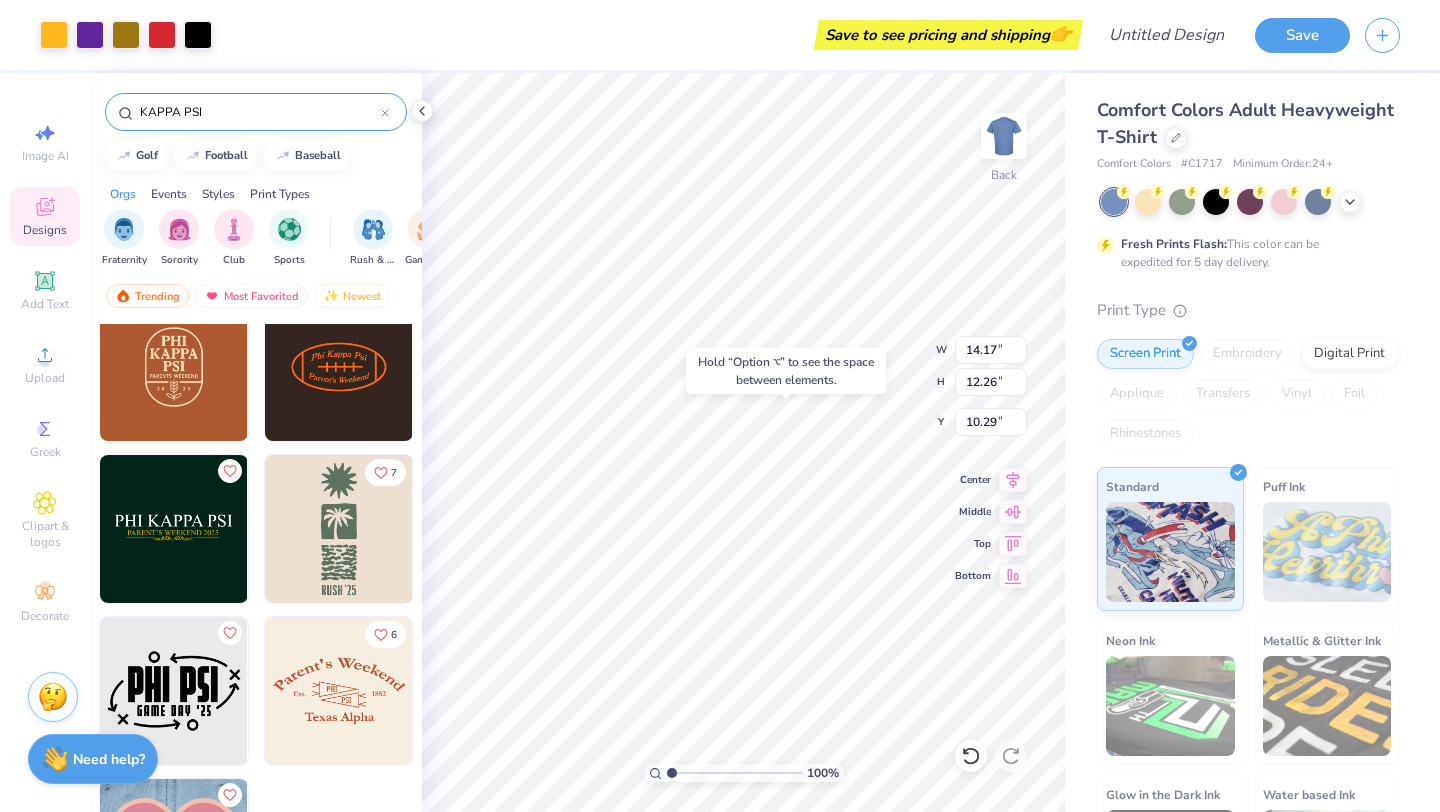 type on "8.22" 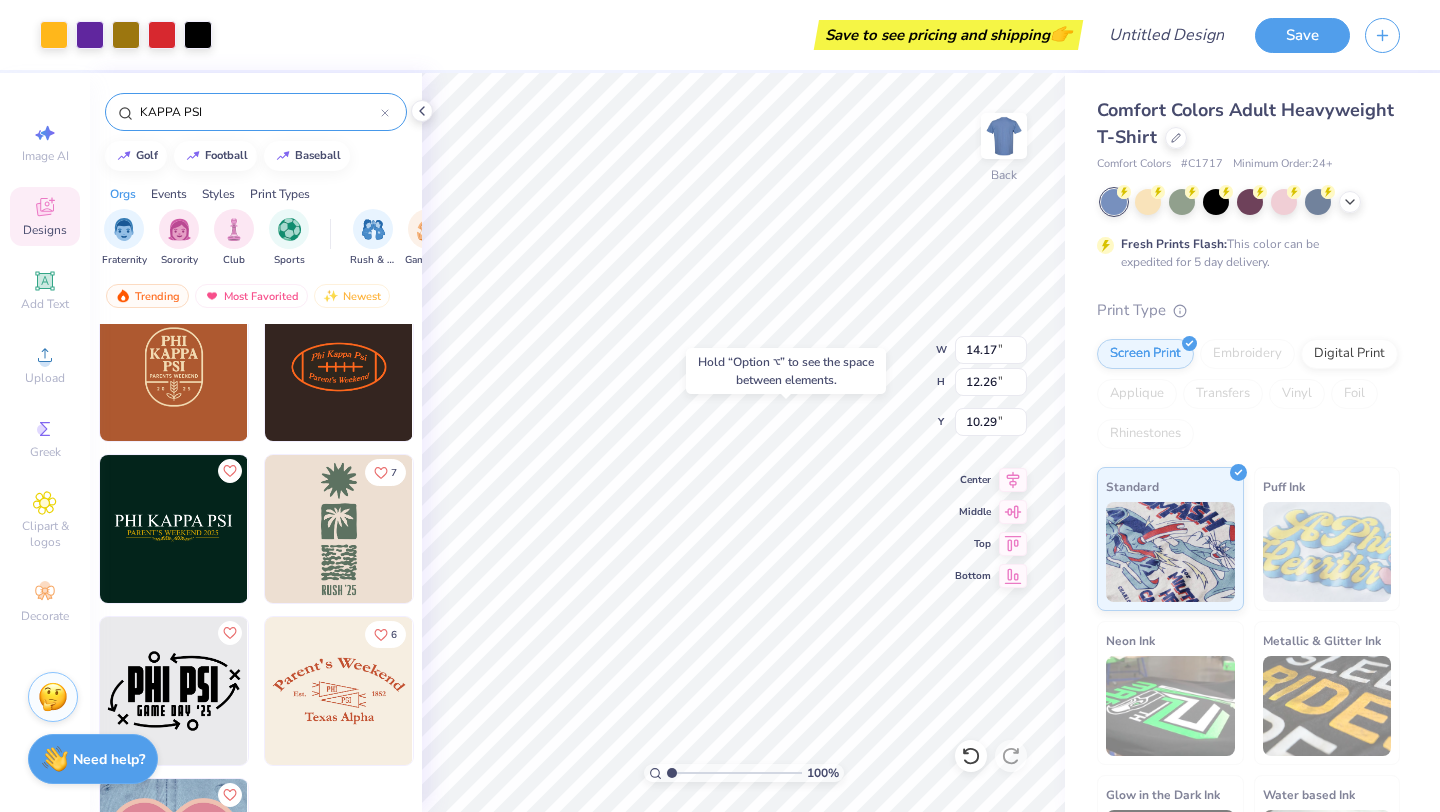 type on "3.00" 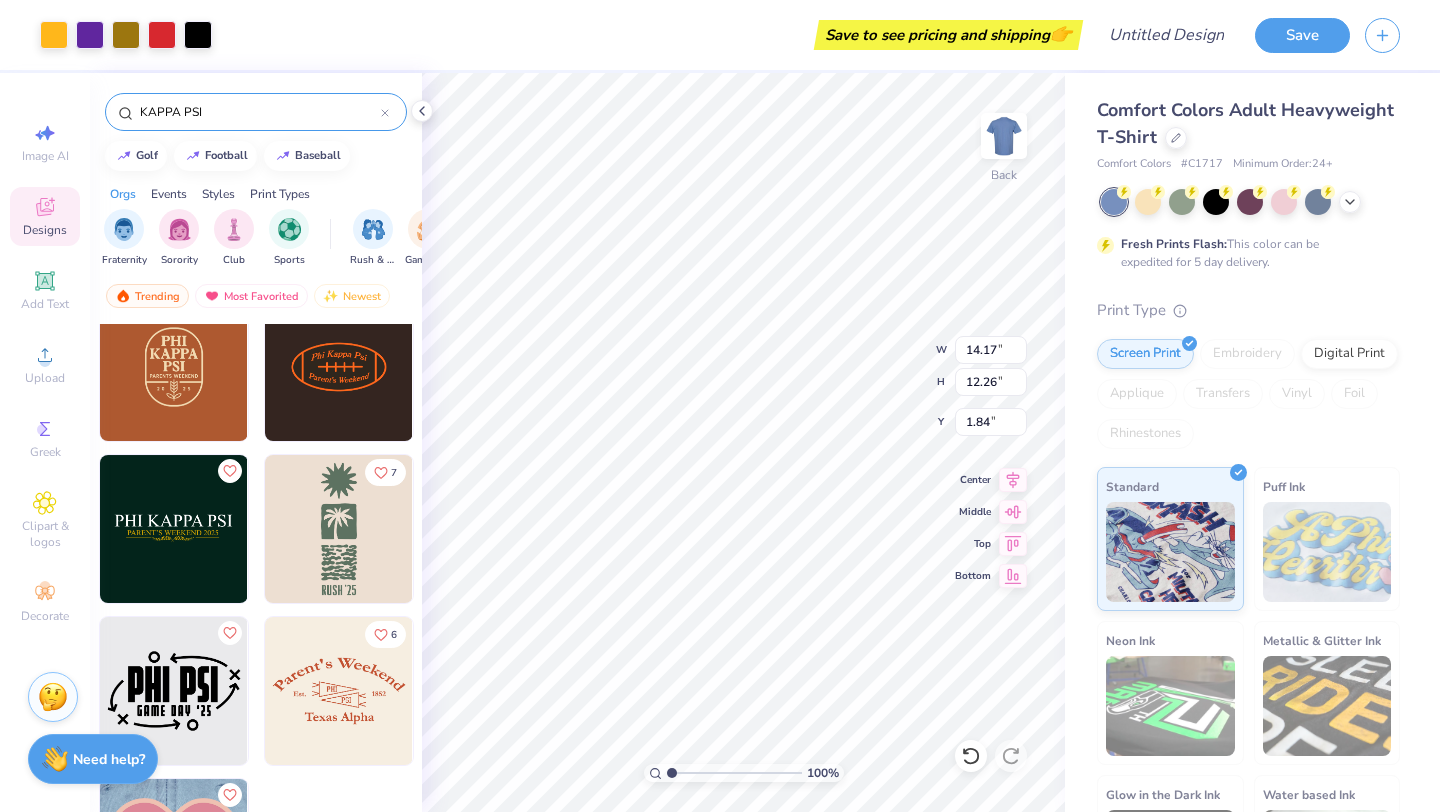 type on "1.84" 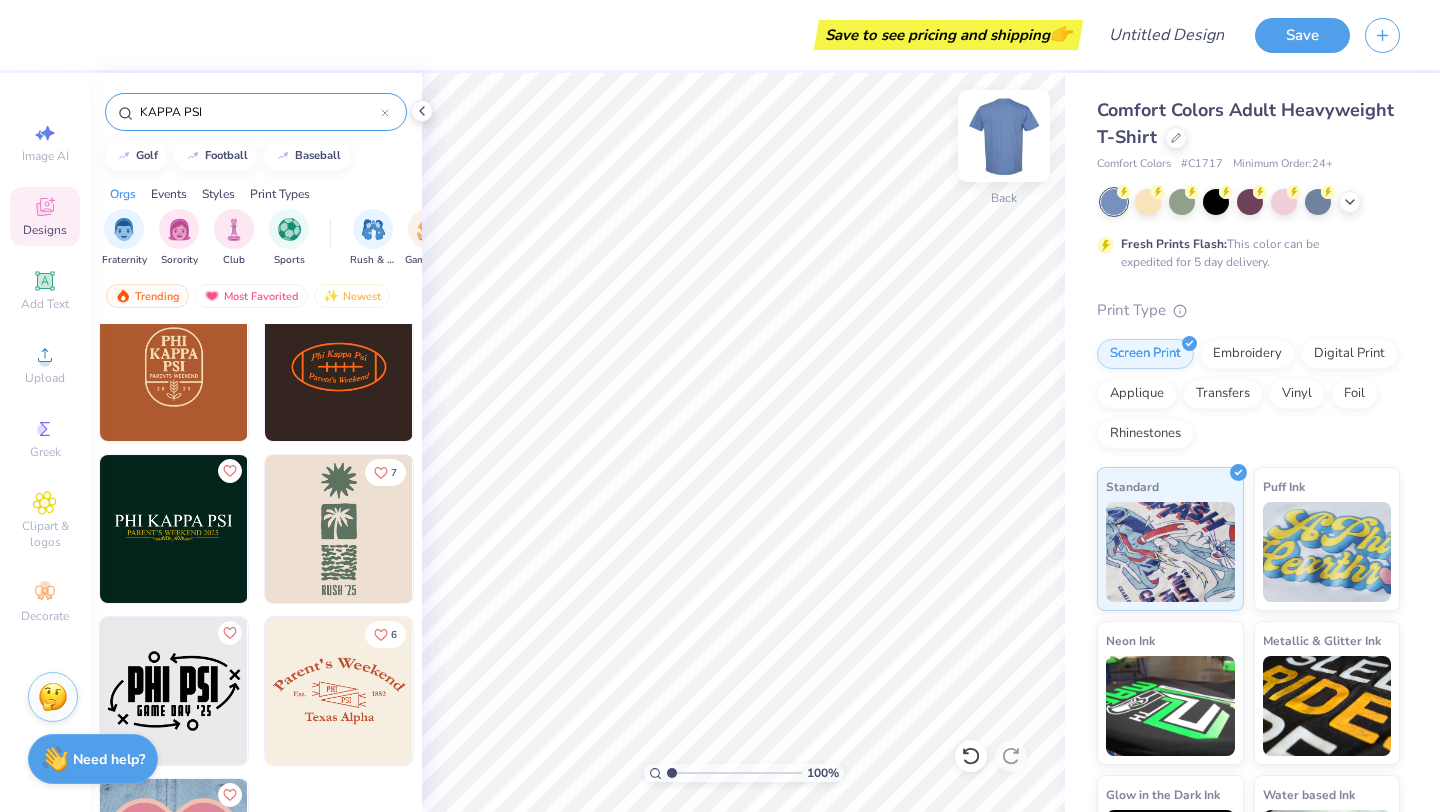 click at bounding box center [1004, 136] 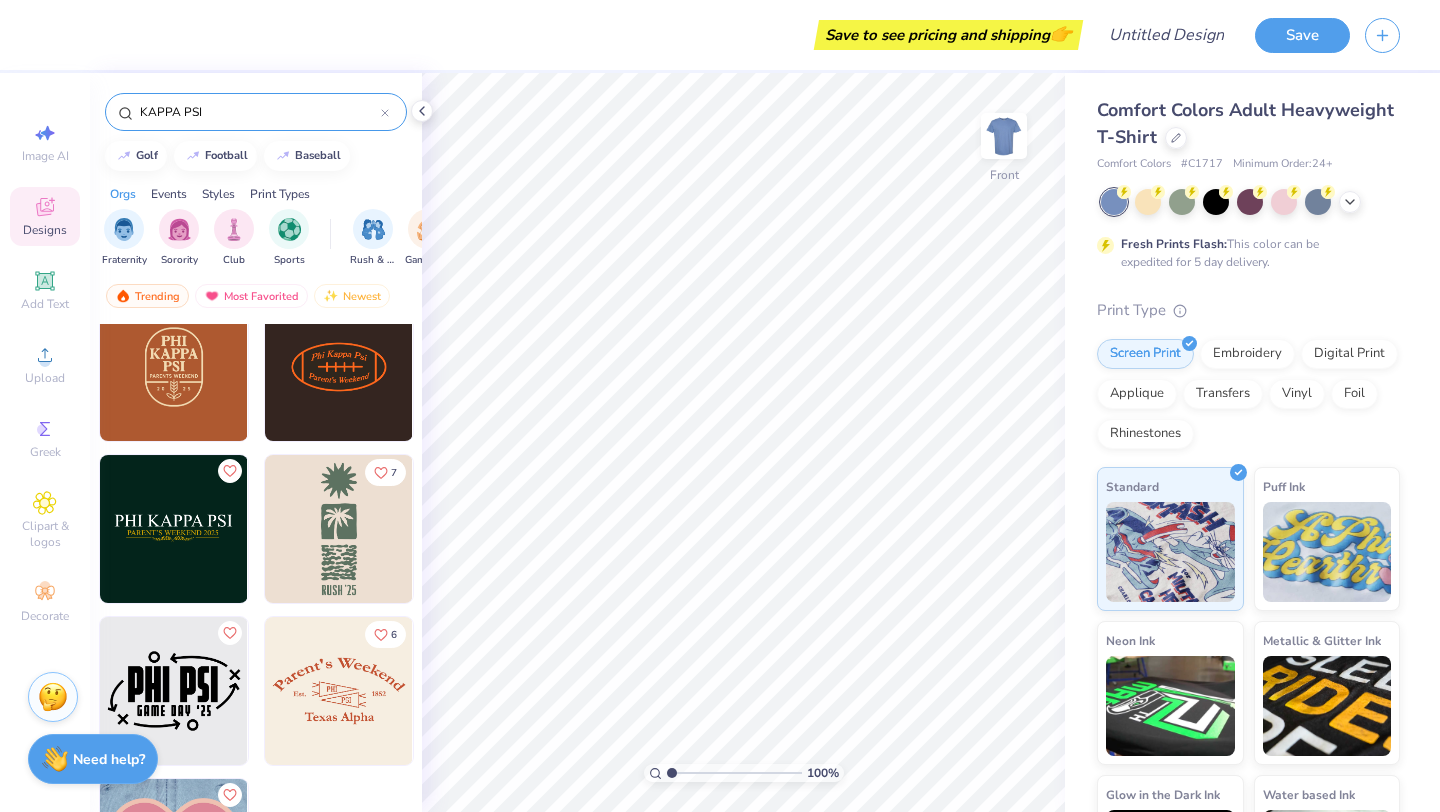 click on "KAPPA PSI" at bounding box center [259, 112] 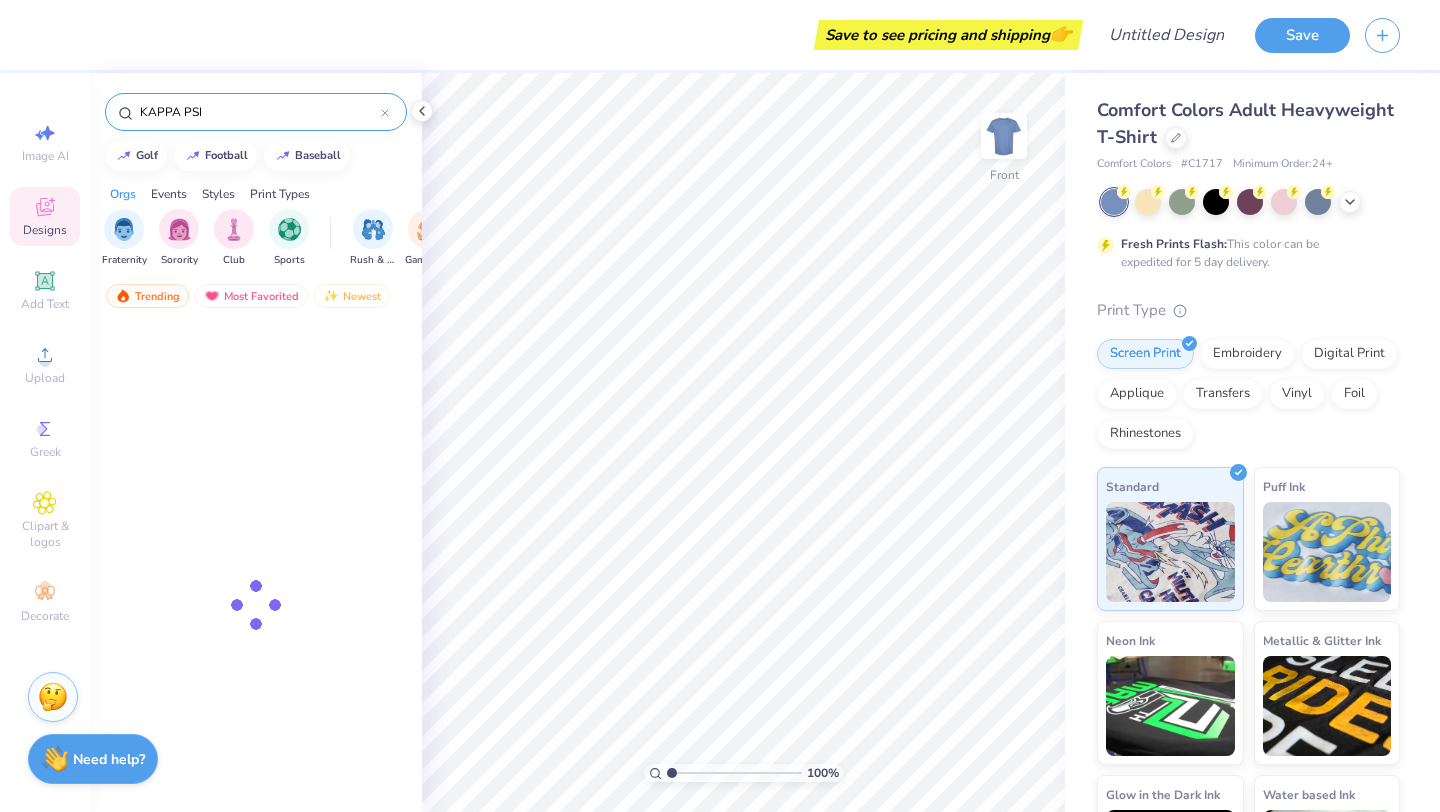 click on "KAPPA PSI" at bounding box center [259, 112] 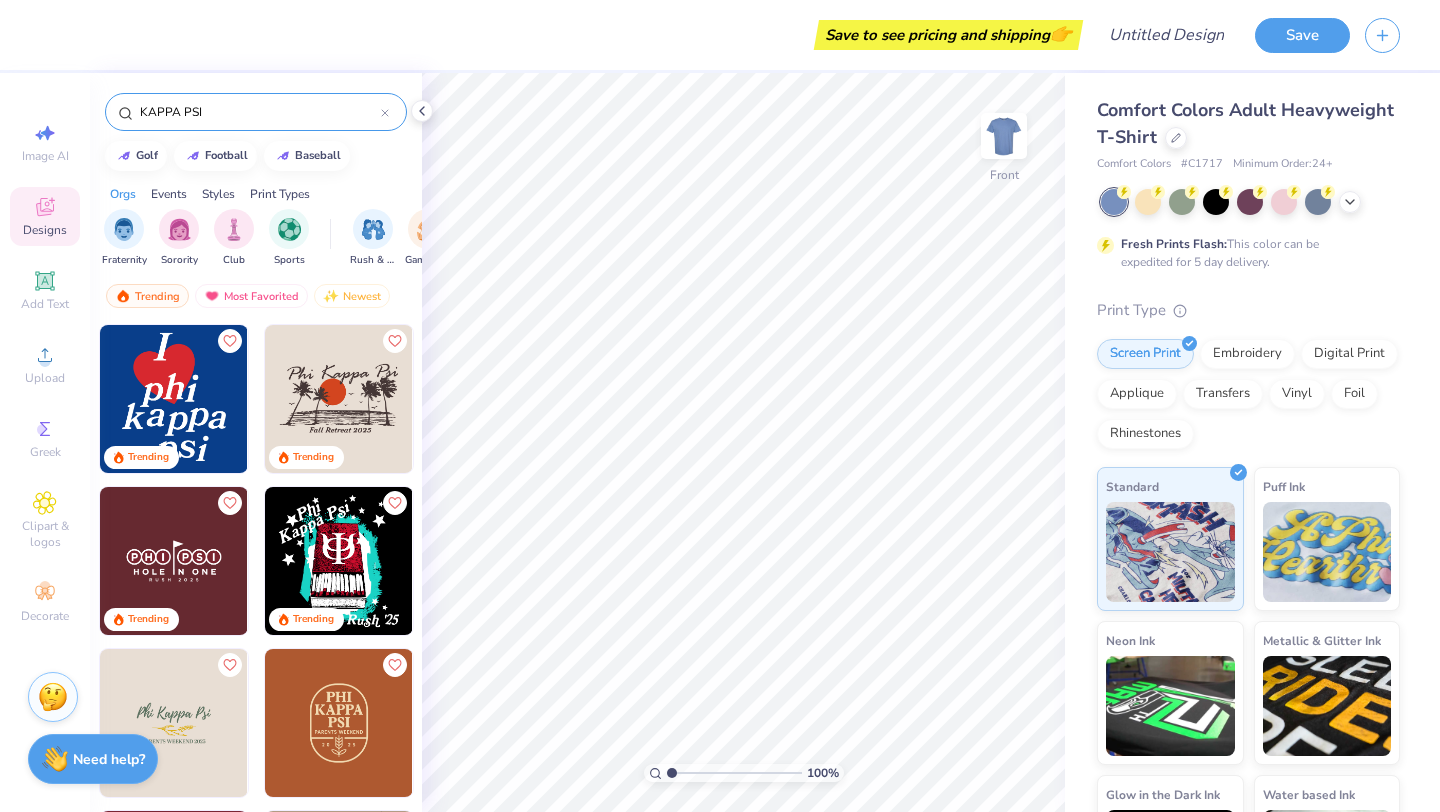 click on "KAPPA PSI" at bounding box center [259, 112] 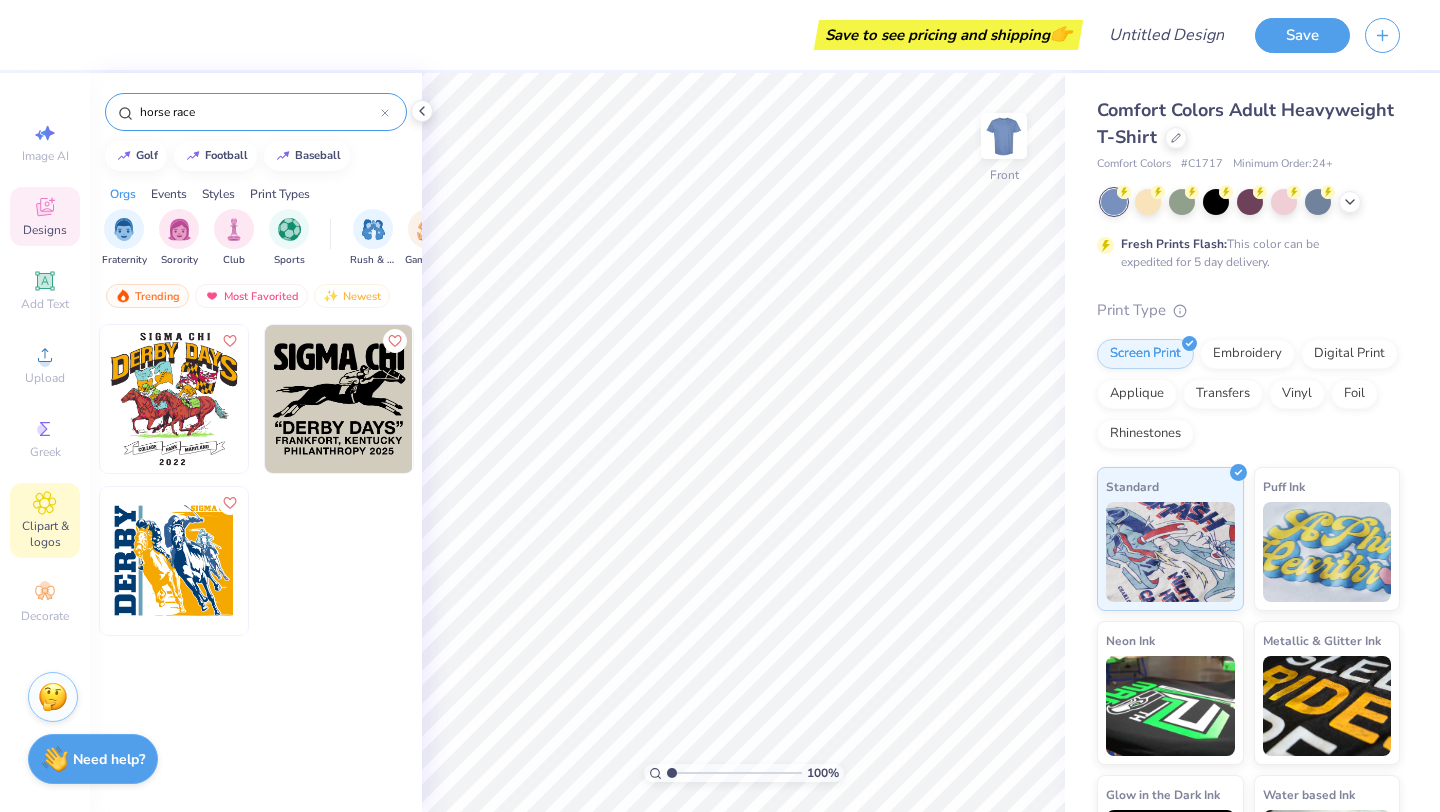 type on "horse race" 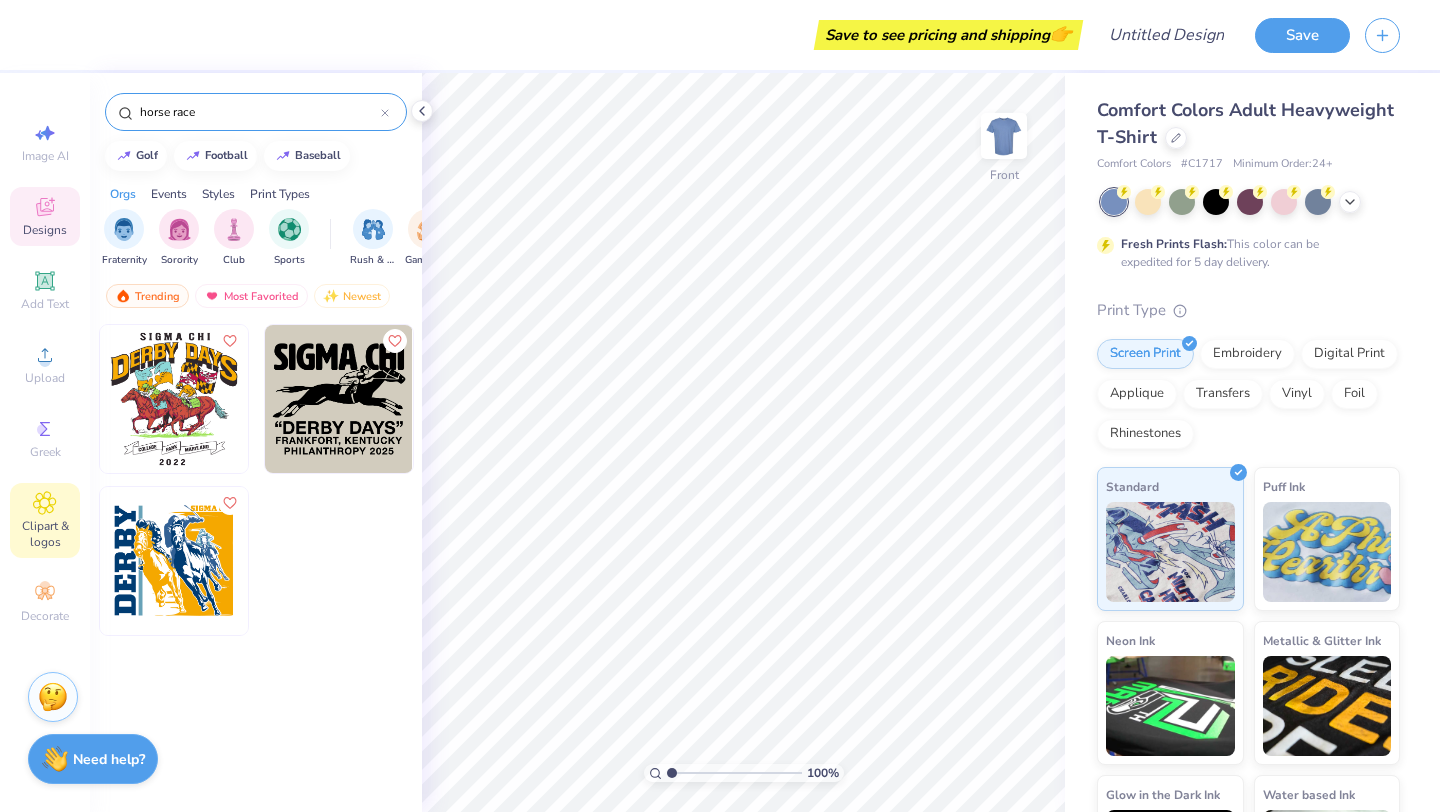 click 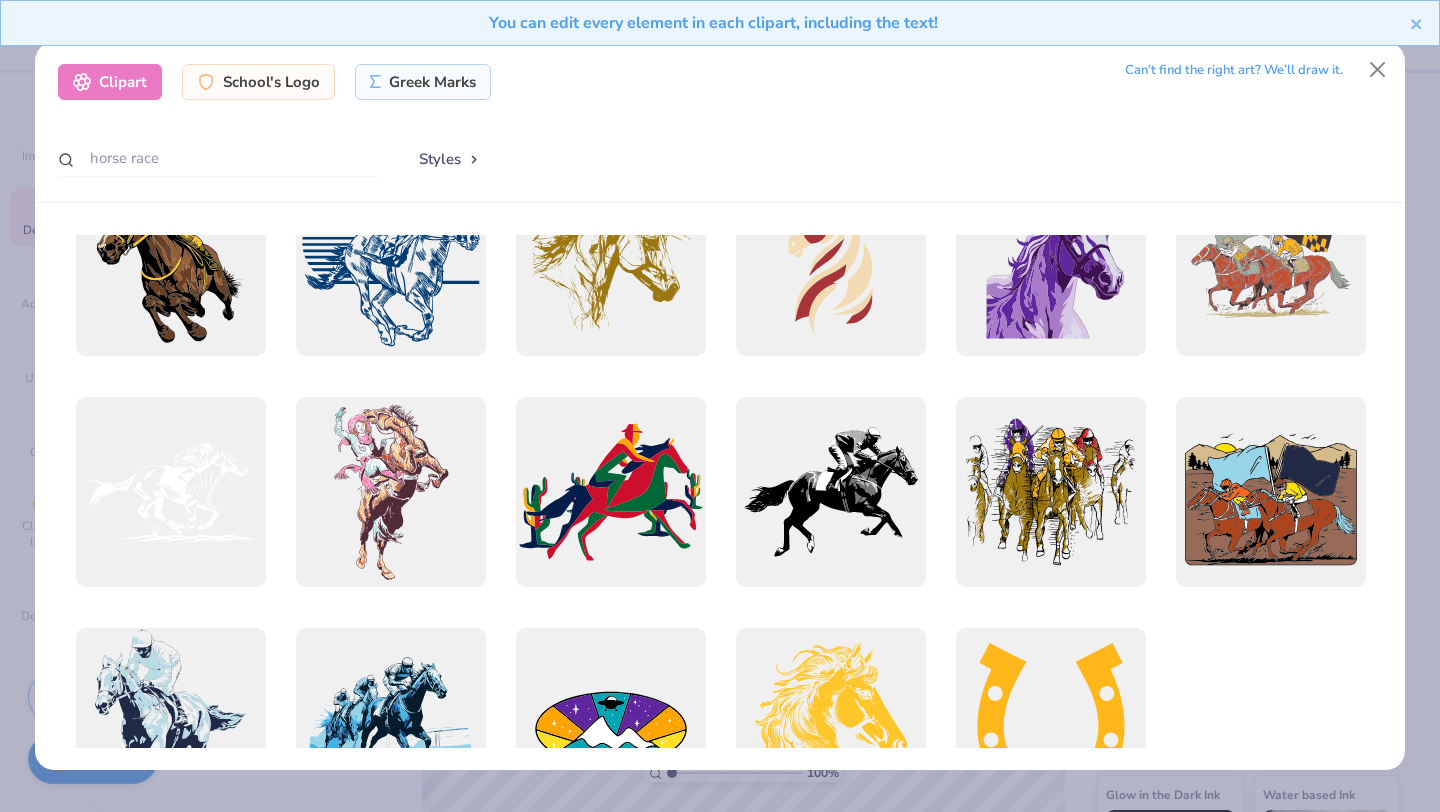 scroll, scrollTop: 39, scrollLeft: 0, axis: vertical 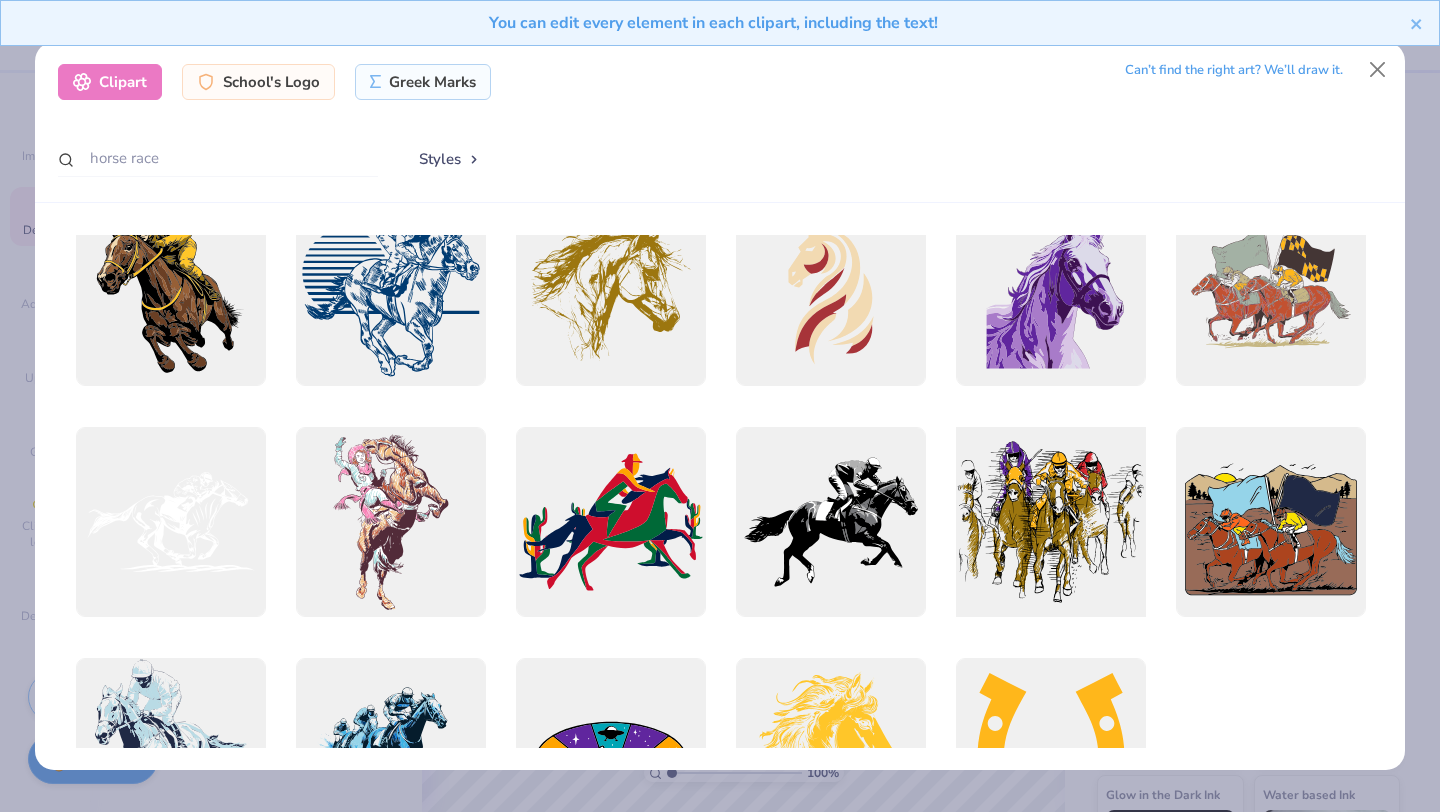 click at bounding box center [1050, 522] 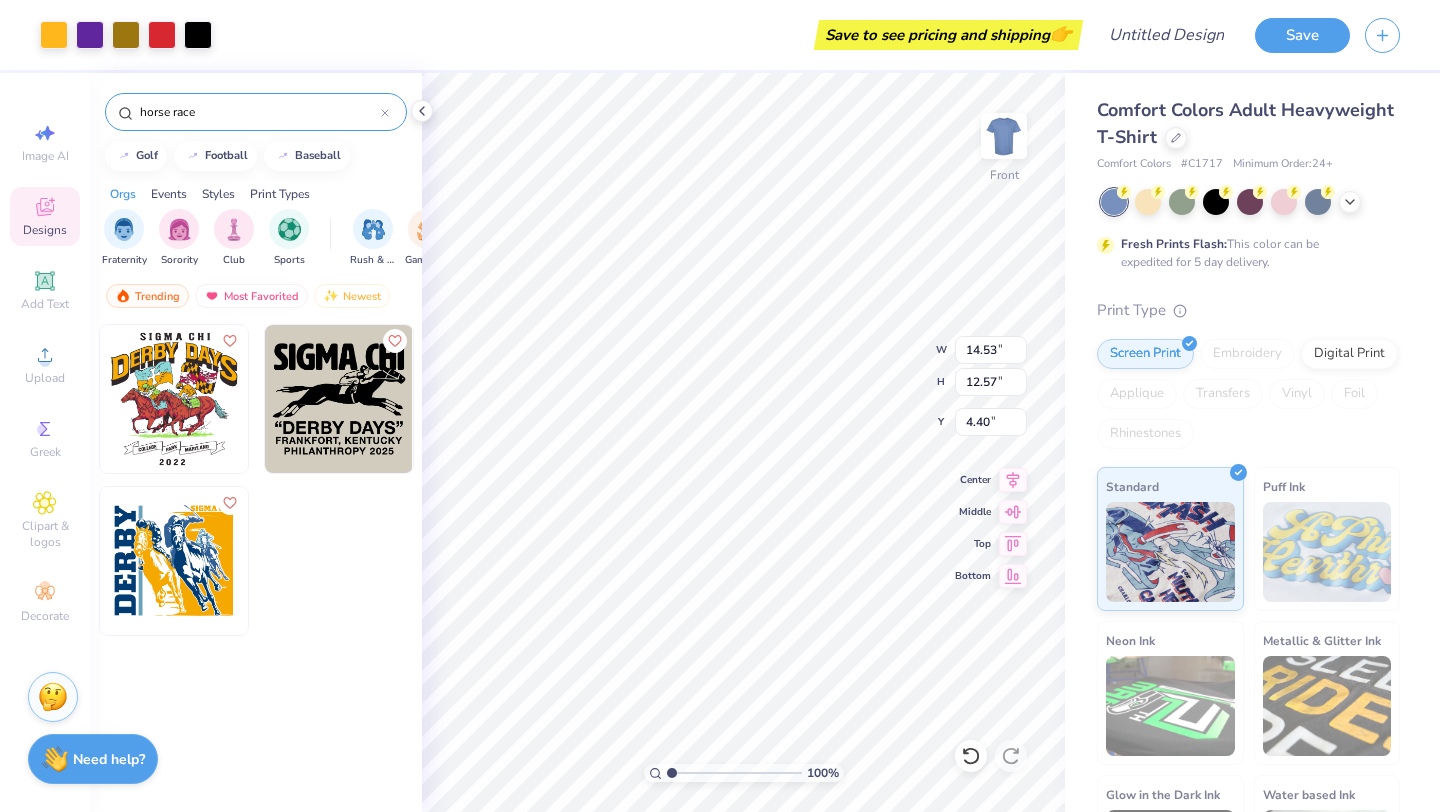 type on "4.40" 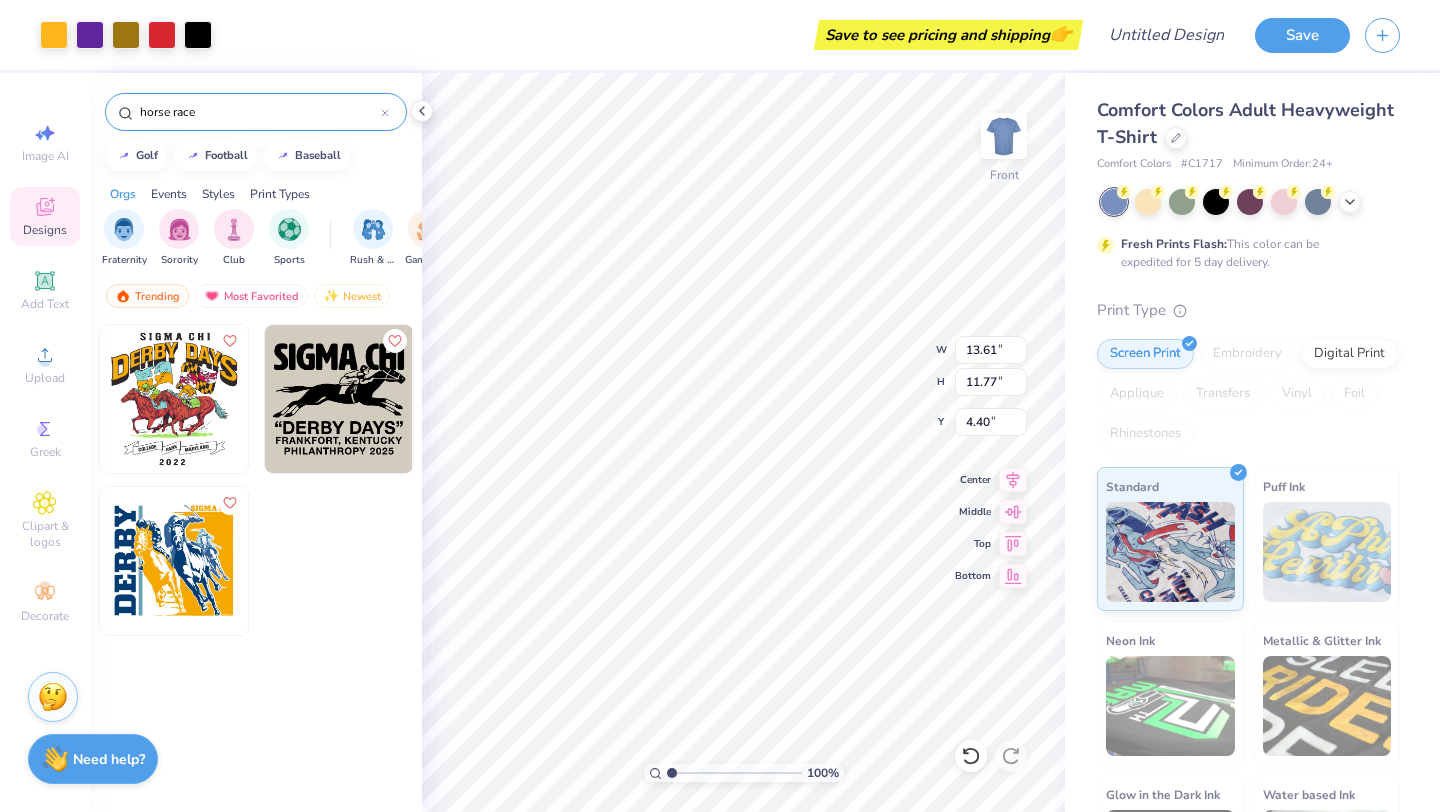 type on "13.61" 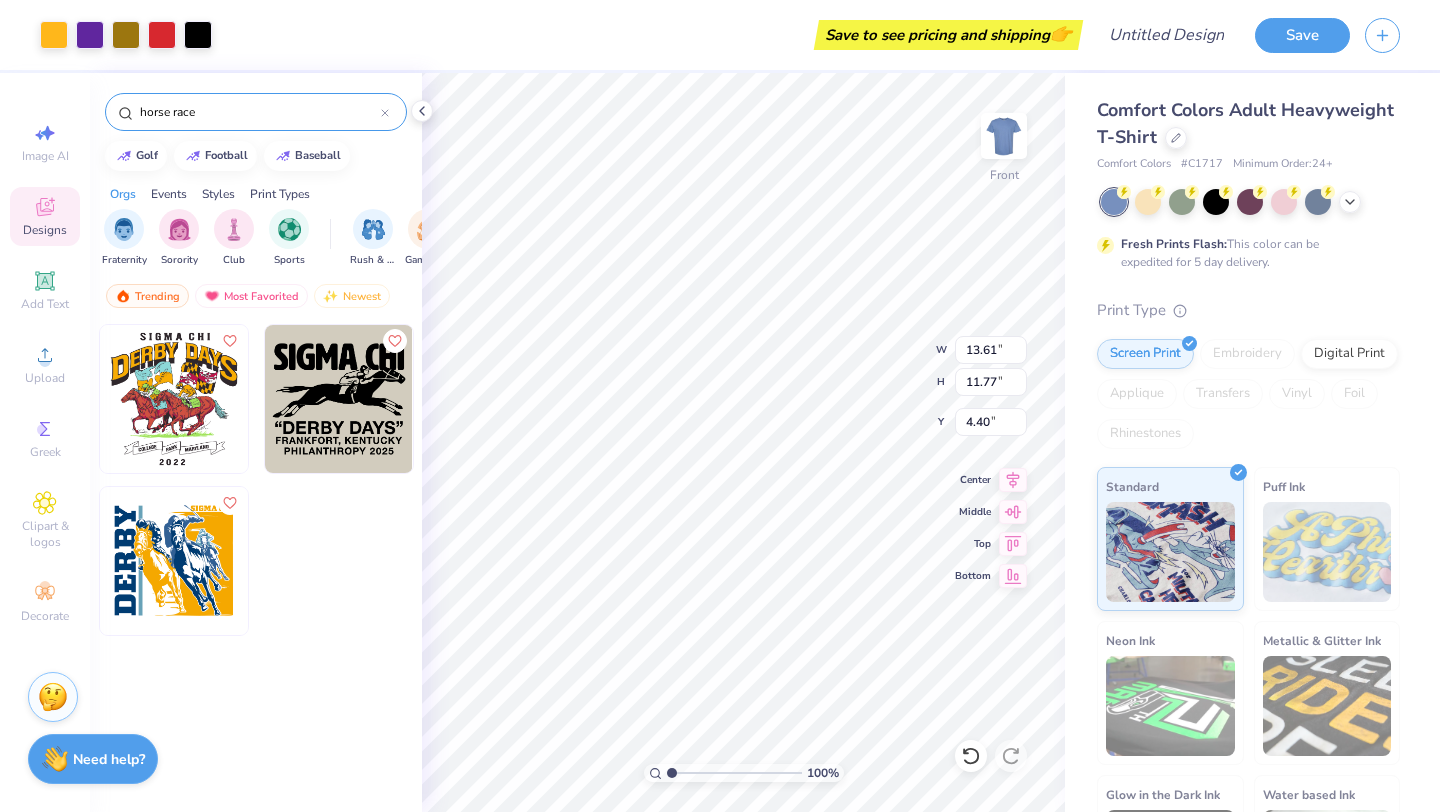 type on "11.77" 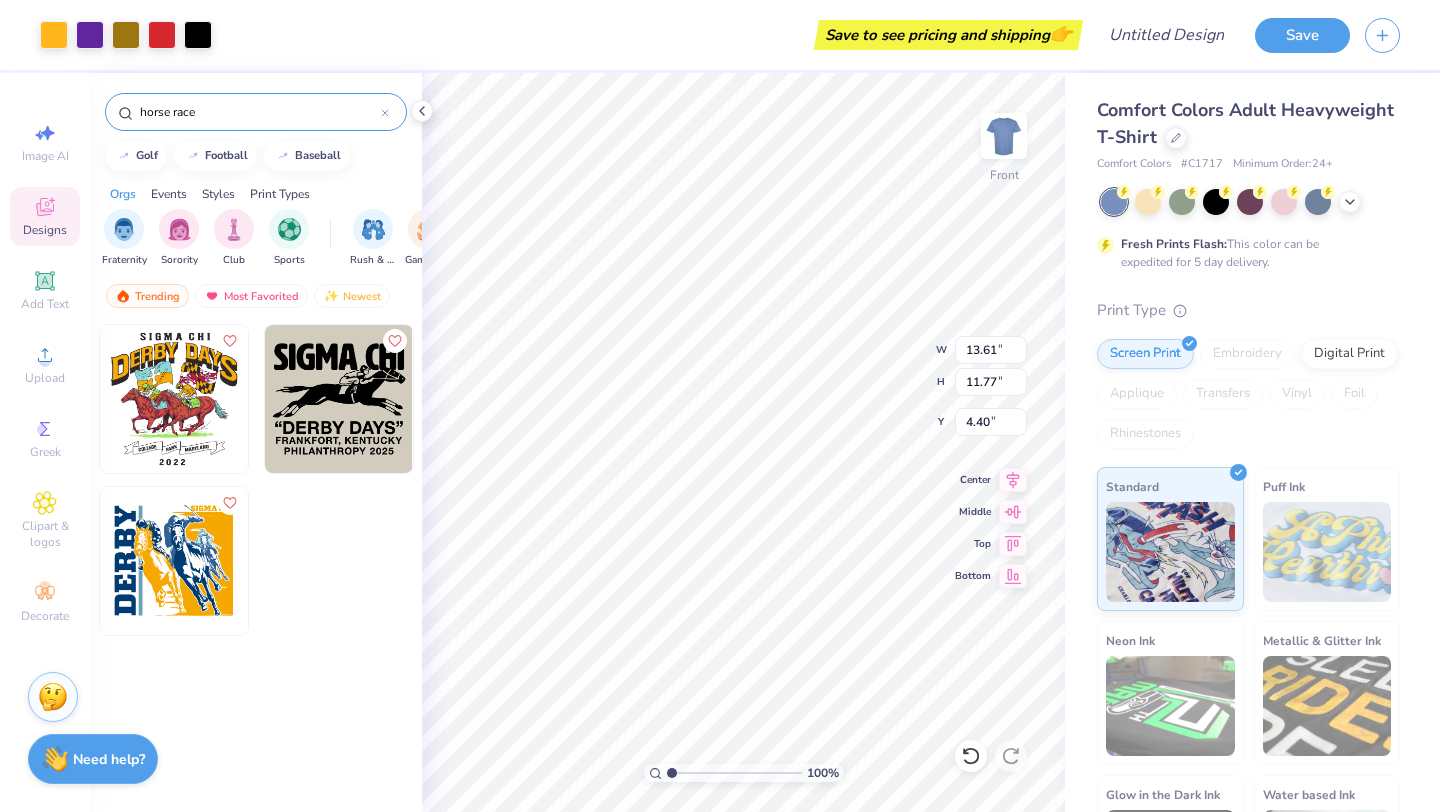 type on "5.35" 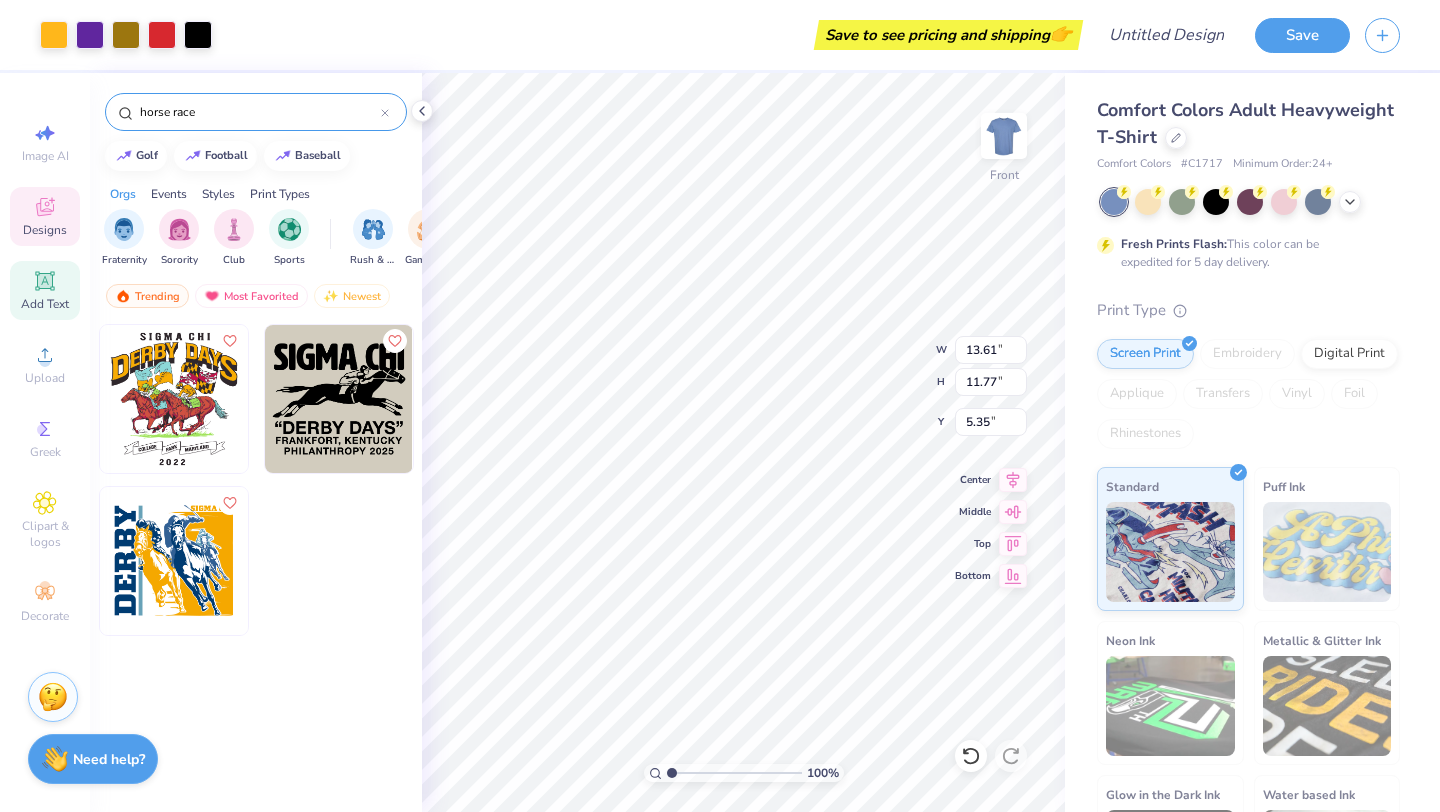 click 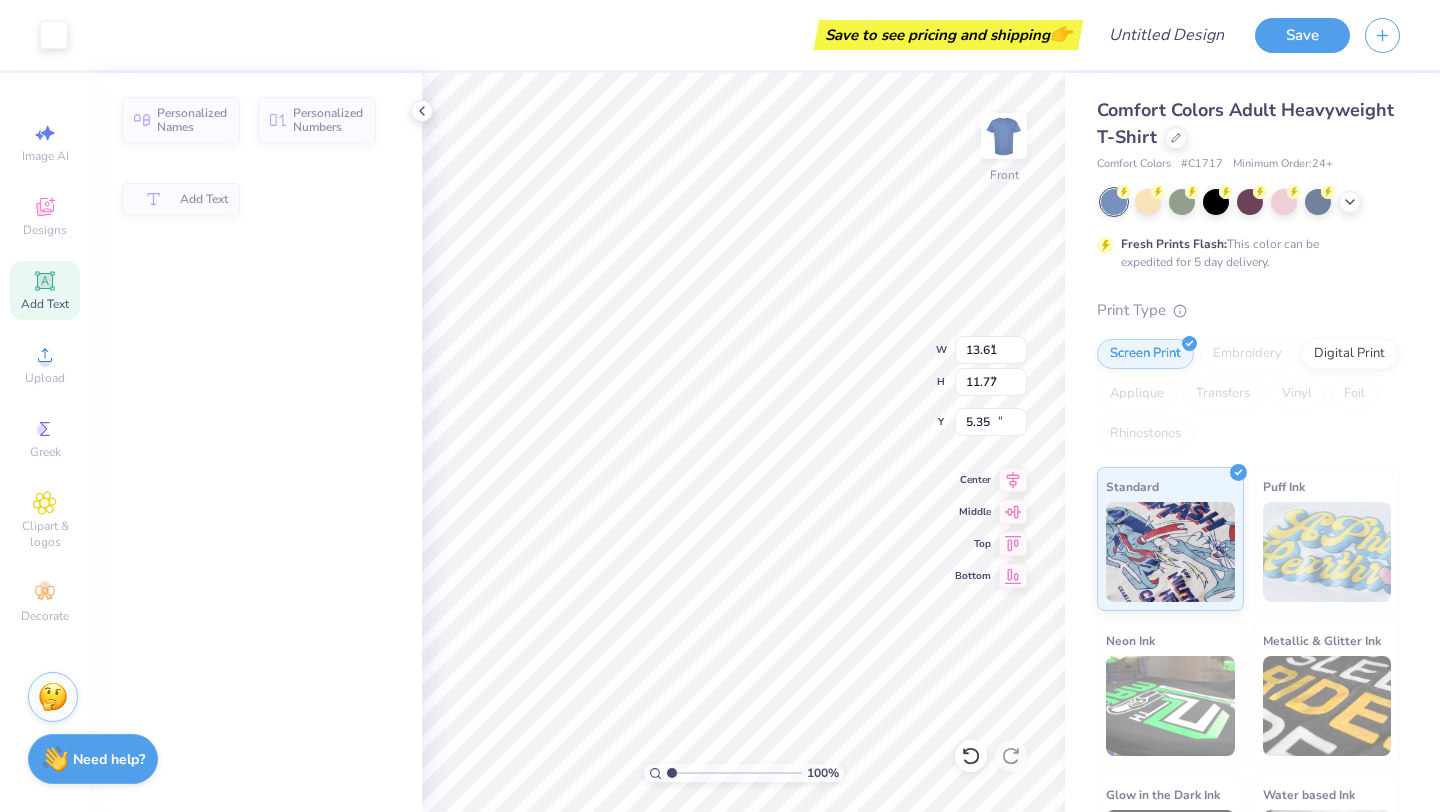 type on "5.69" 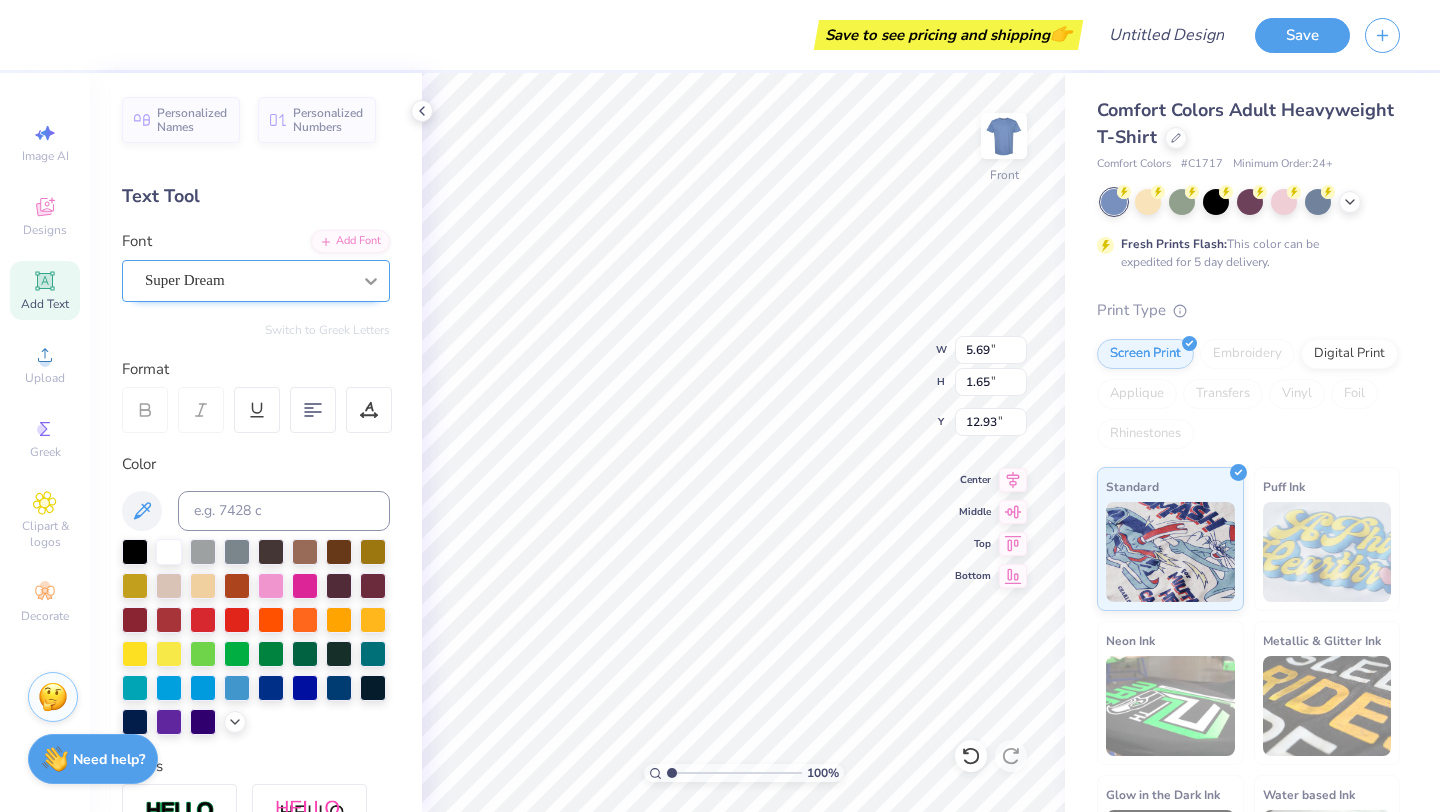click 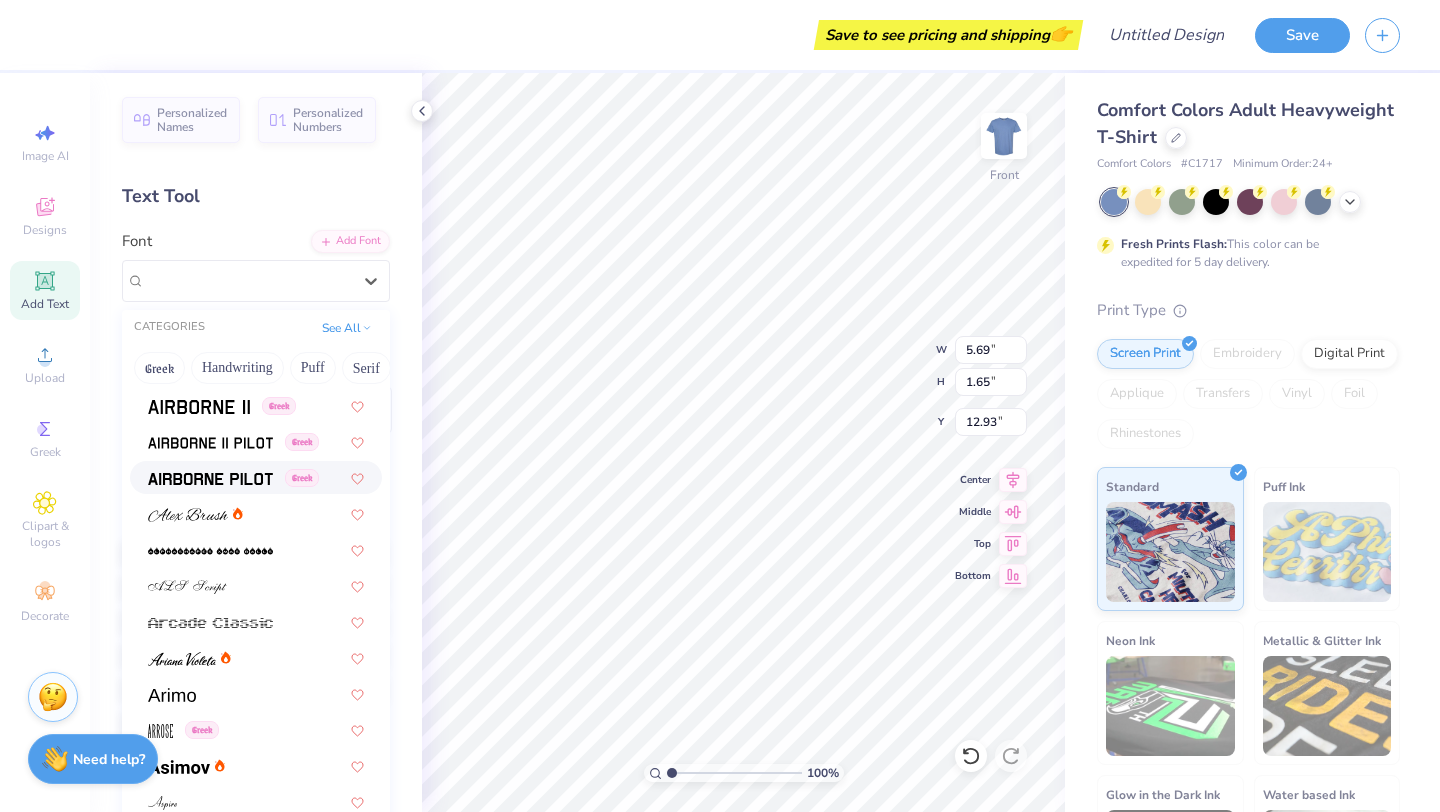 scroll, scrollTop: 473, scrollLeft: 0, axis: vertical 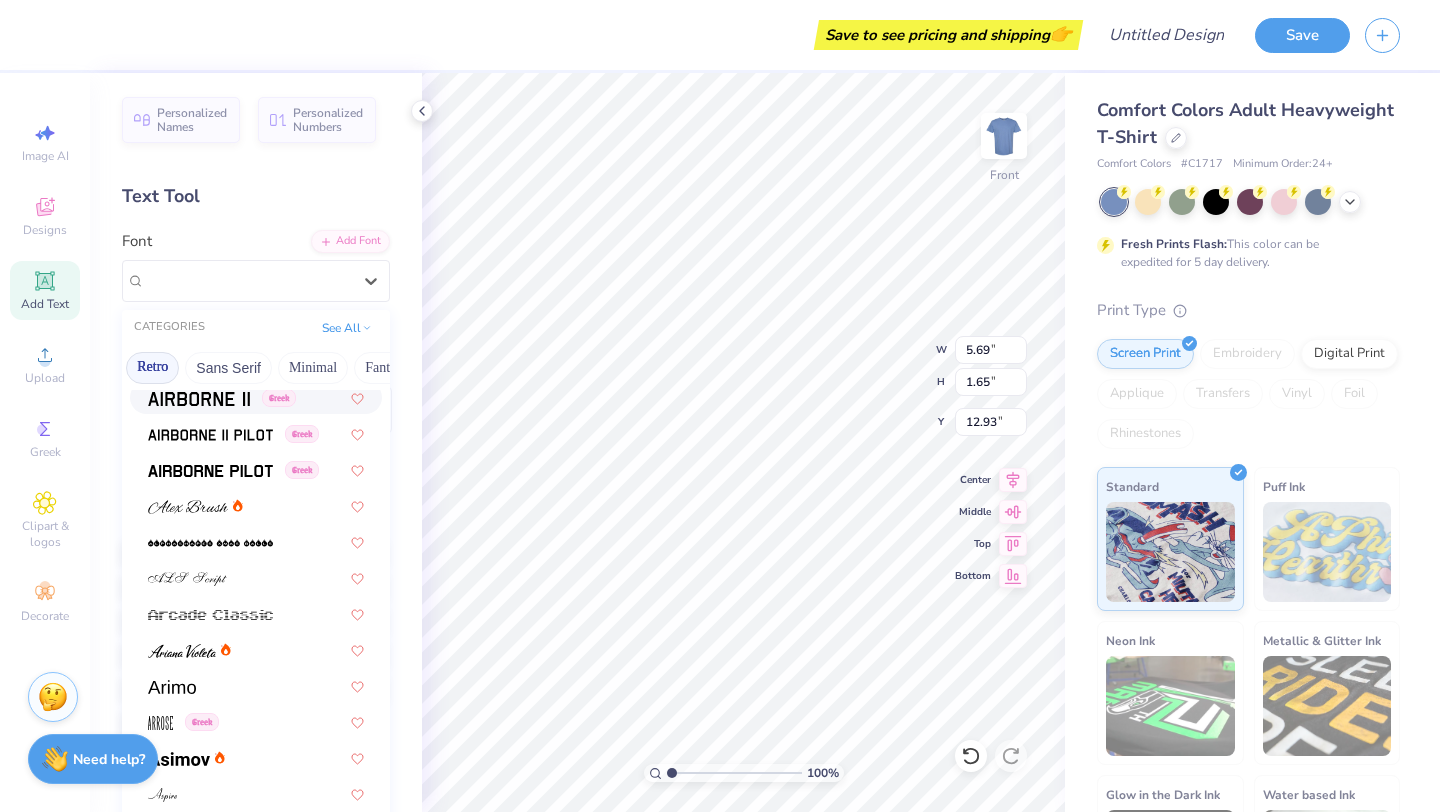 click on "Retro" at bounding box center [152, 368] 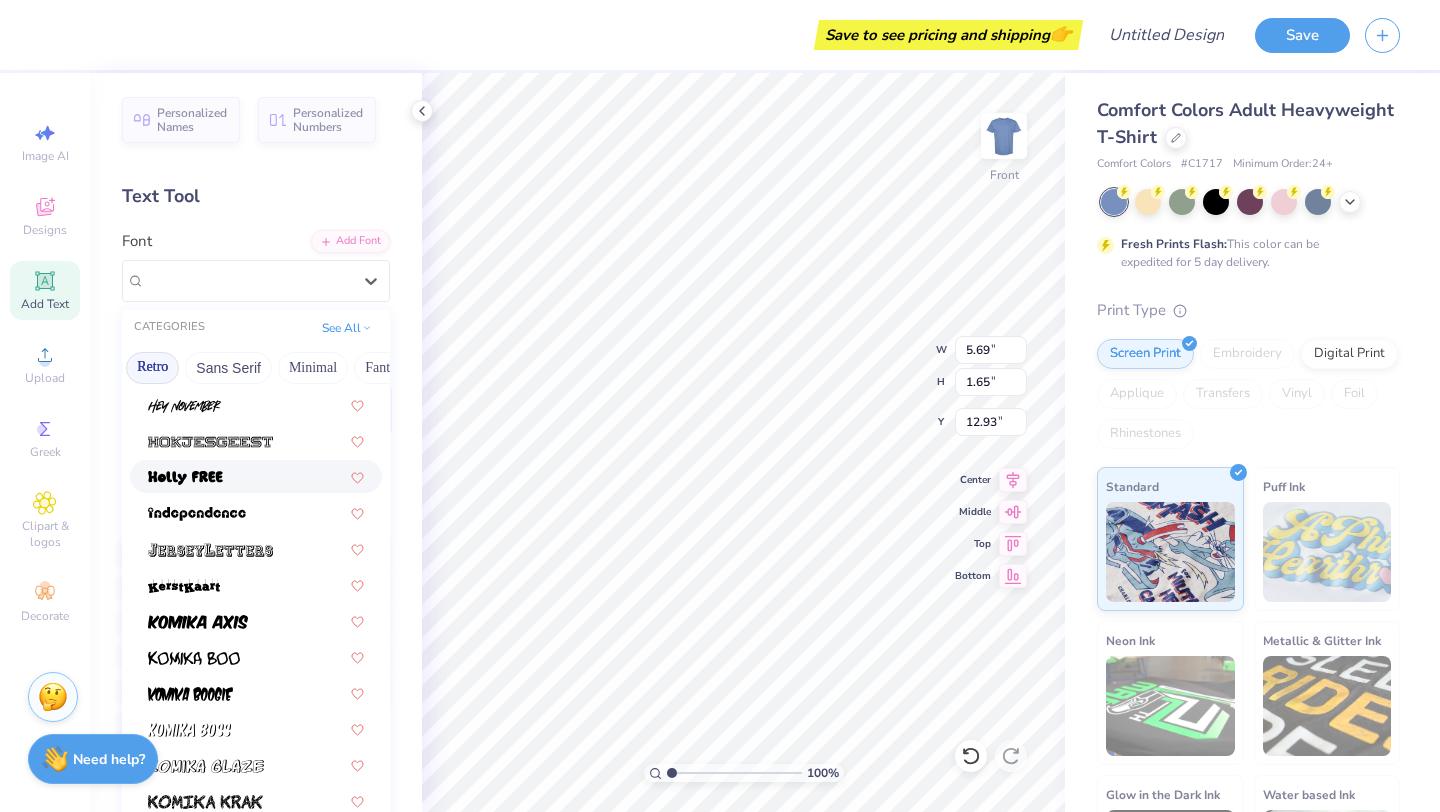scroll, scrollTop: 1409, scrollLeft: 0, axis: vertical 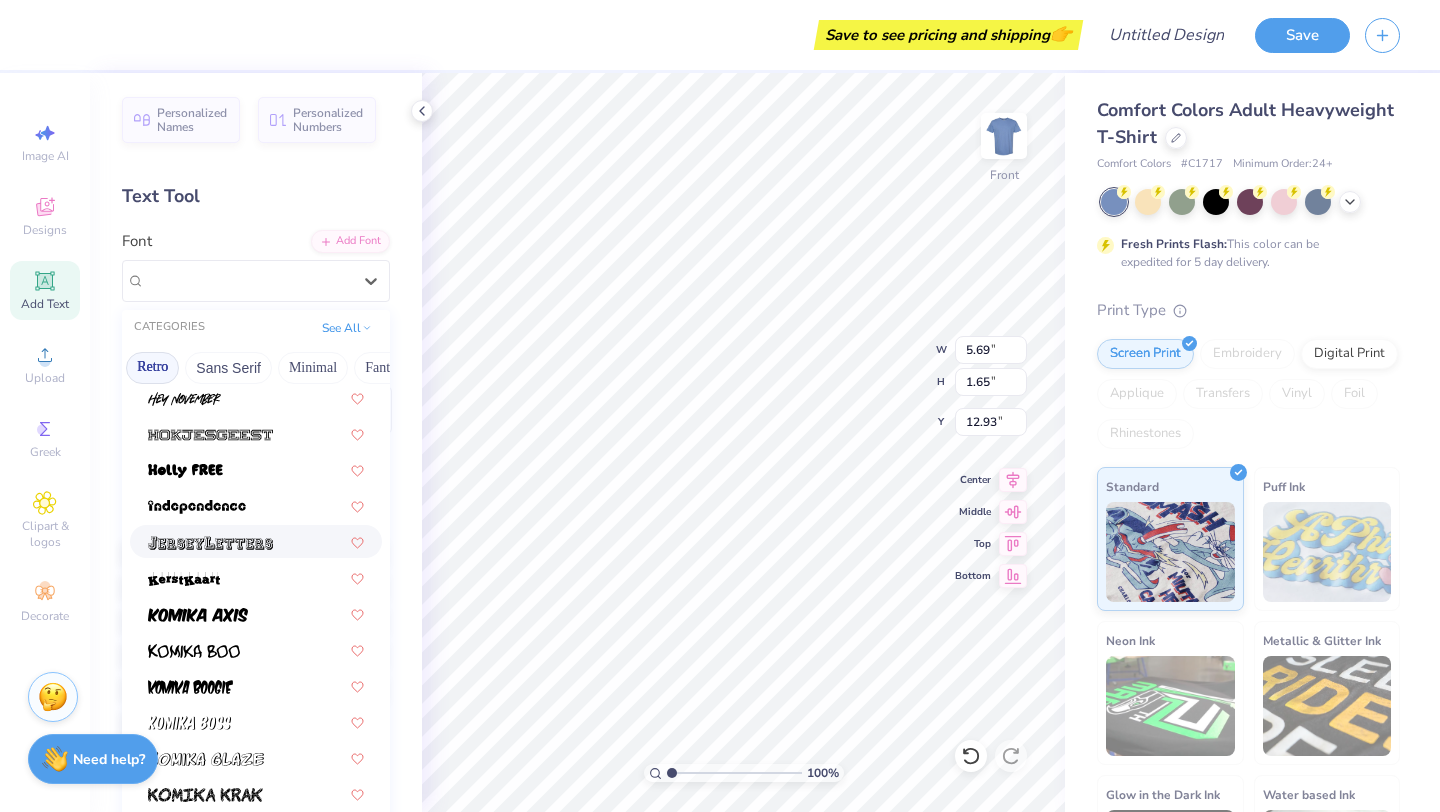 click at bounding box center [256, 541] 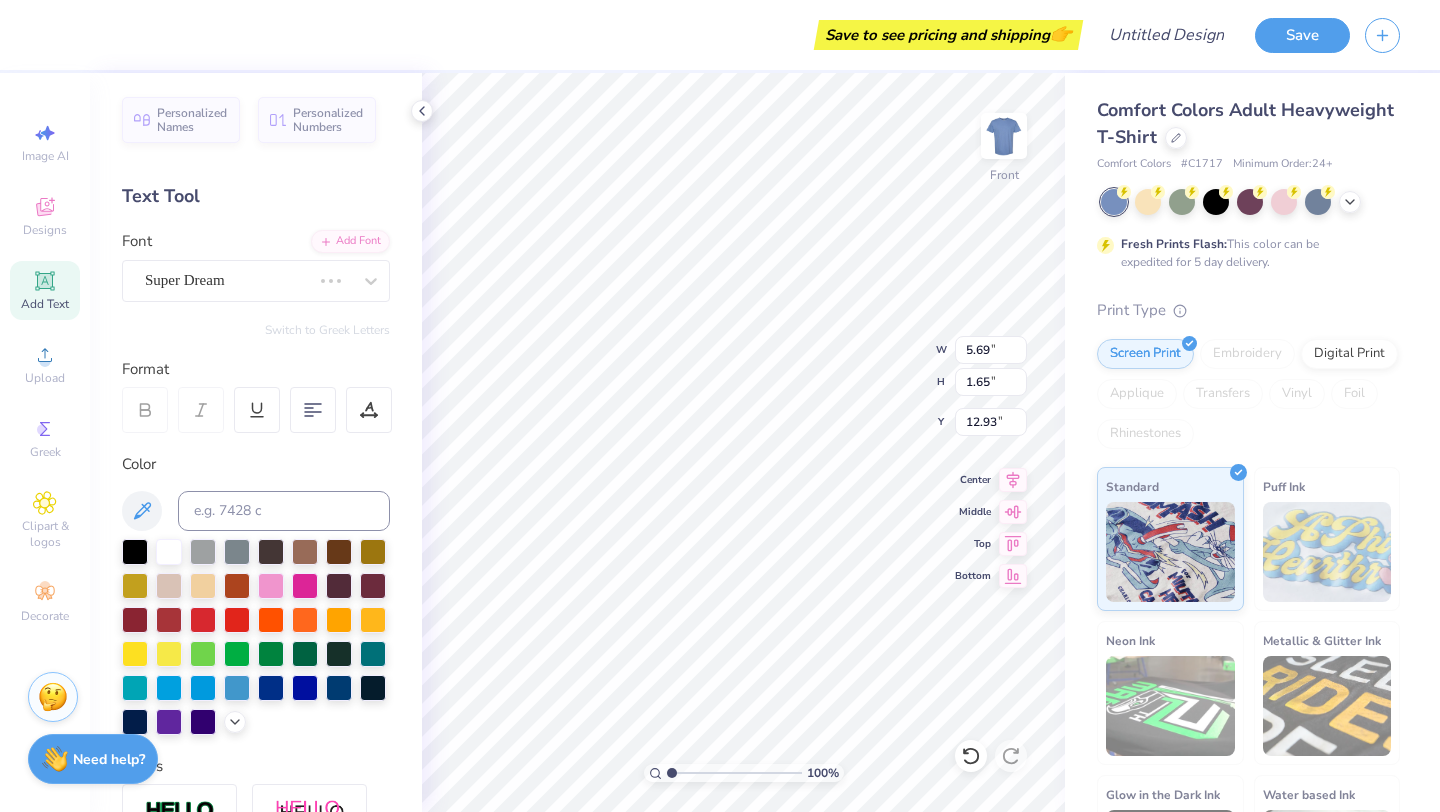type on "7.16" 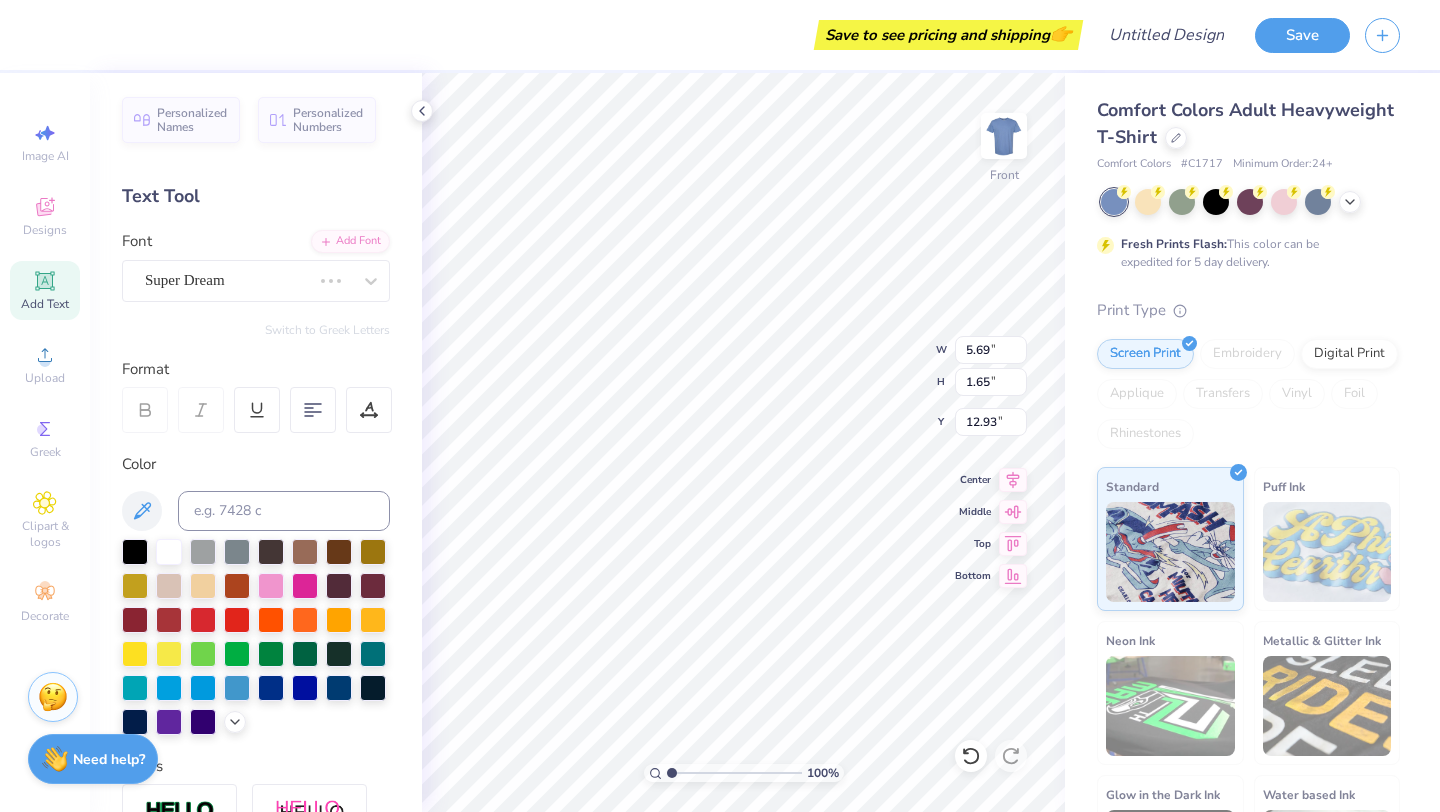 type on "12.71" 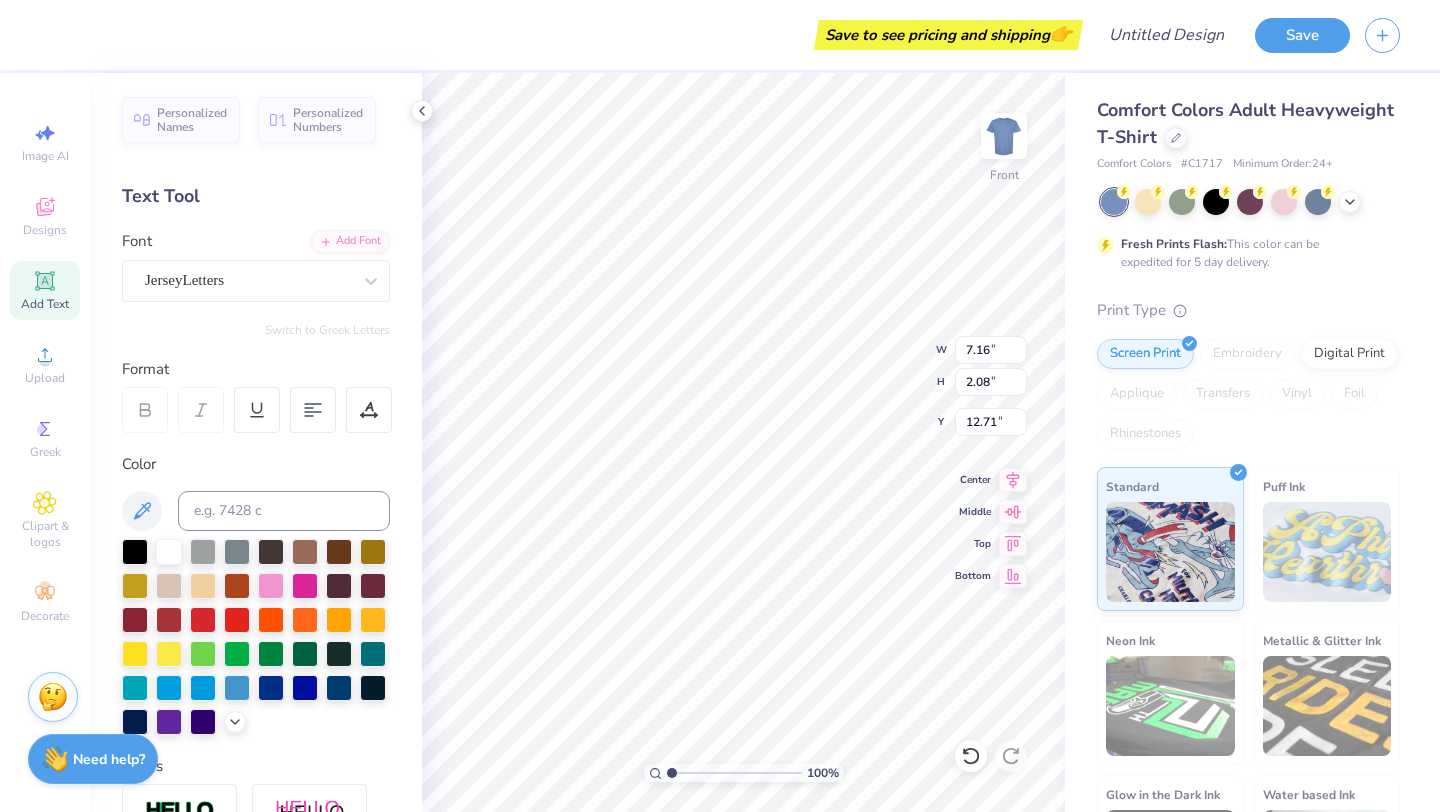 scroll, scrollTop: 0, scrollLeft: 4, axis: horizontal 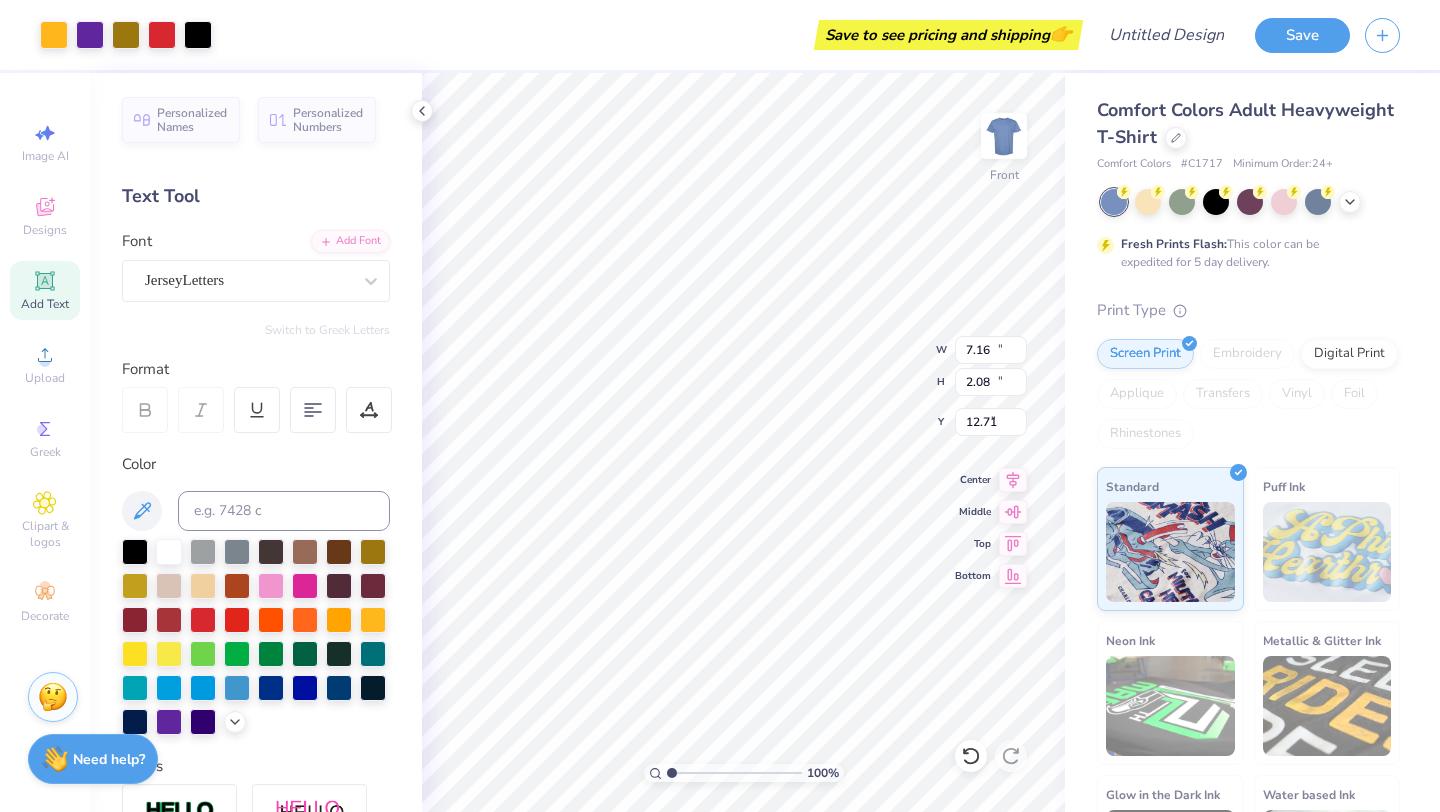 type on "13.61" 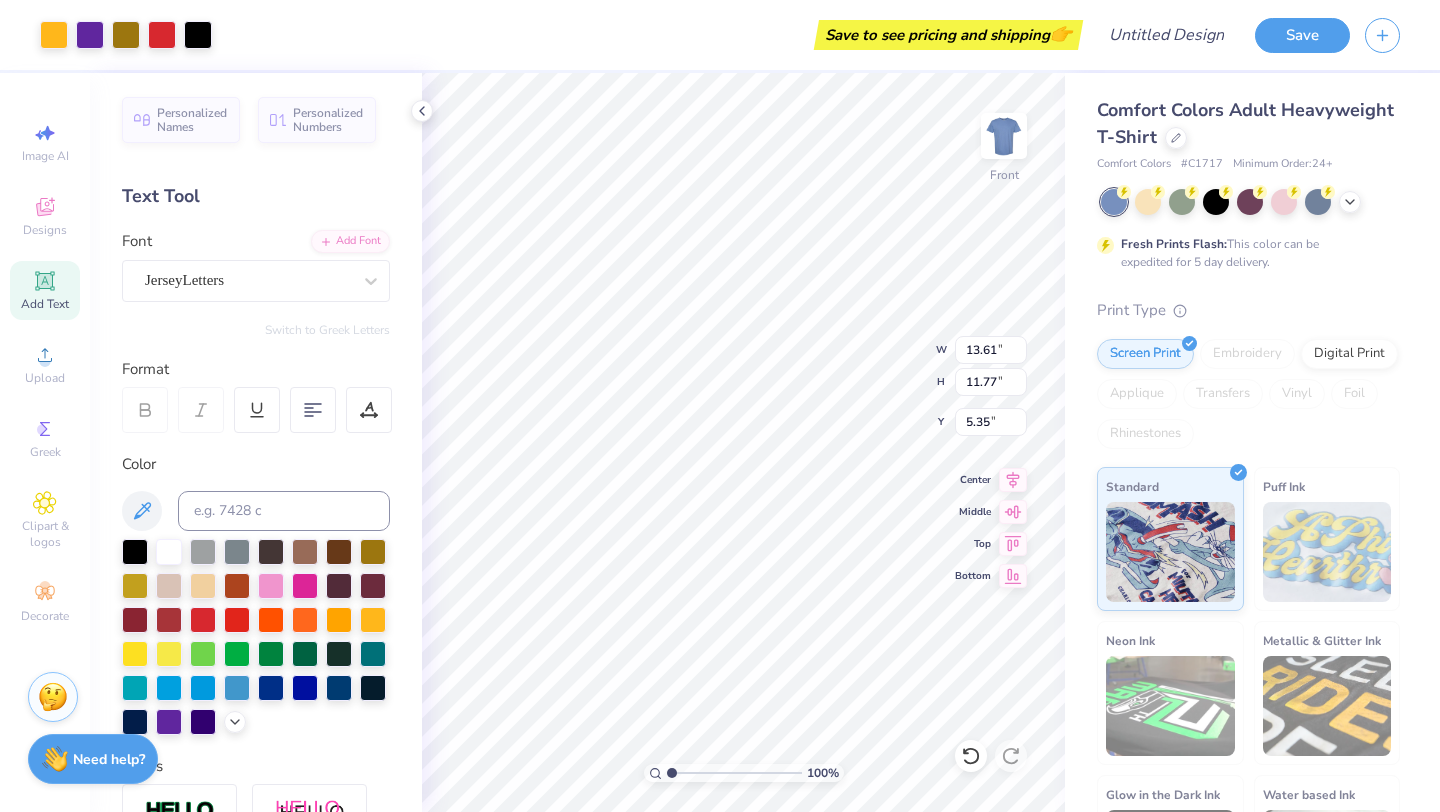 type on "14.53" 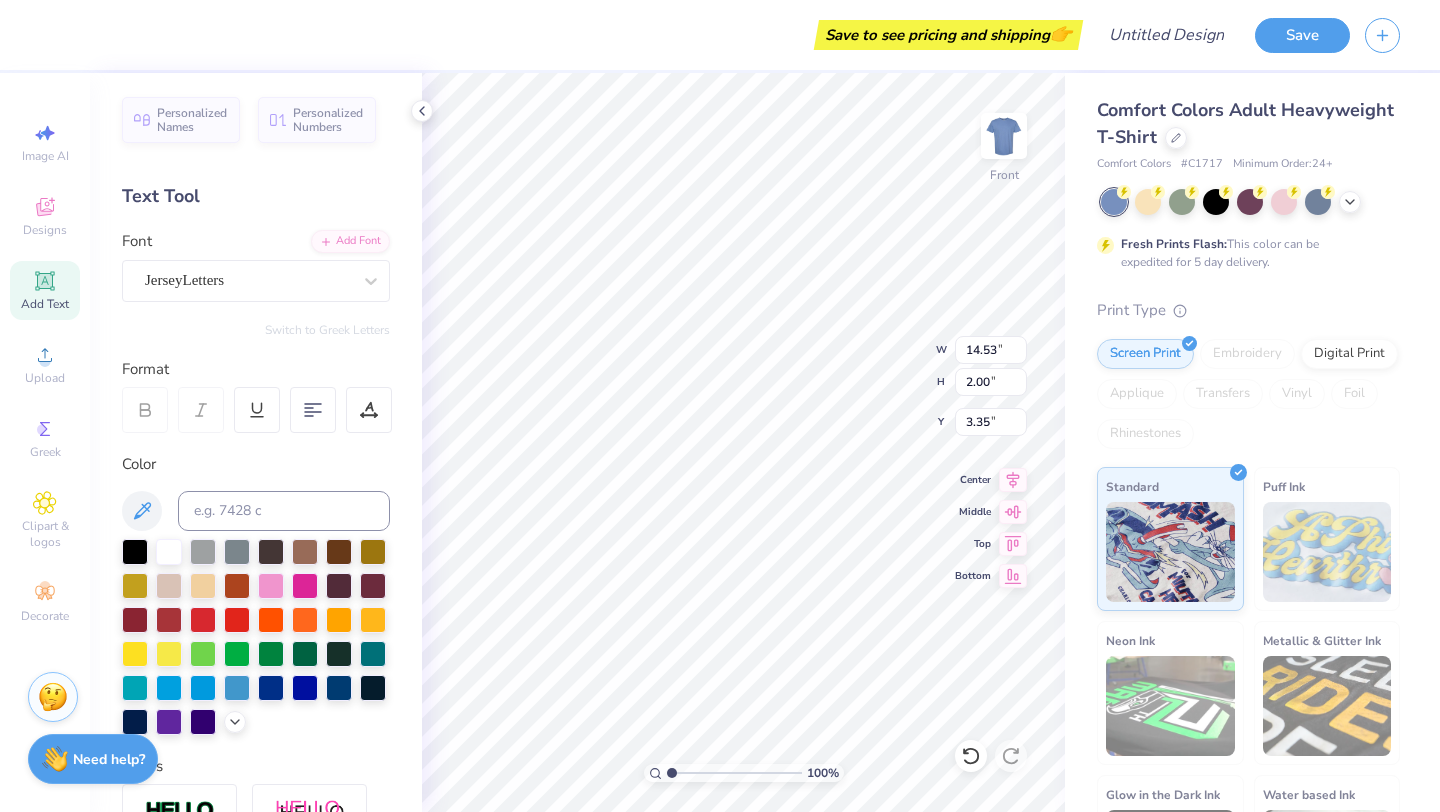 type on "3.00" 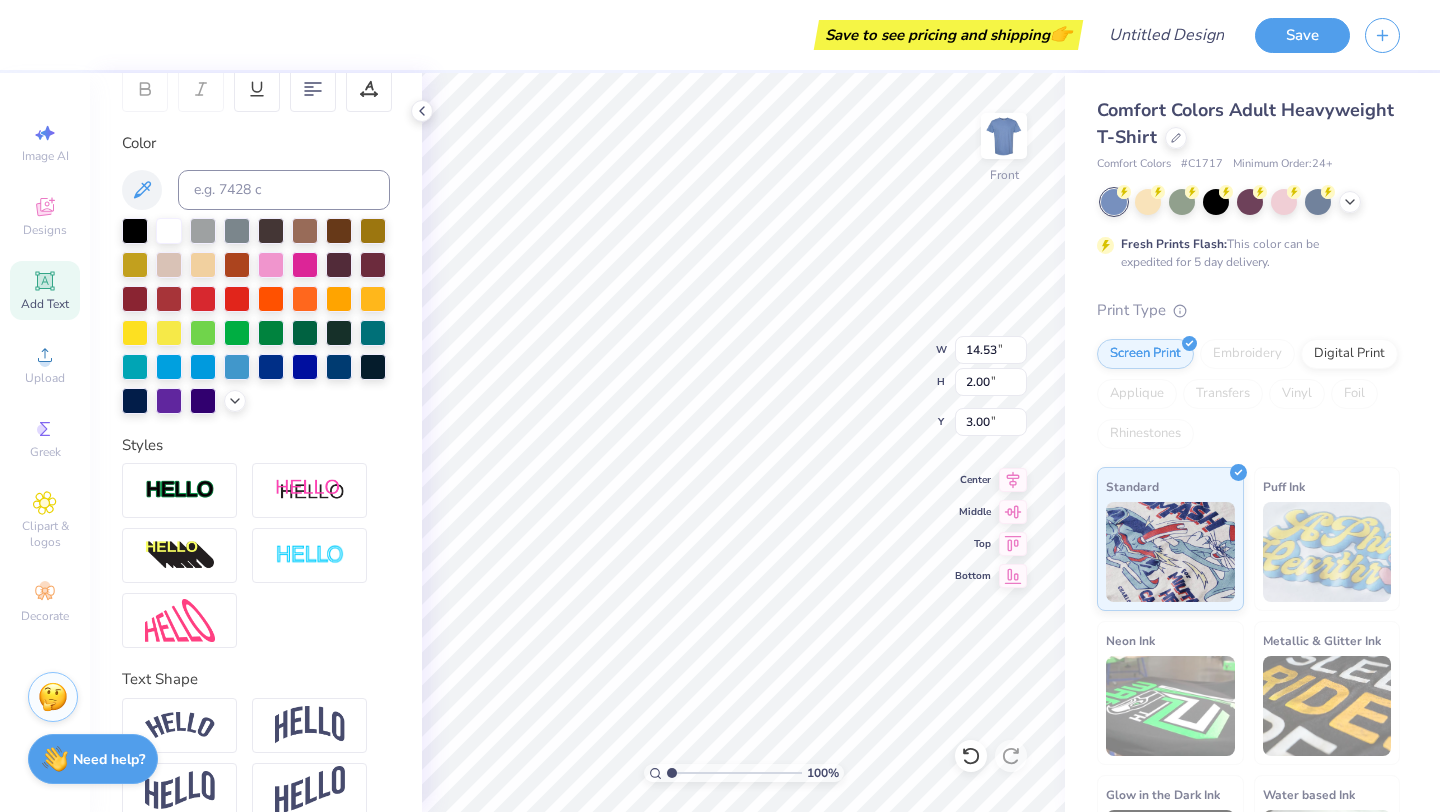 scroll, scrollTop: 350, scrollLeft: 0, axis: vertical 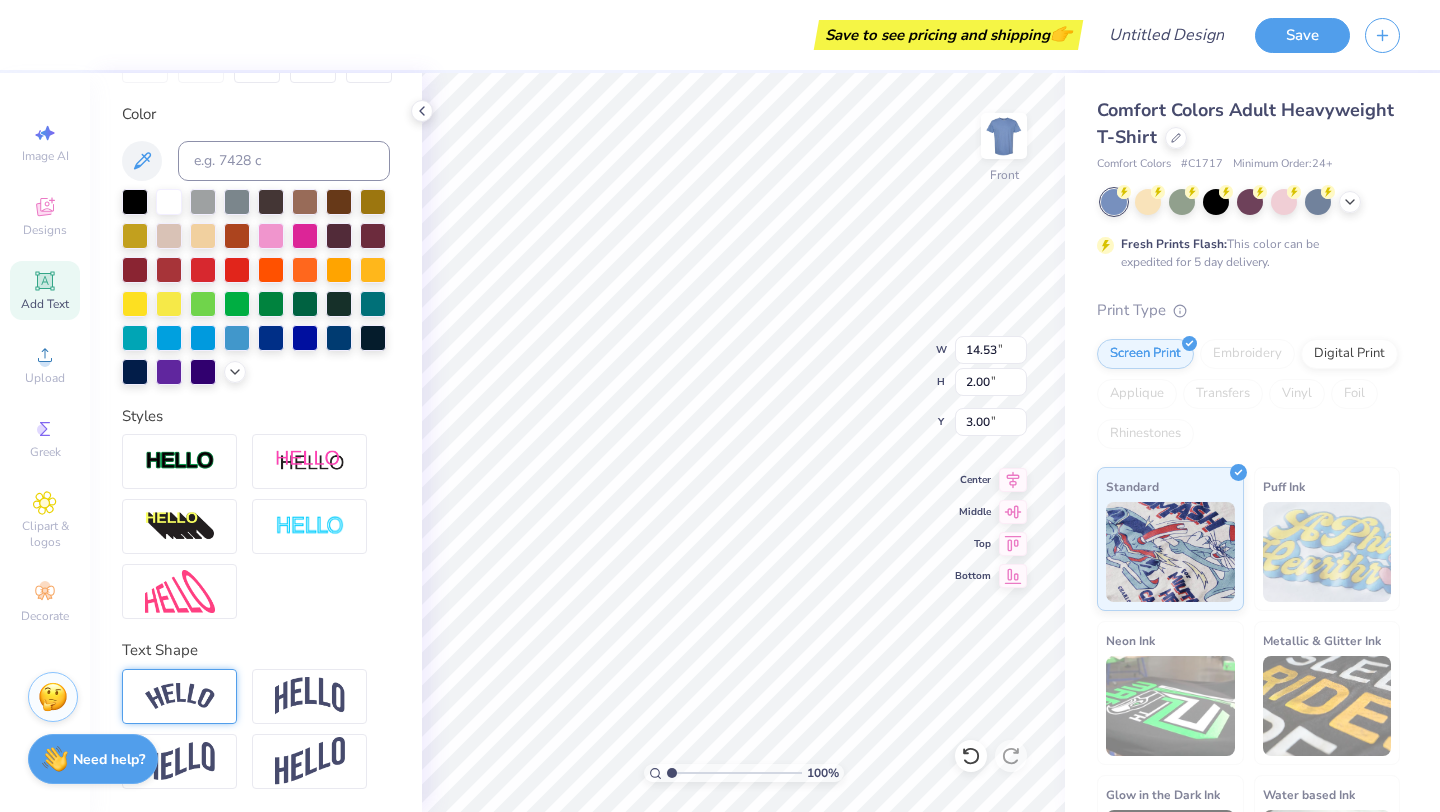 click at bounding box center (179, 696) 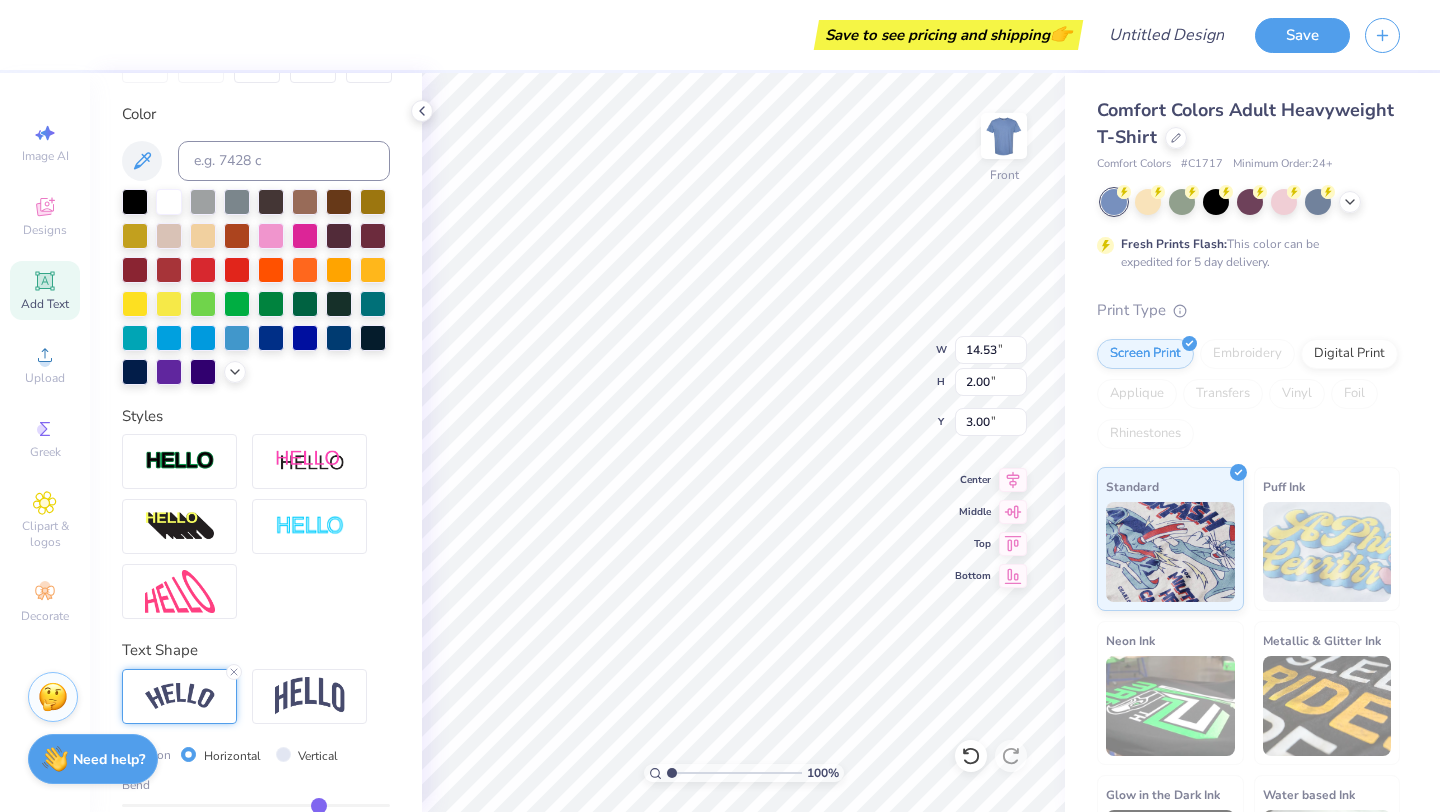 type on "3.46" 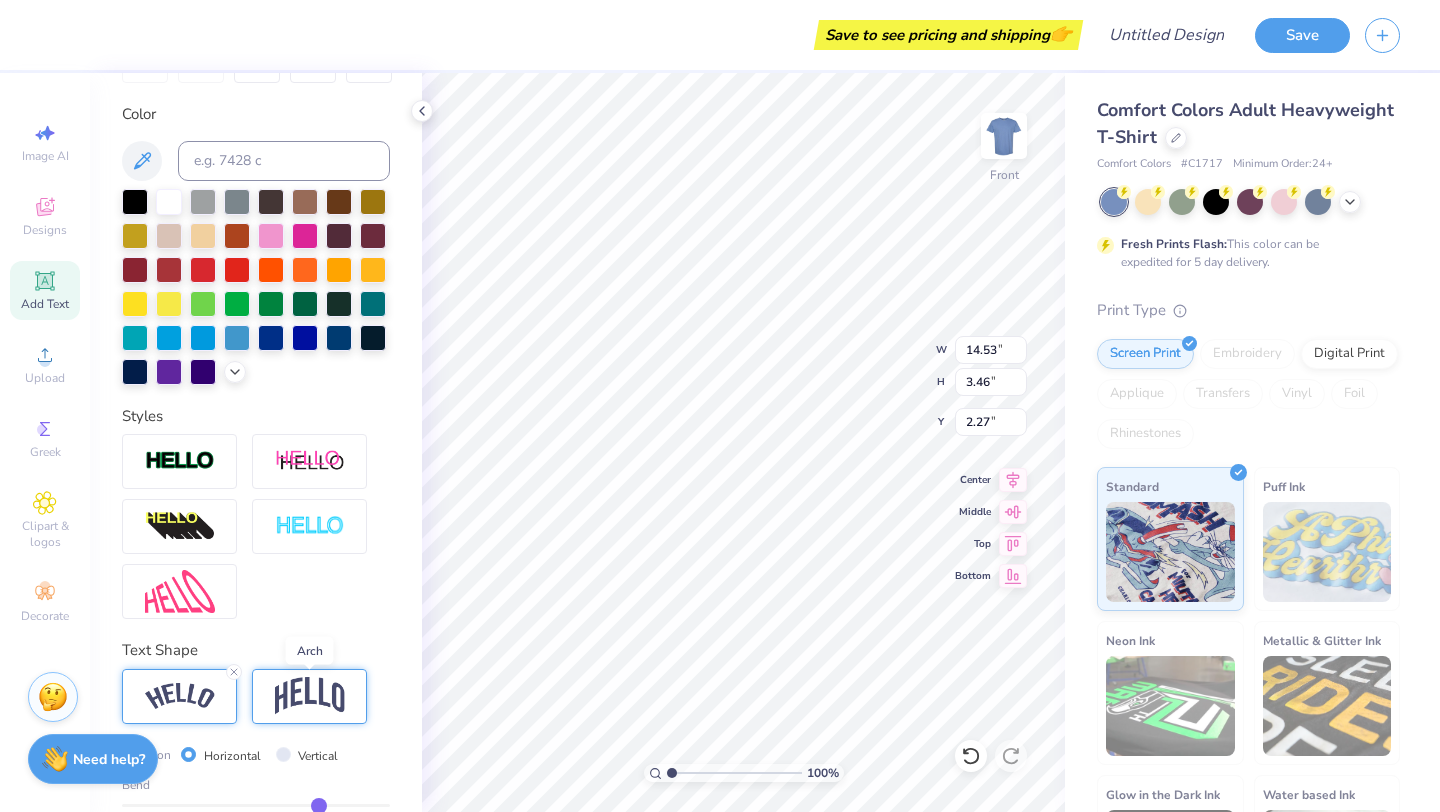 click at bounding box center (310, 696) 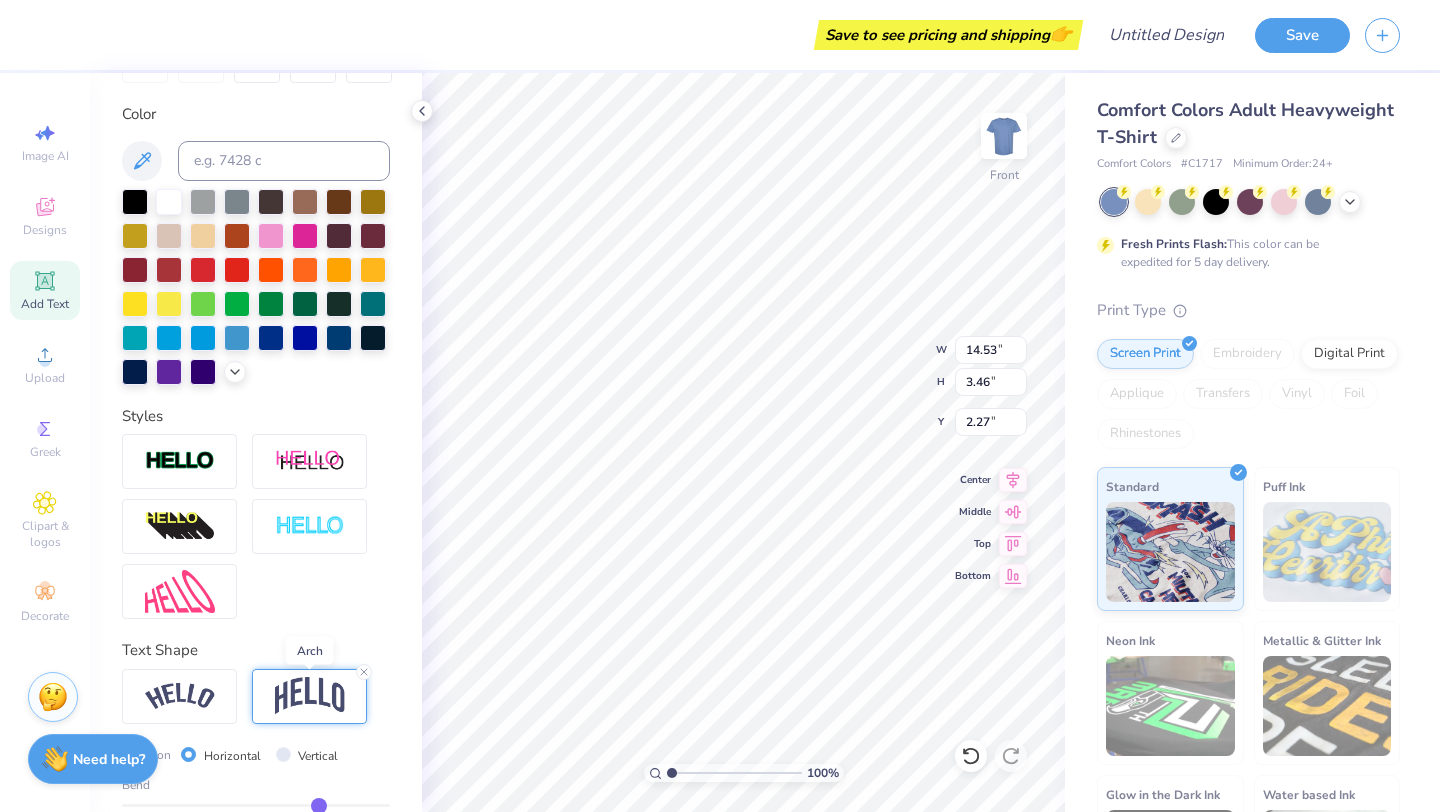 type on "12.39" 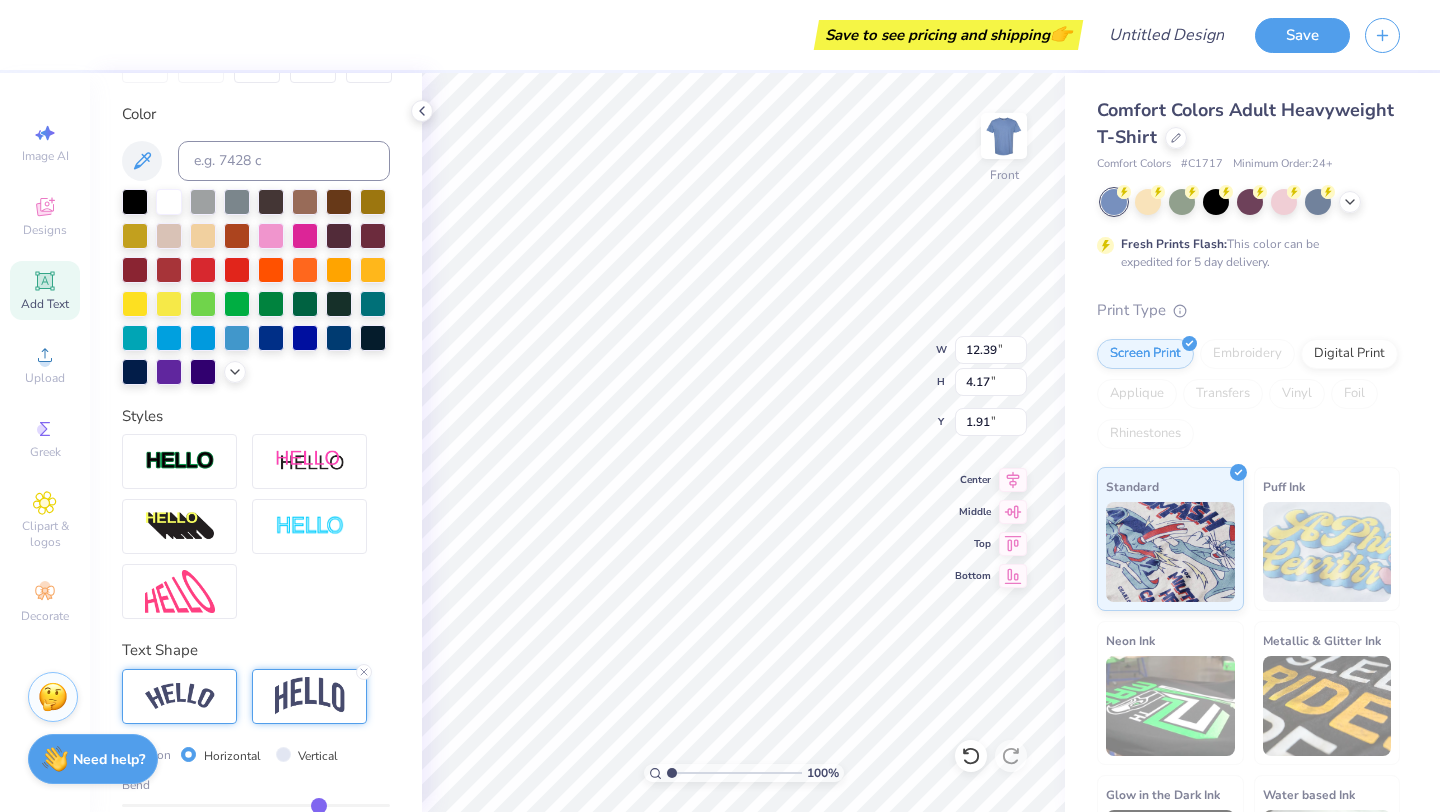 click at bounding box center [180, 696] 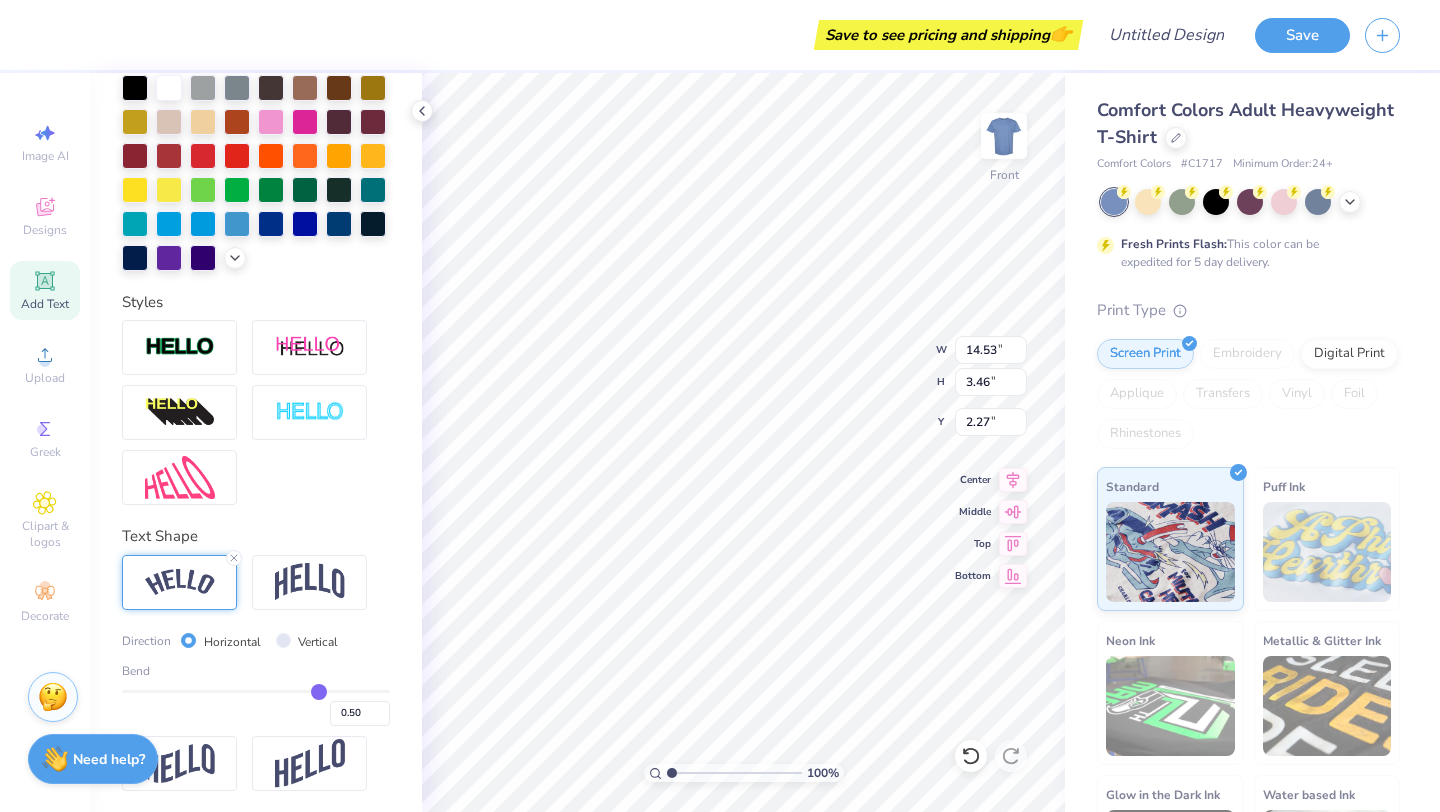 scroll, scrollTop: 467, scrollLeft: 0, axis: vertical 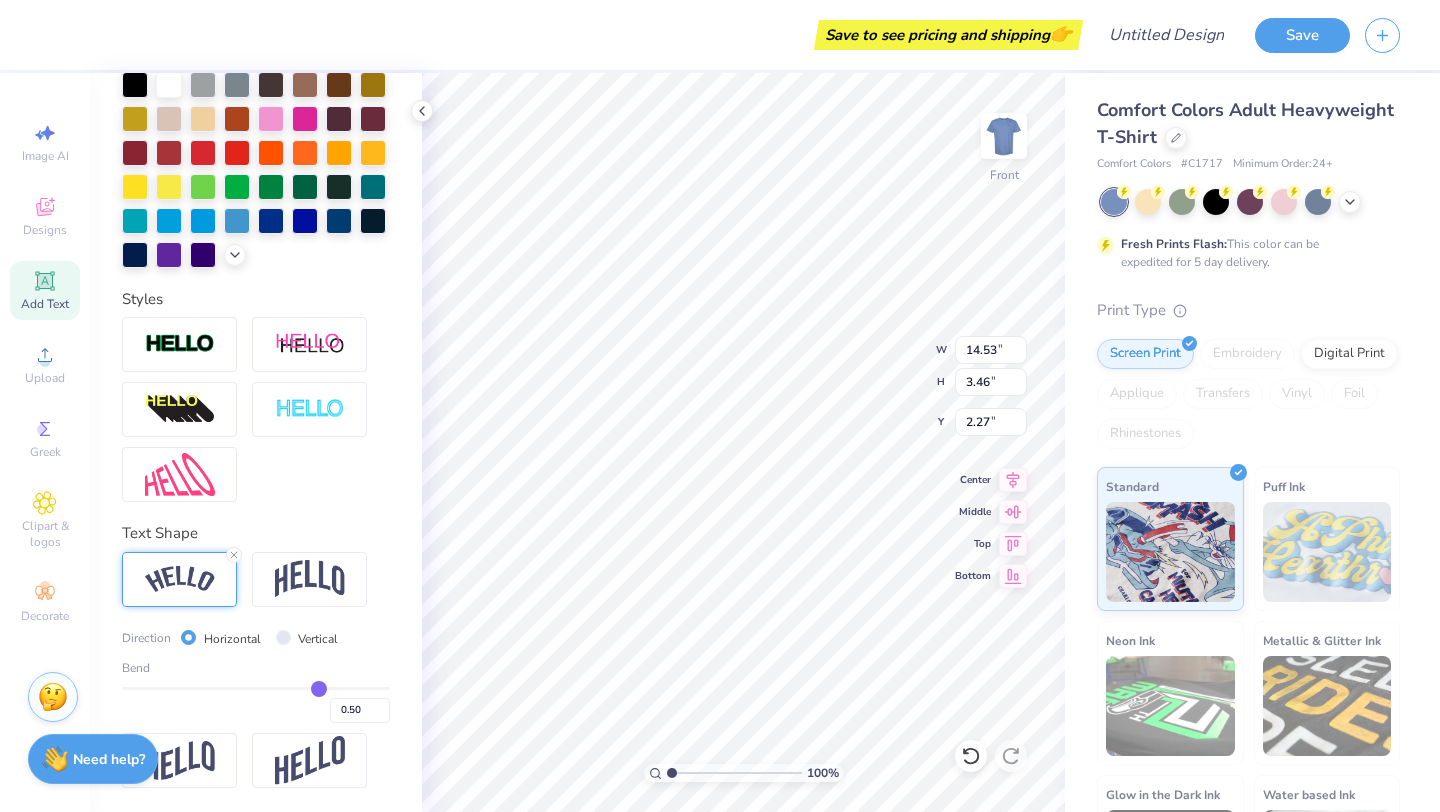 type on "0.54" 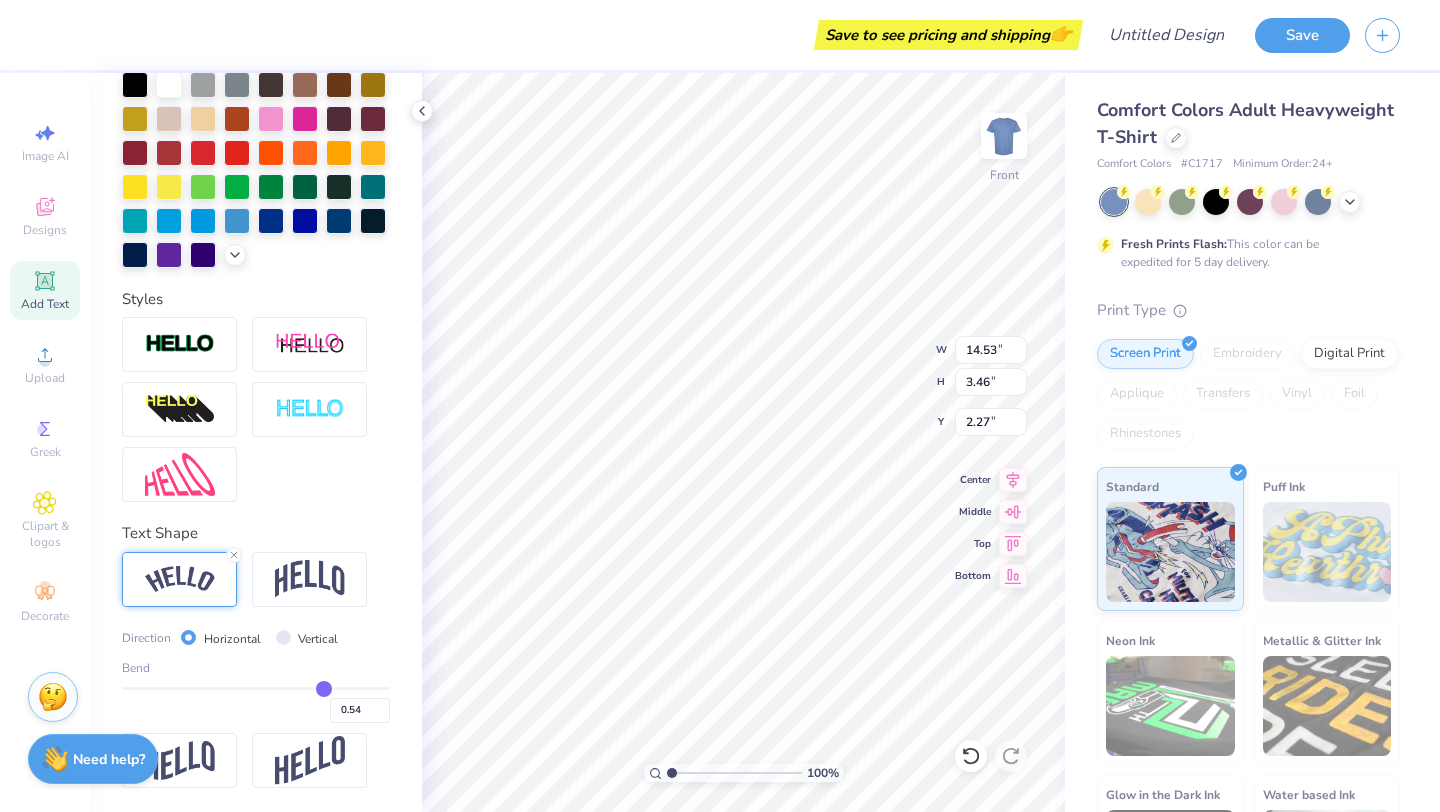 type on "0.53" 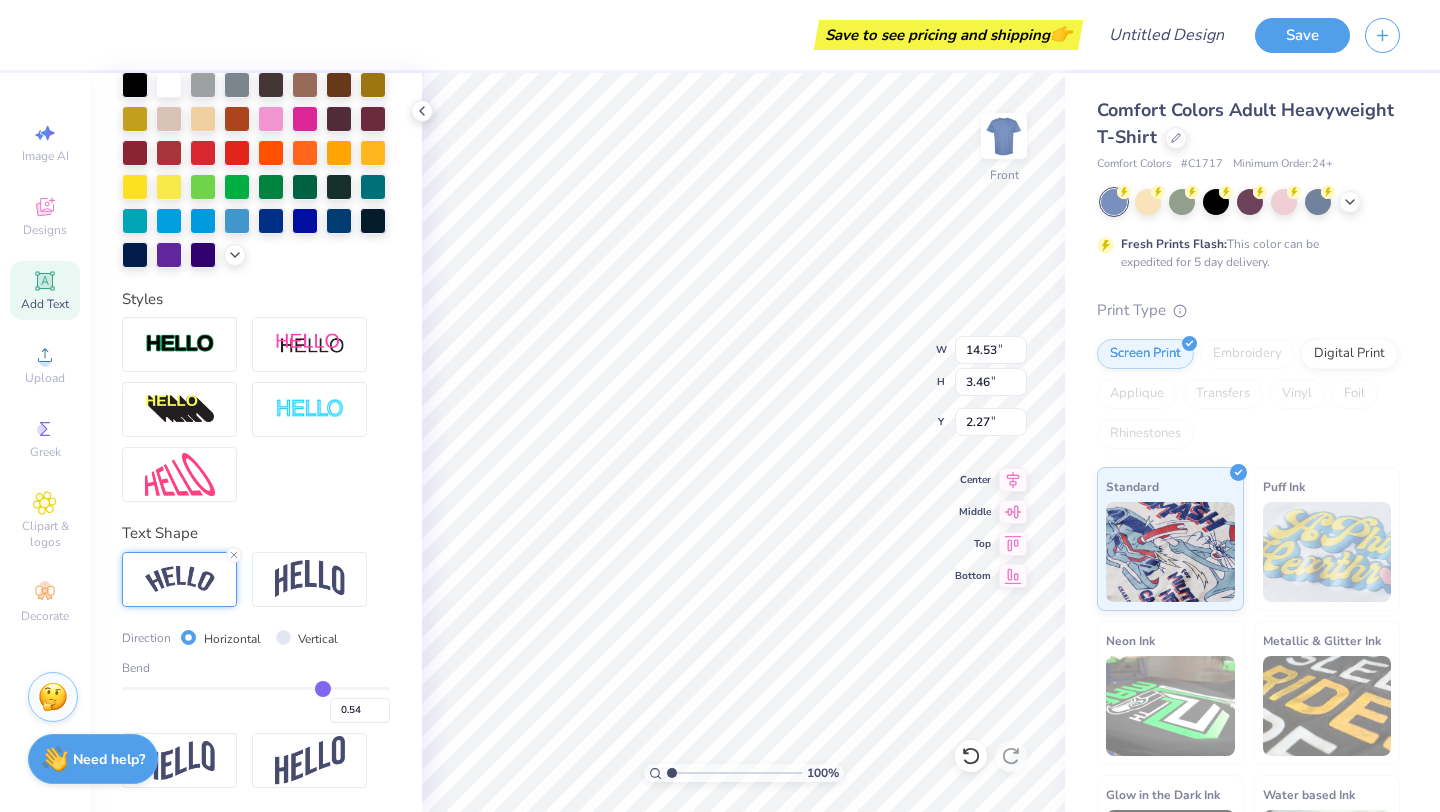 type on "0.53" 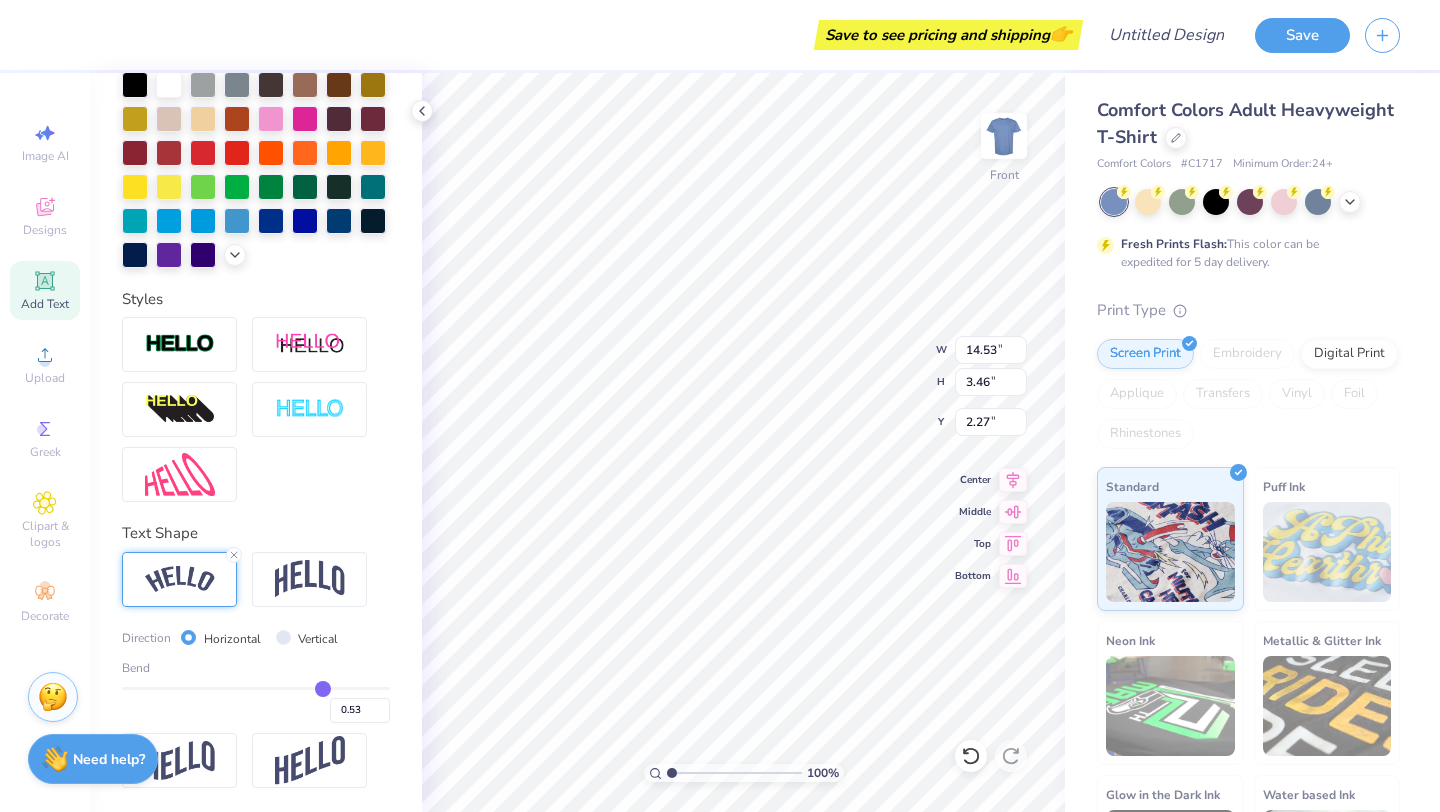 type on "0.52" 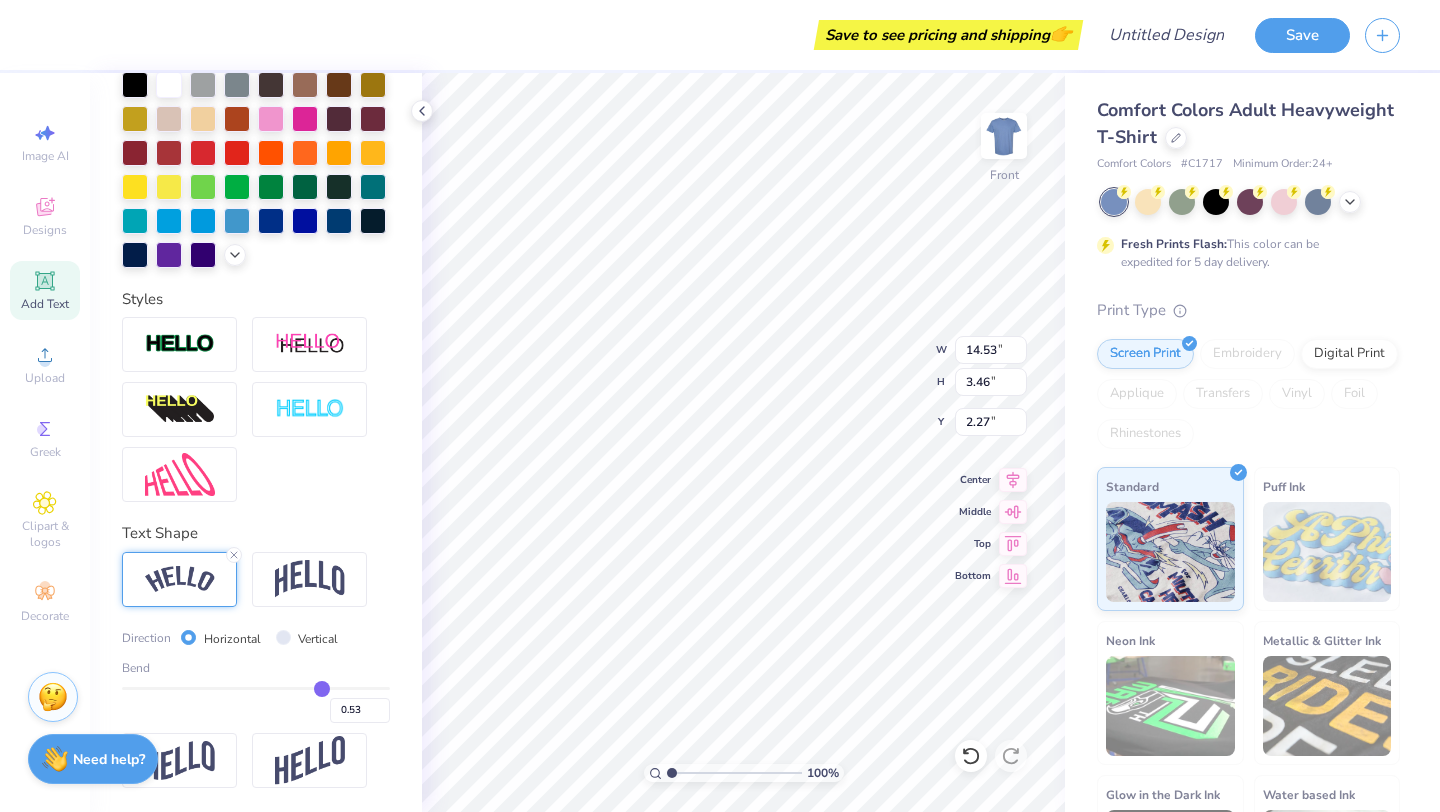 type on "0.52" 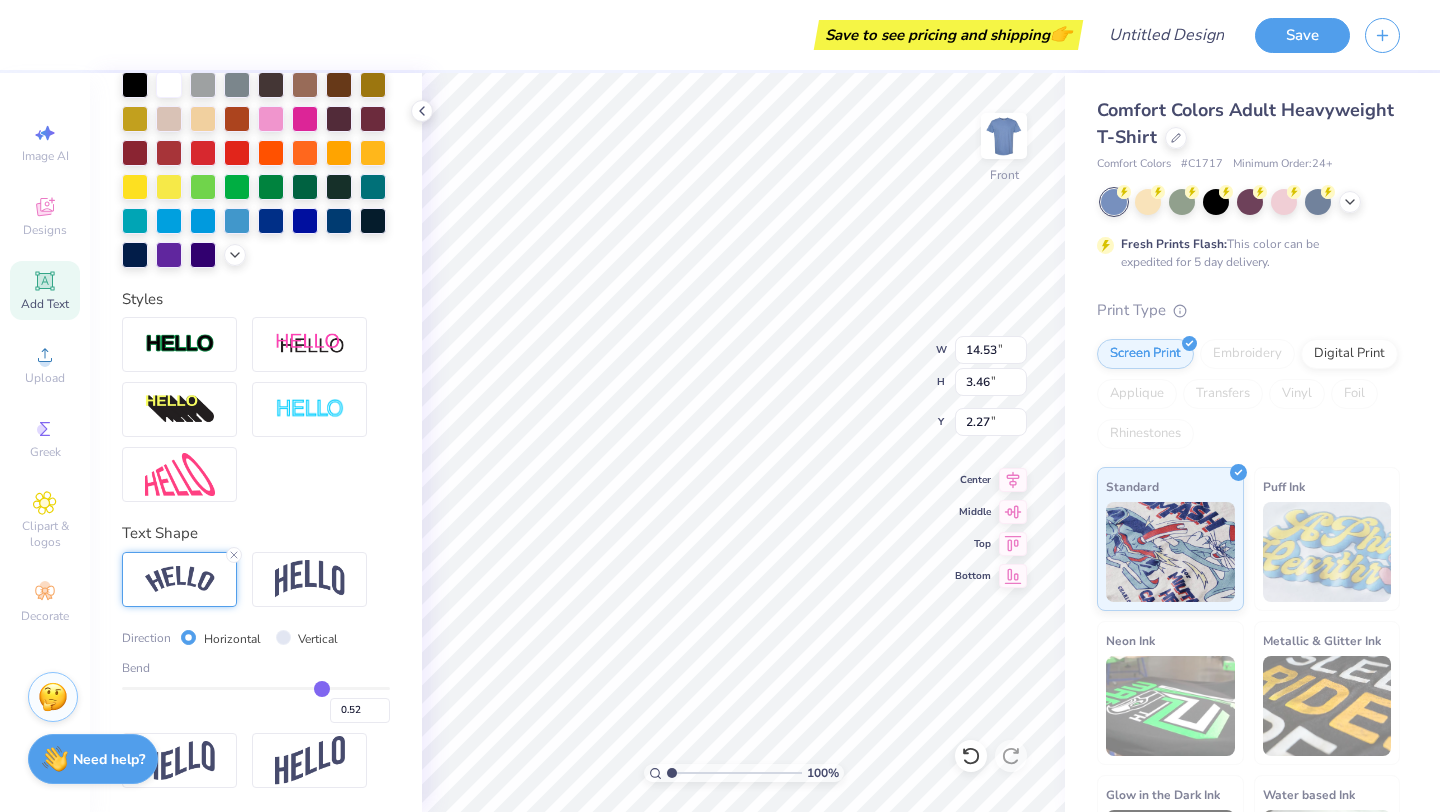 type on "0.51" 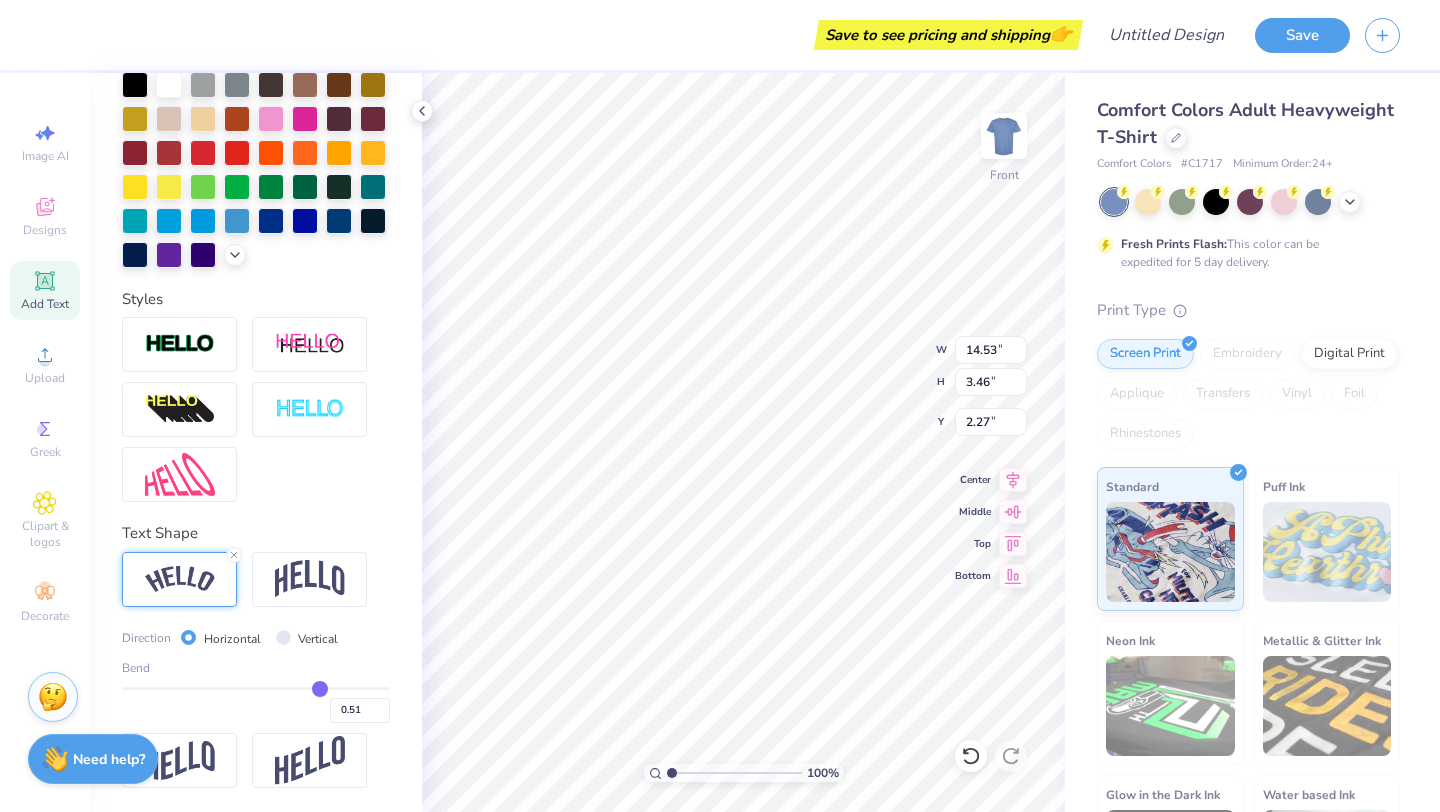 type on "0.49" 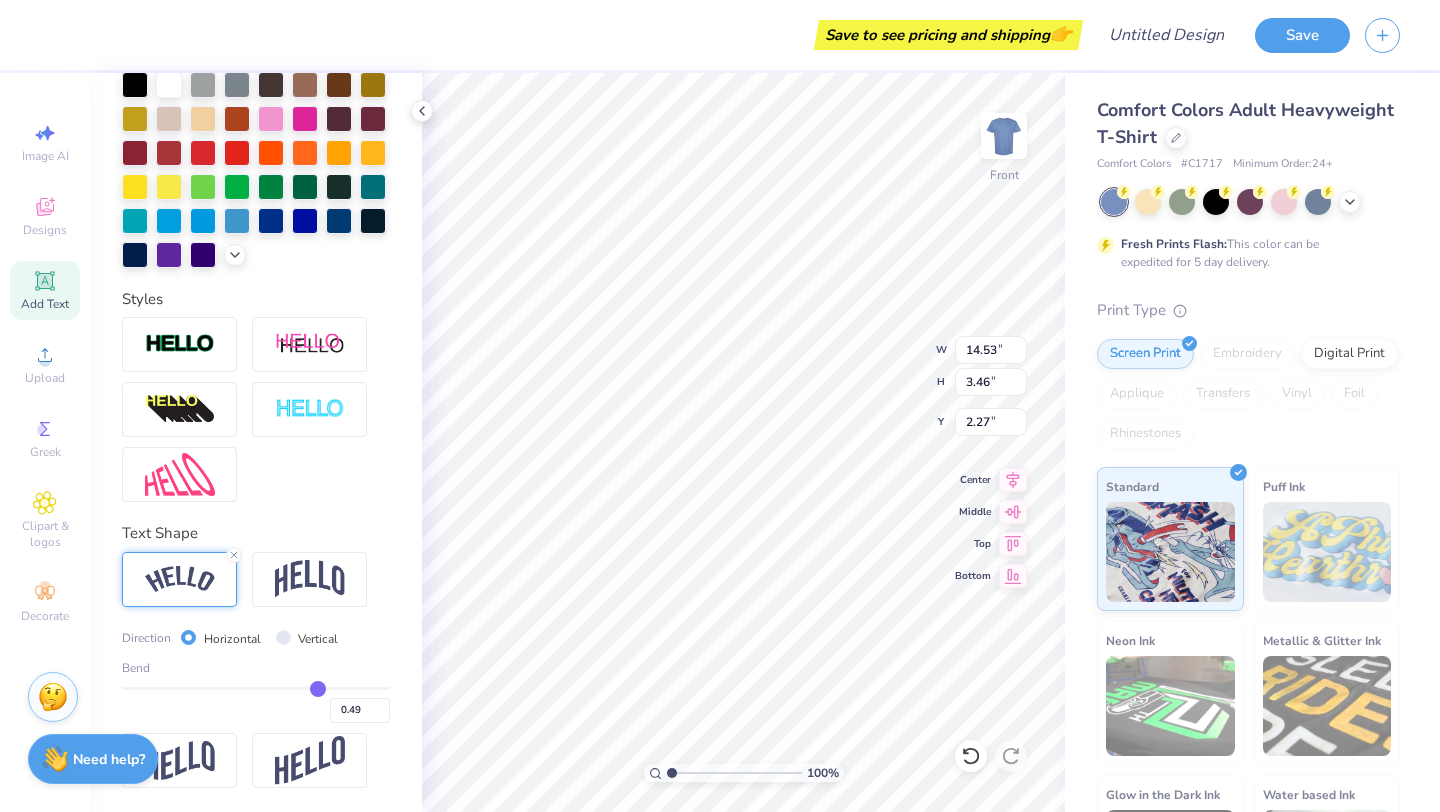 type on "0.48" 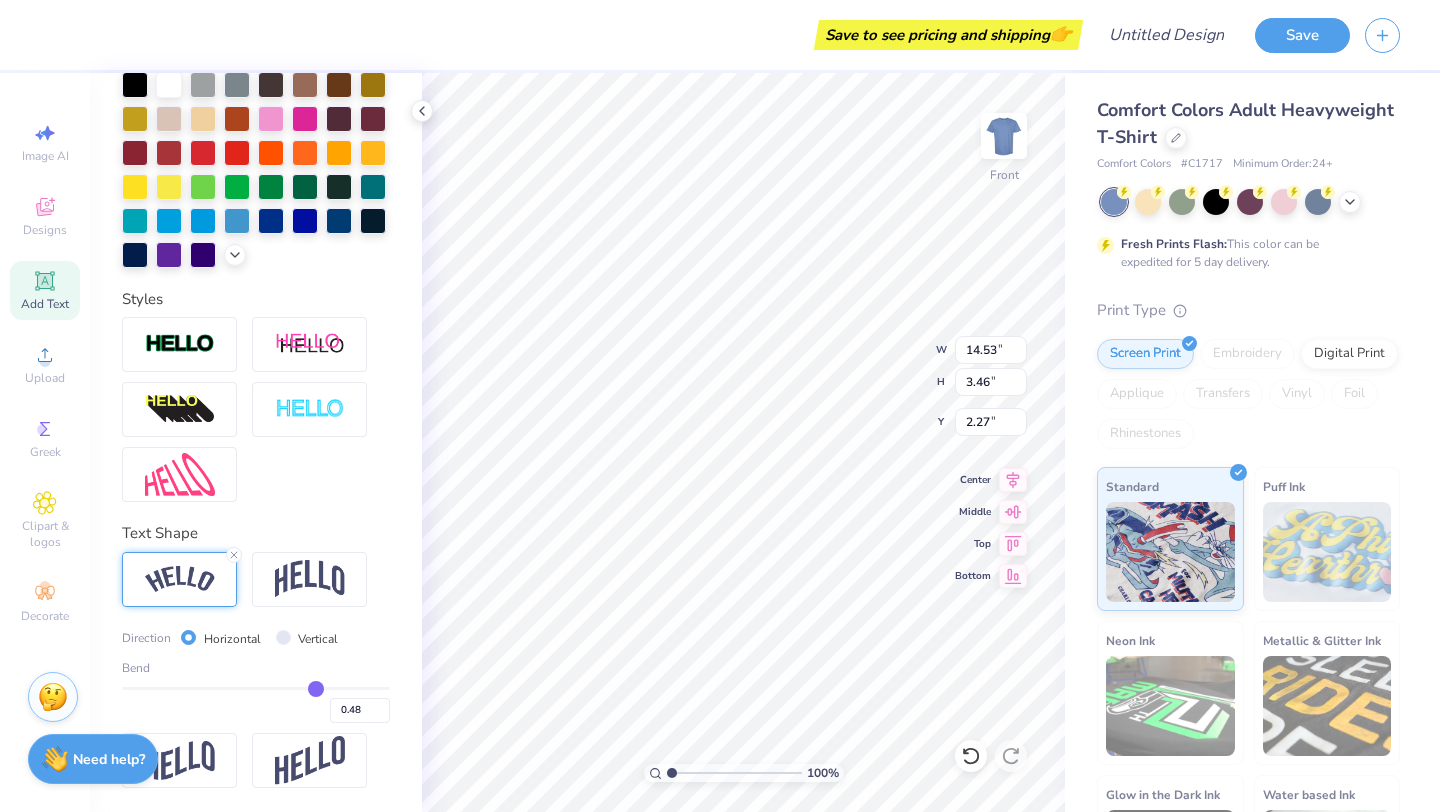 type on "0.46" 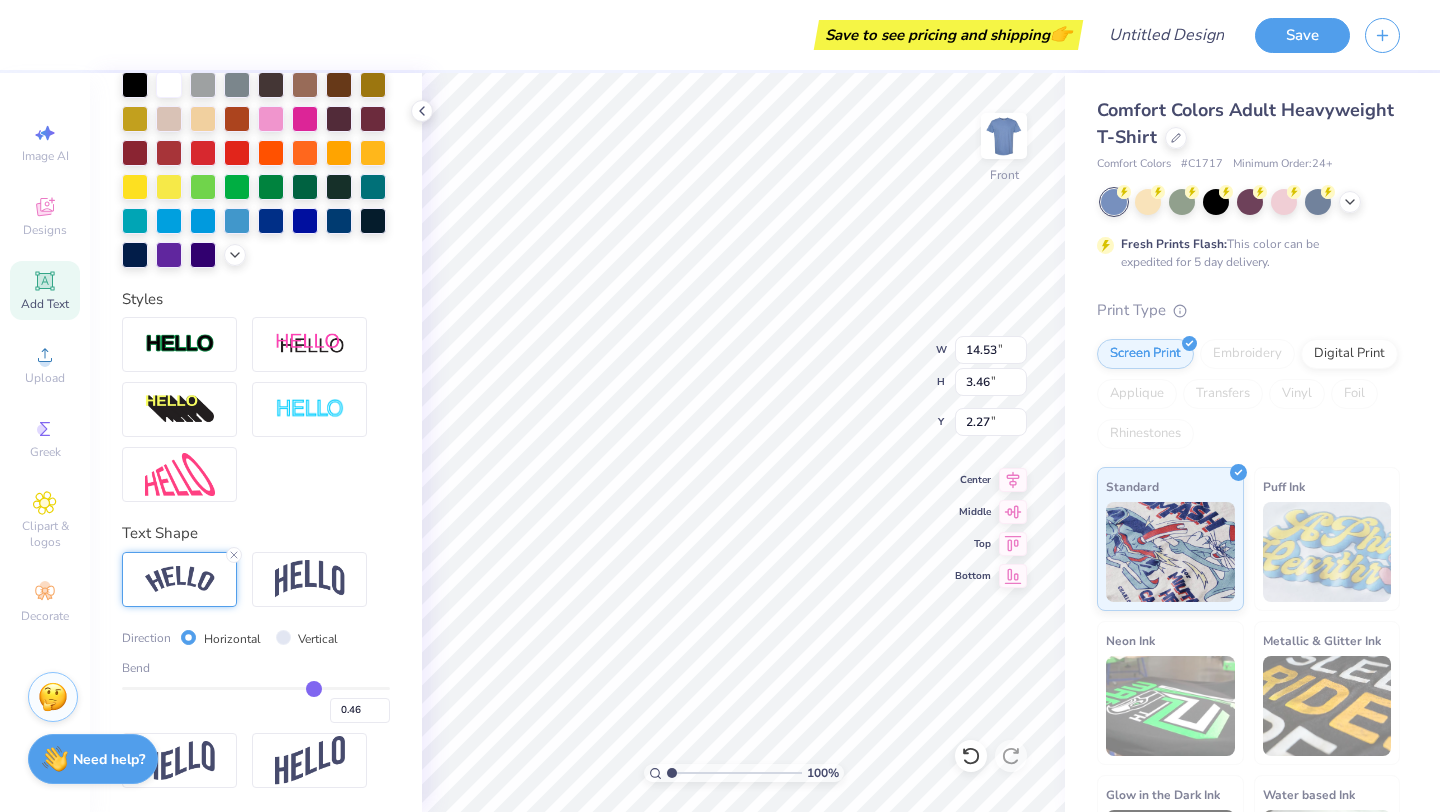 type on "0.45" 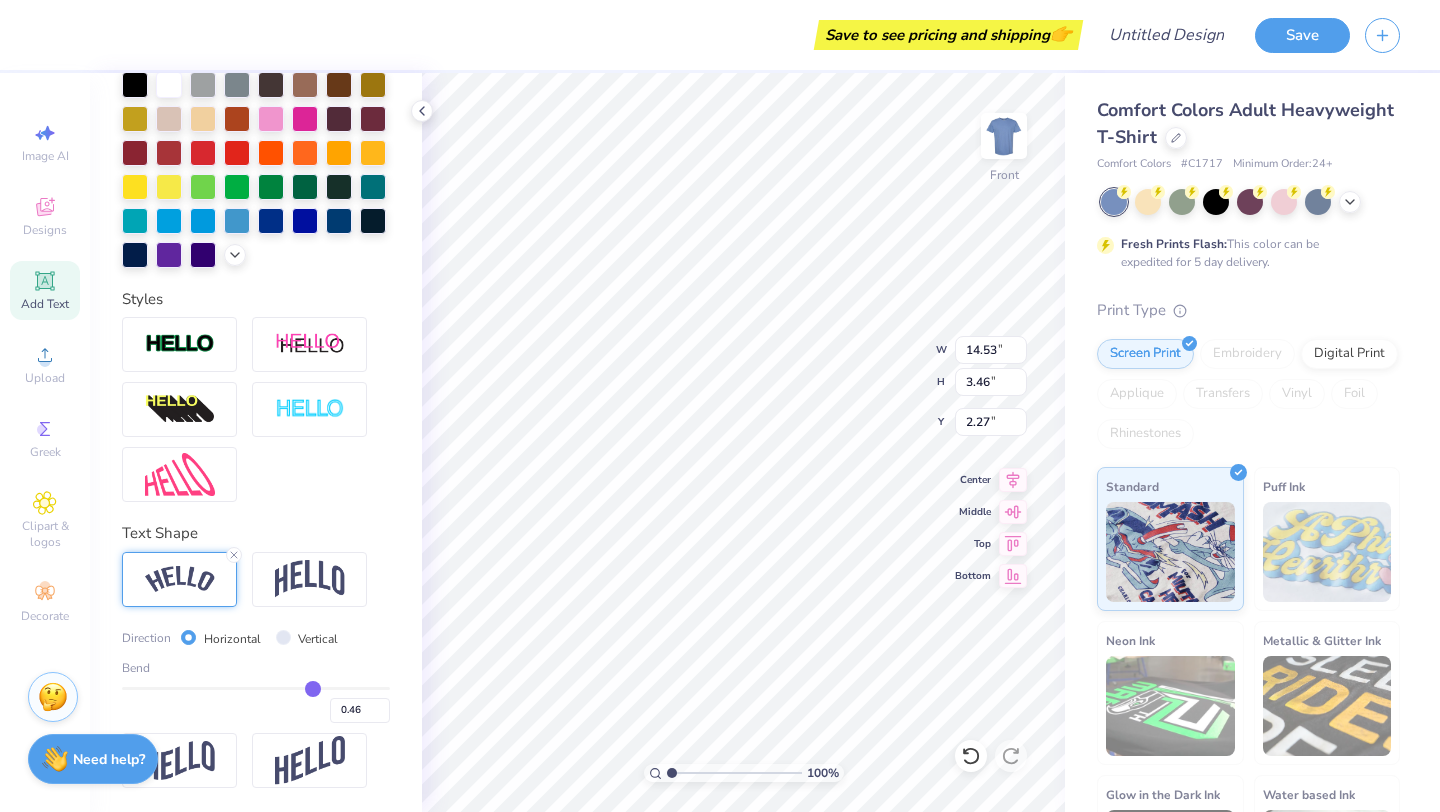 type on "0.45" 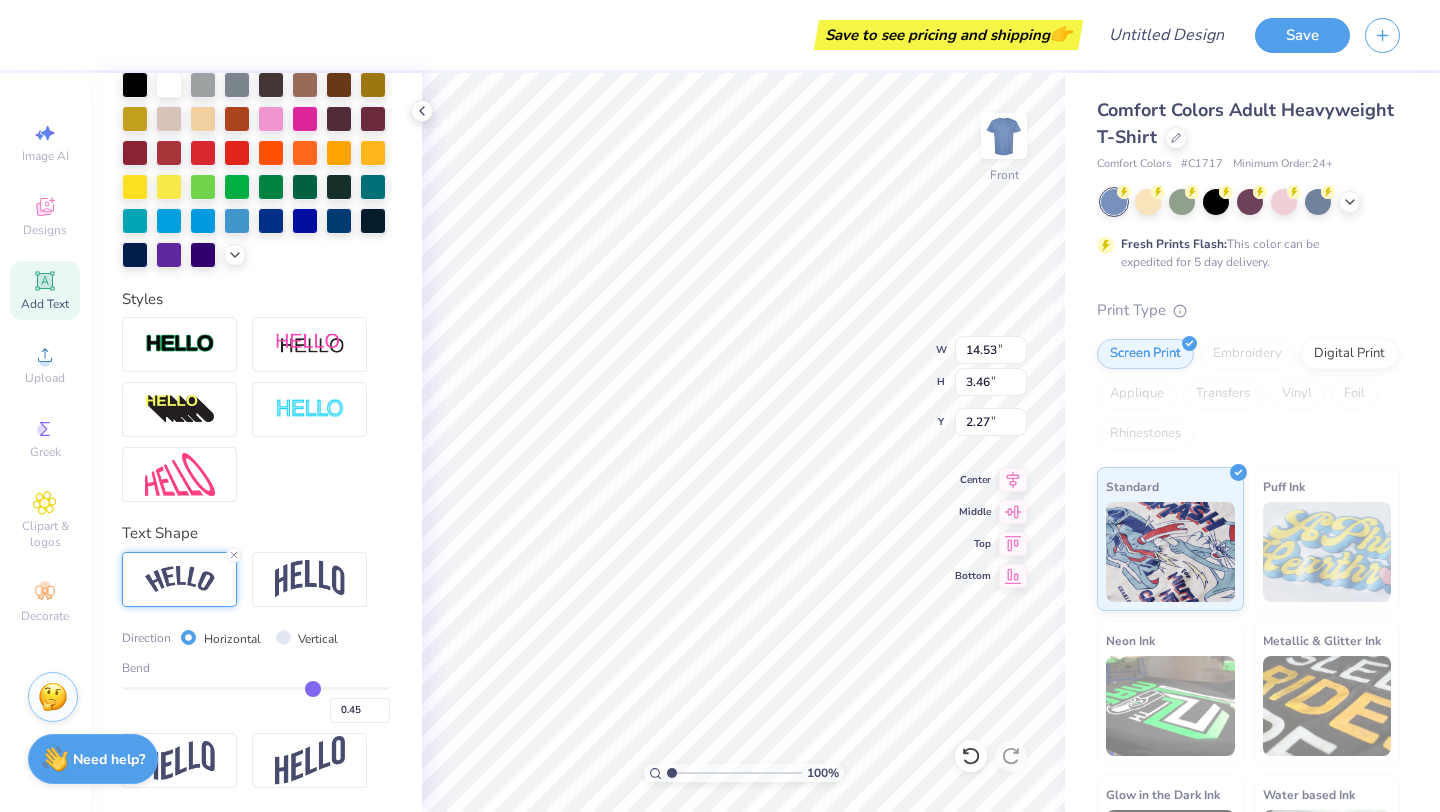 type on "0.44" 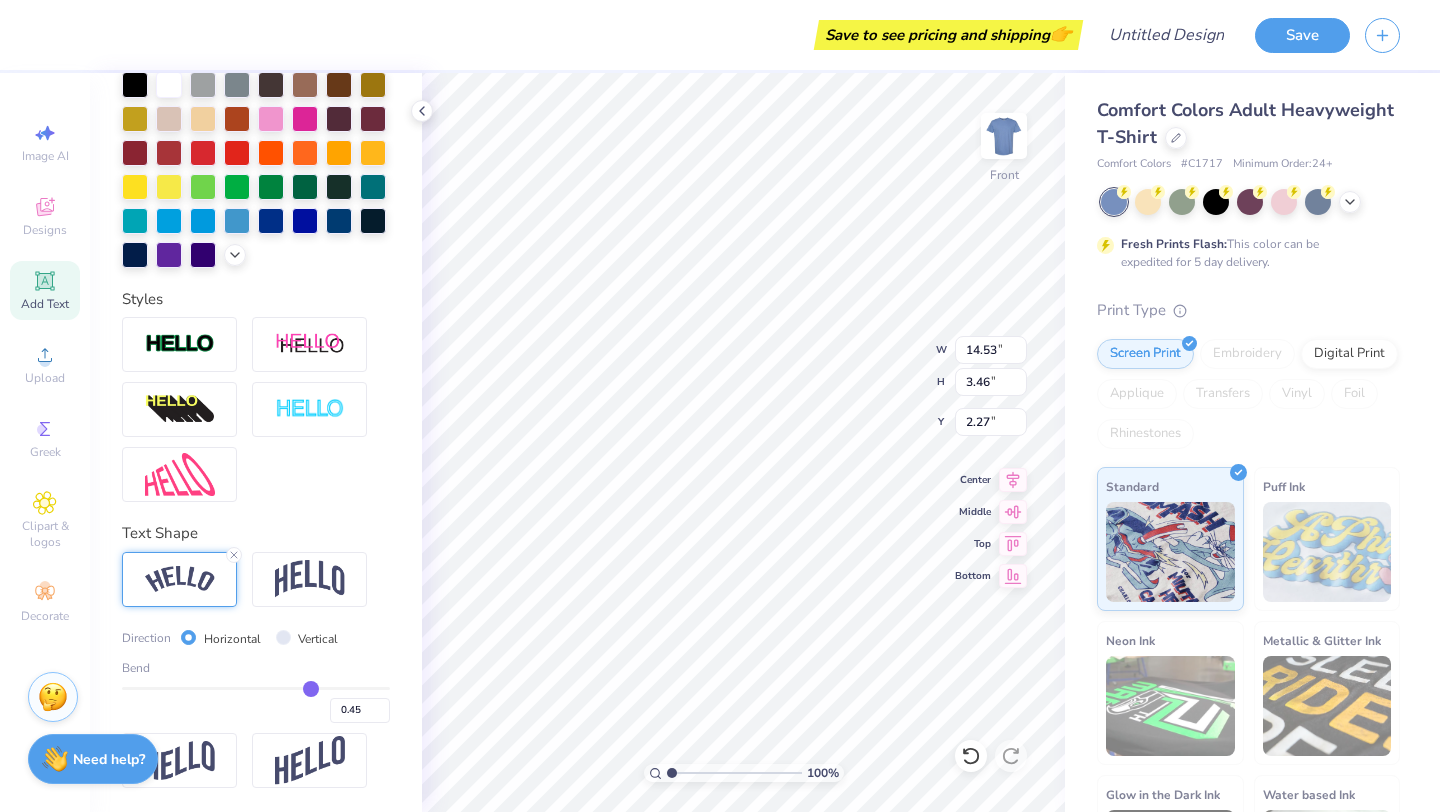 type on "0.44" 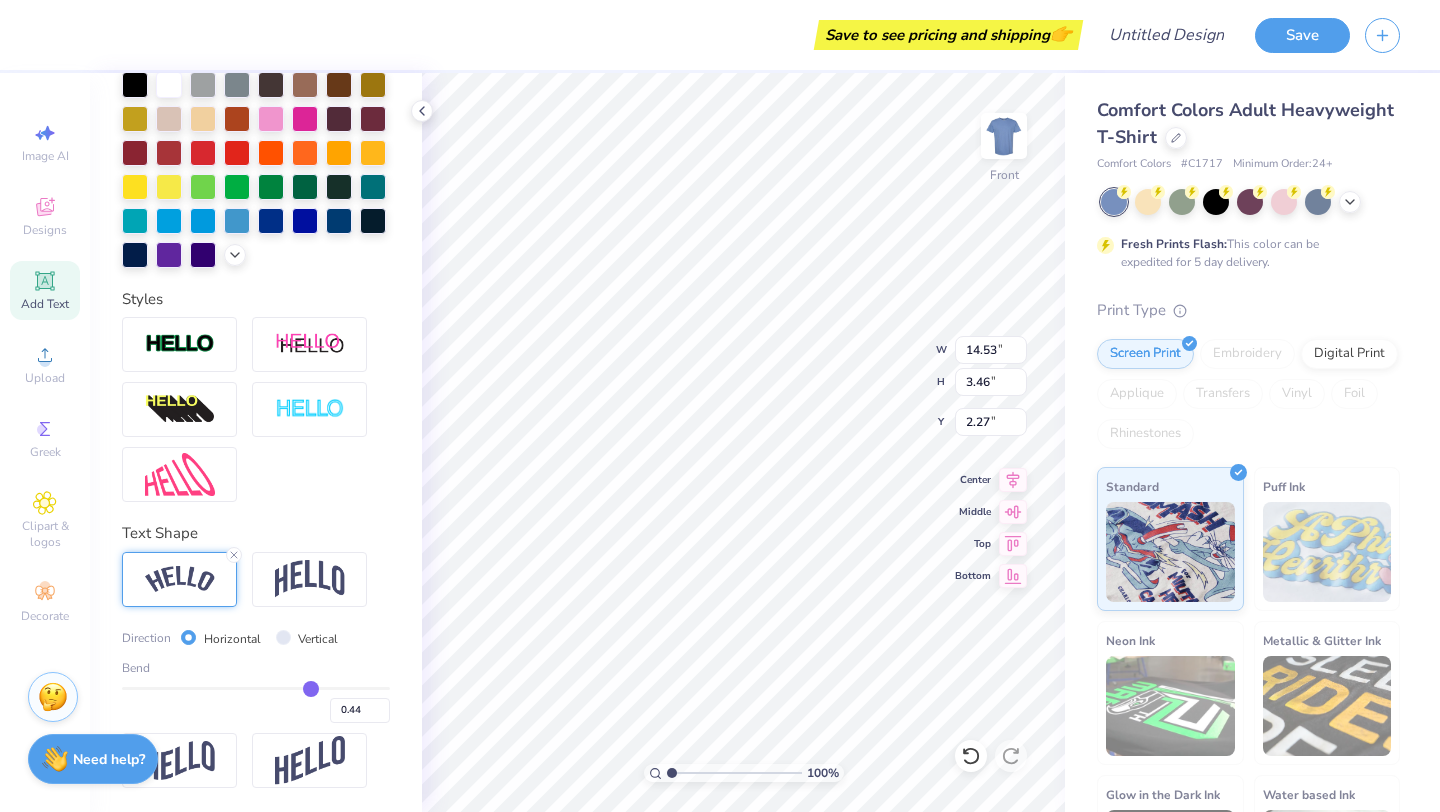 type on "0.43" 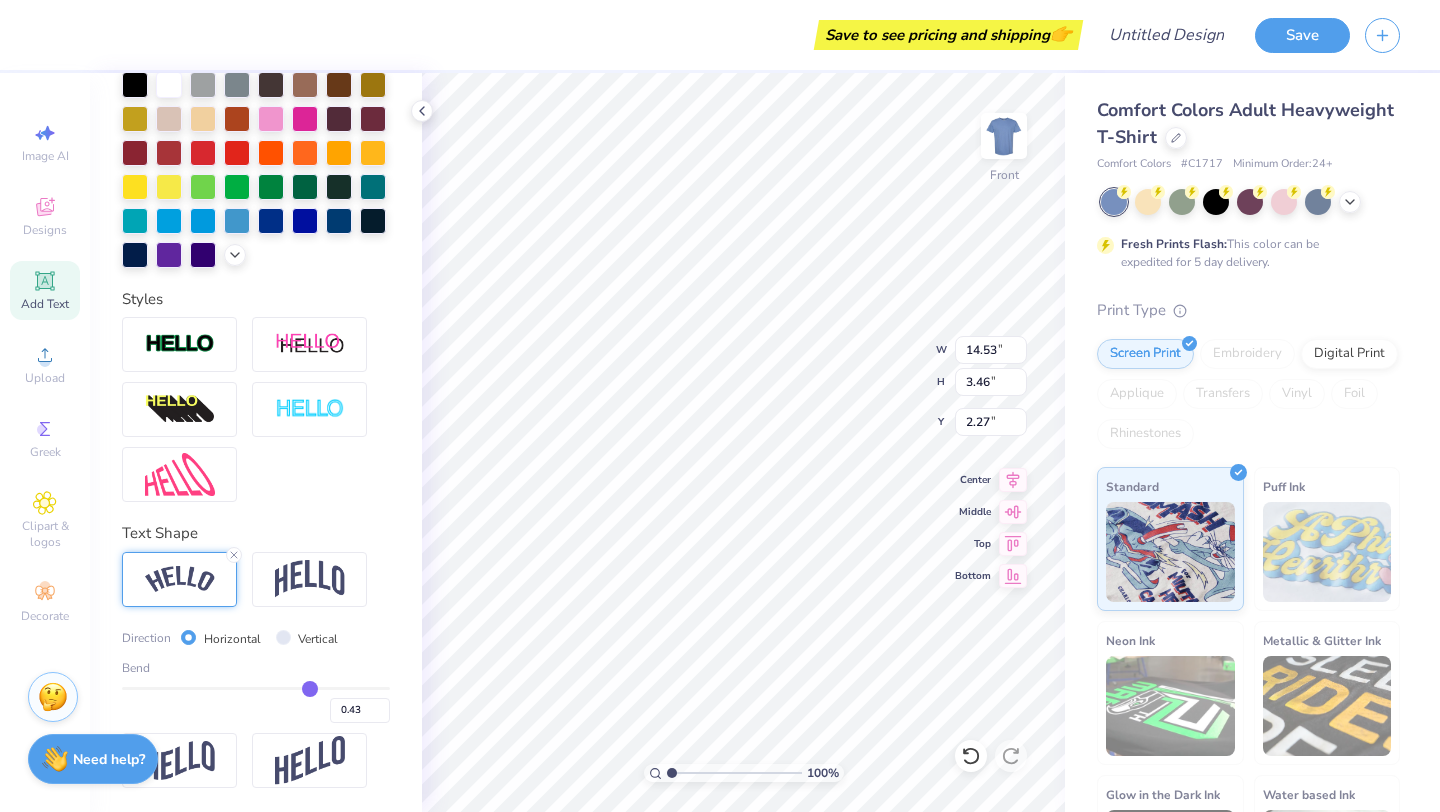 type on "0.42" 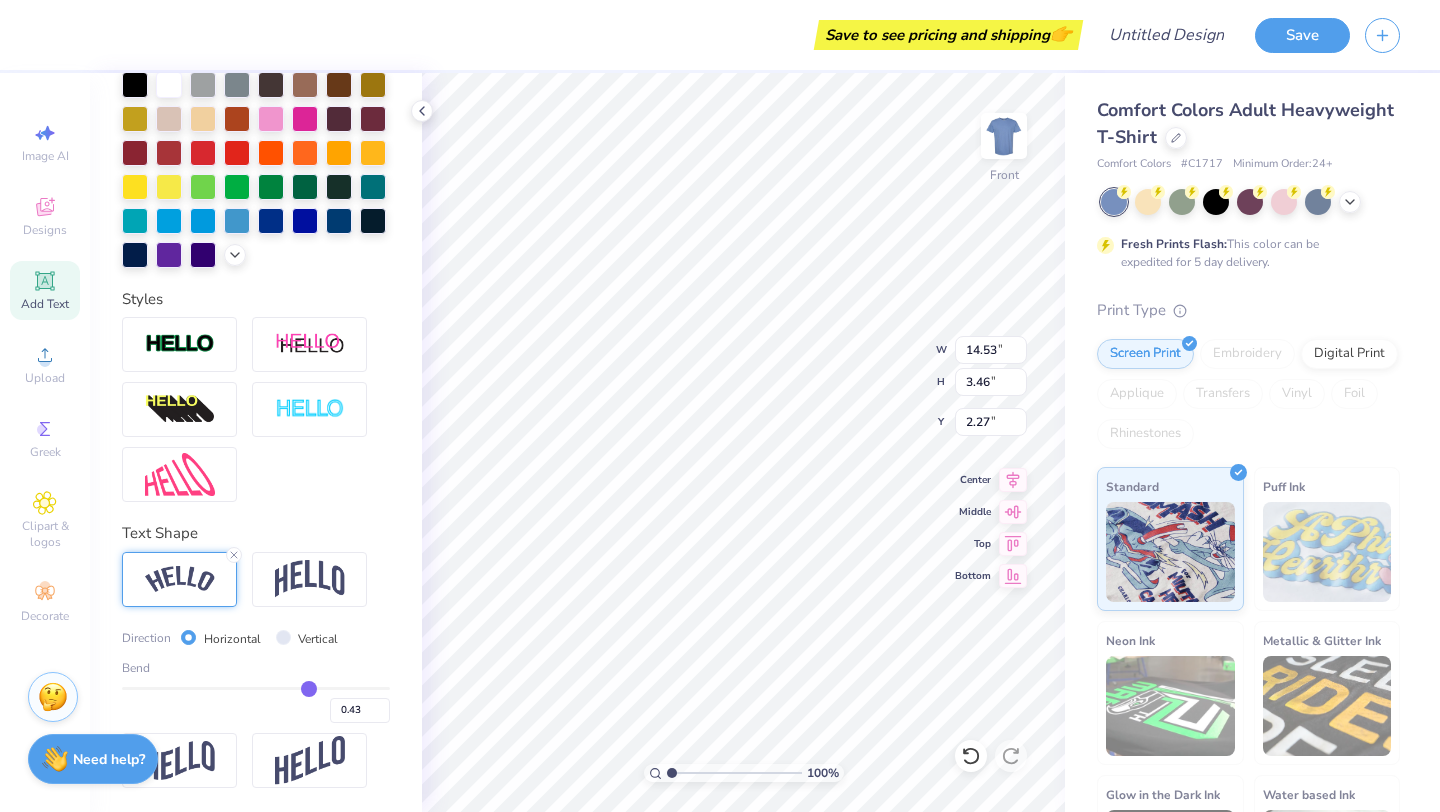 type on "0.42" 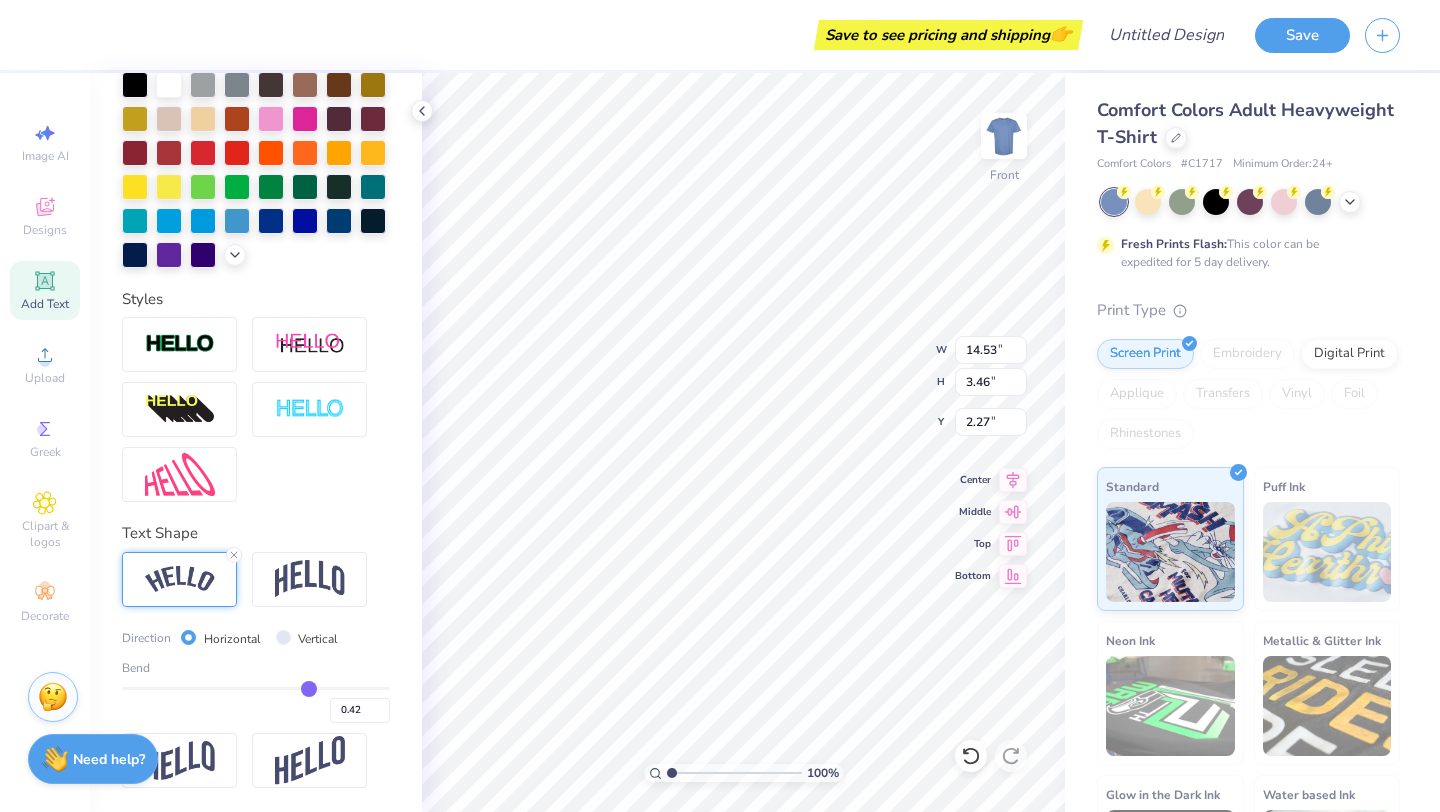 type on "0.41" 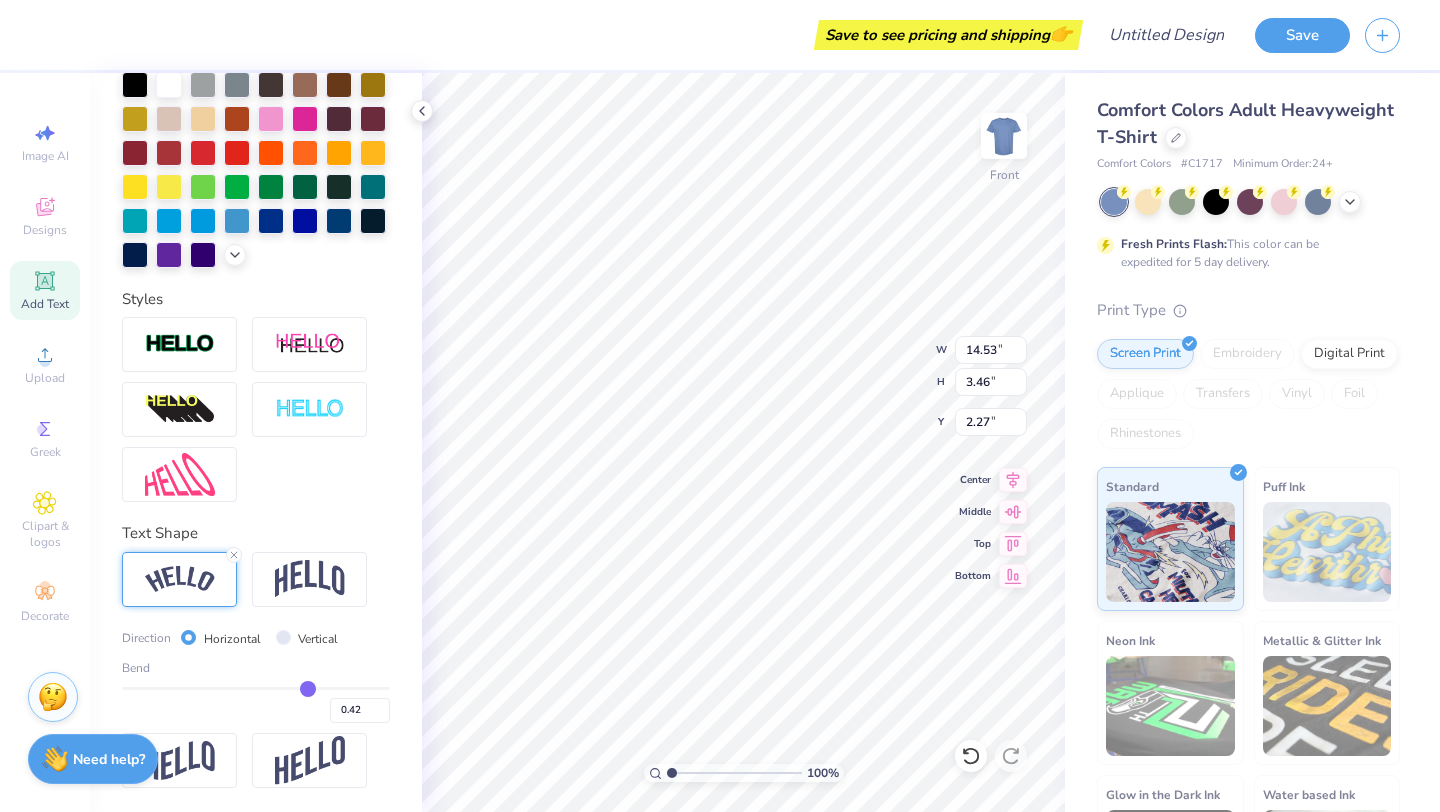 type on "0.41" 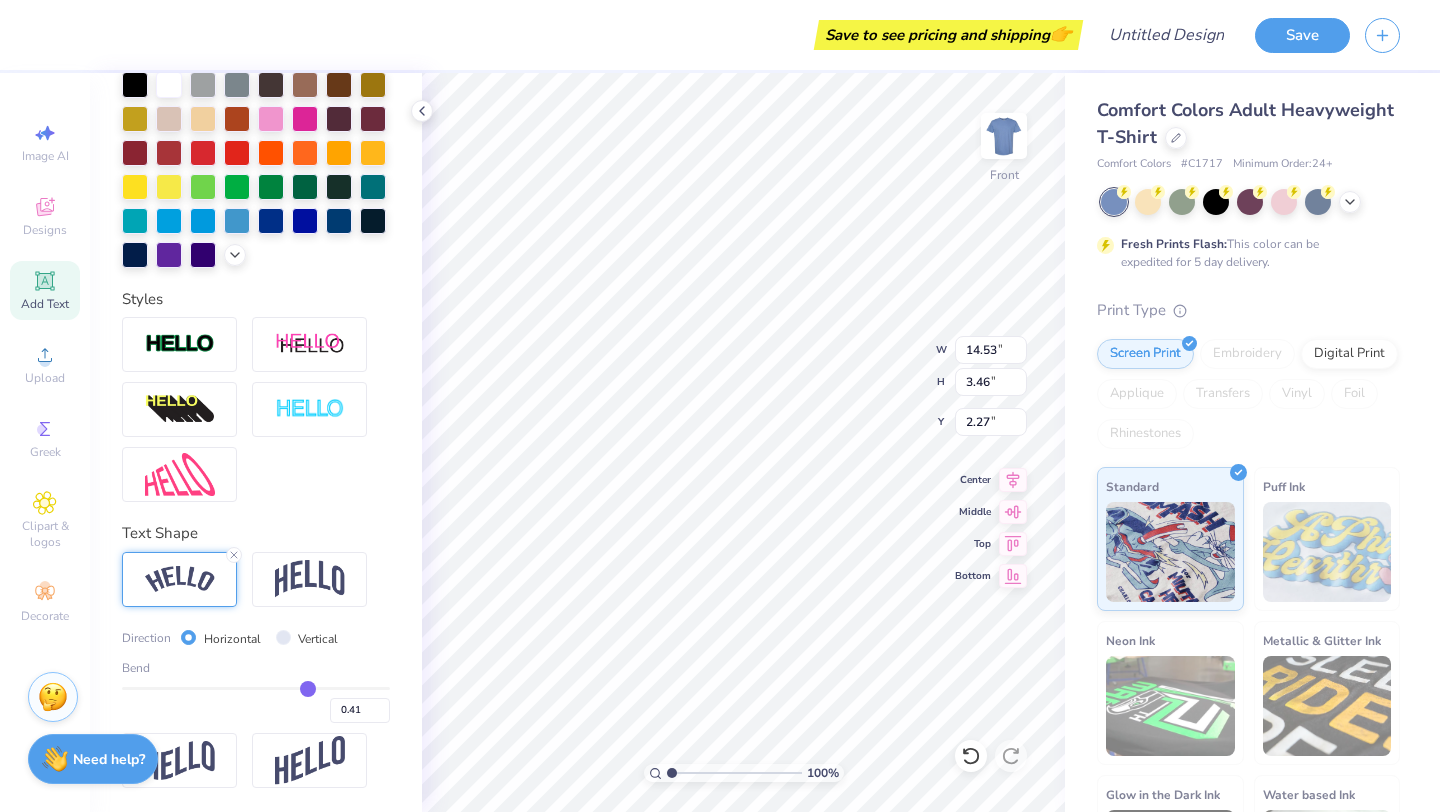 type on "0.4" 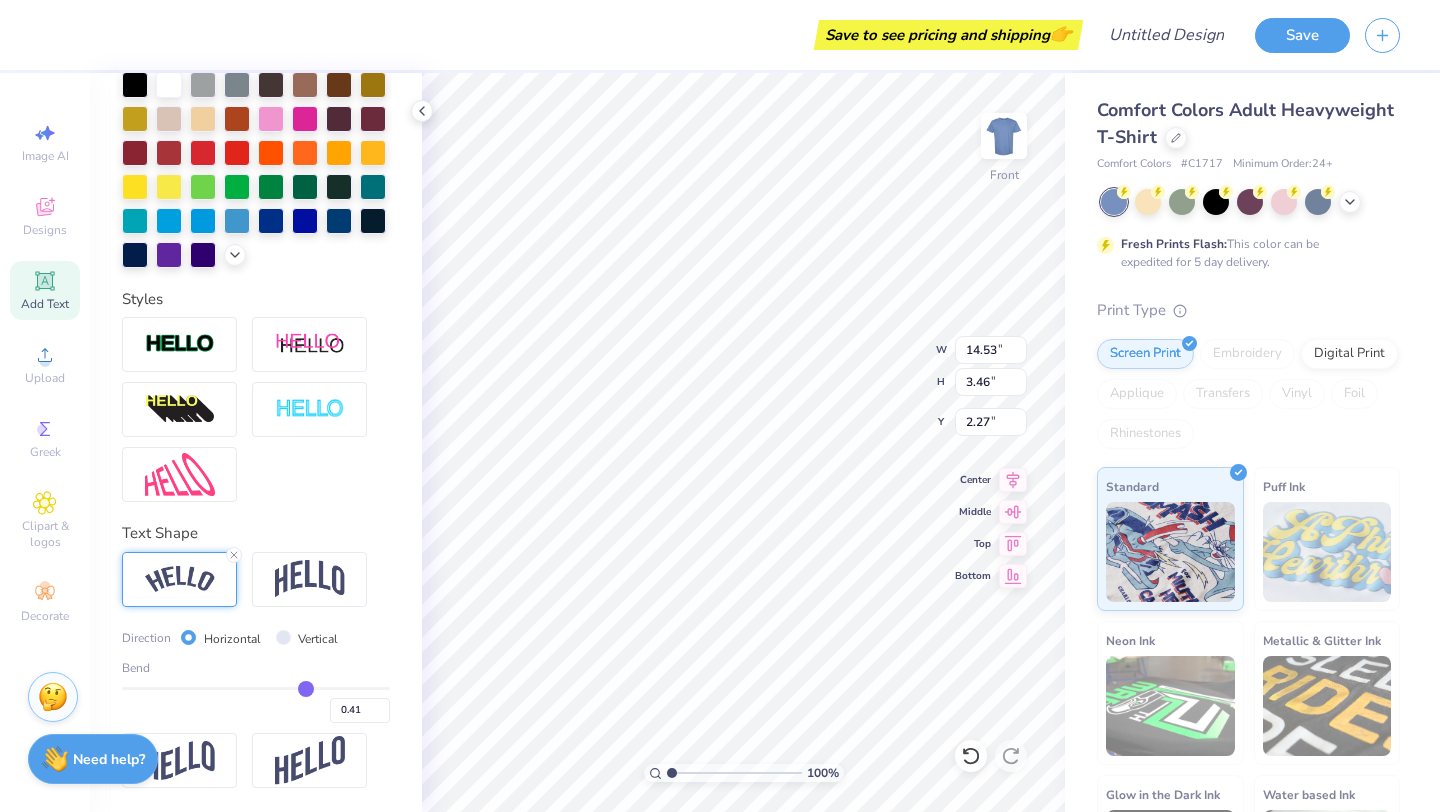 type on "0.40" 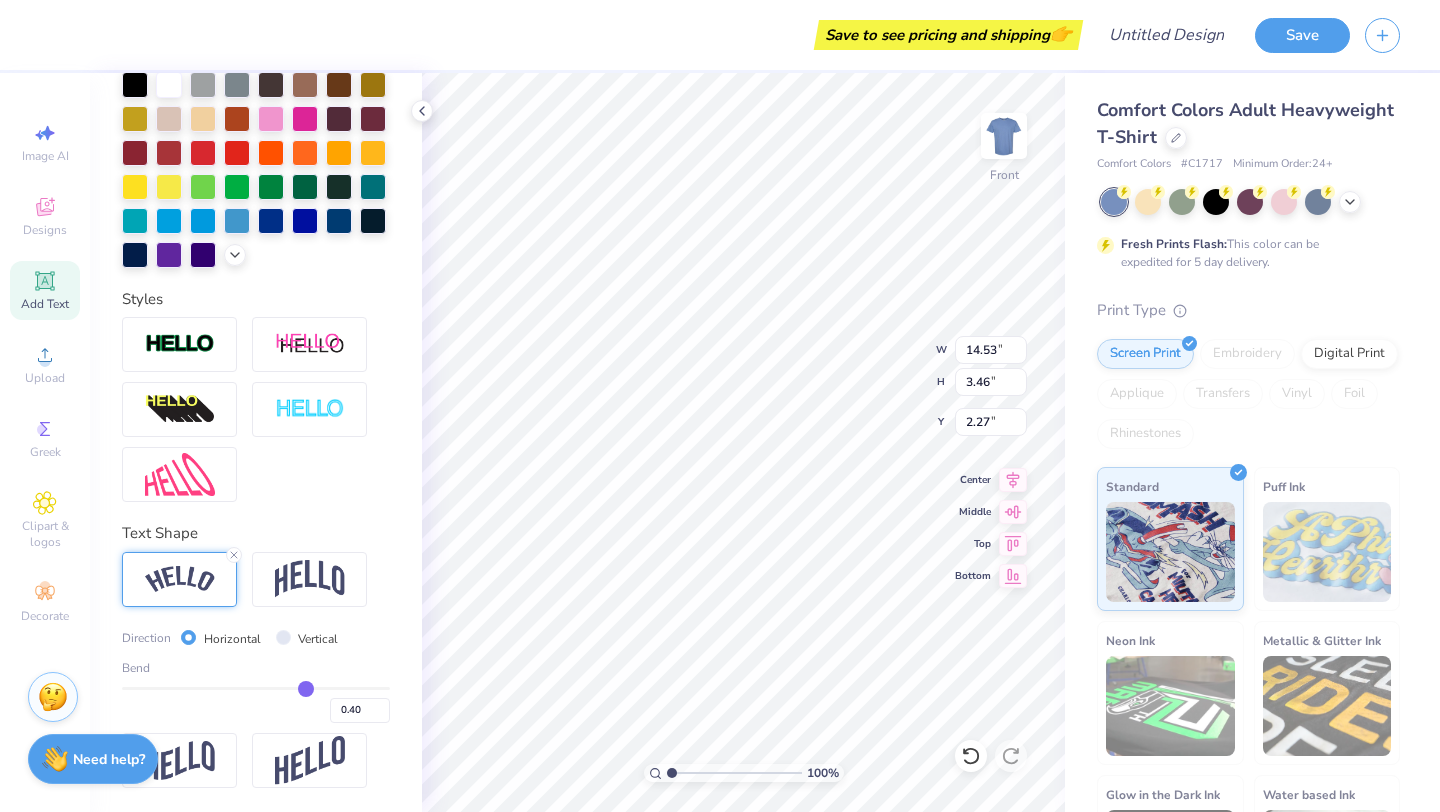 type on "0.39" 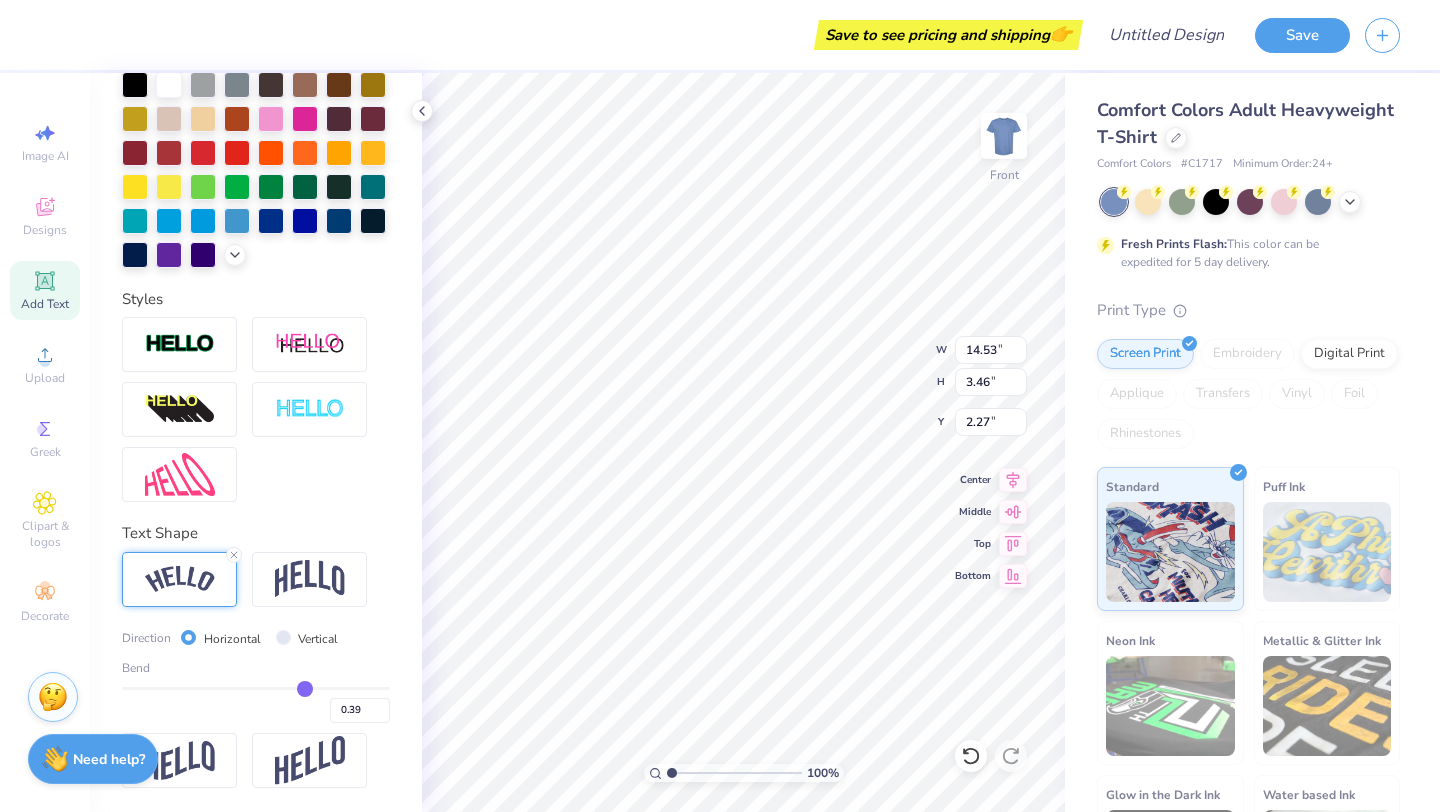 type on "0.38" 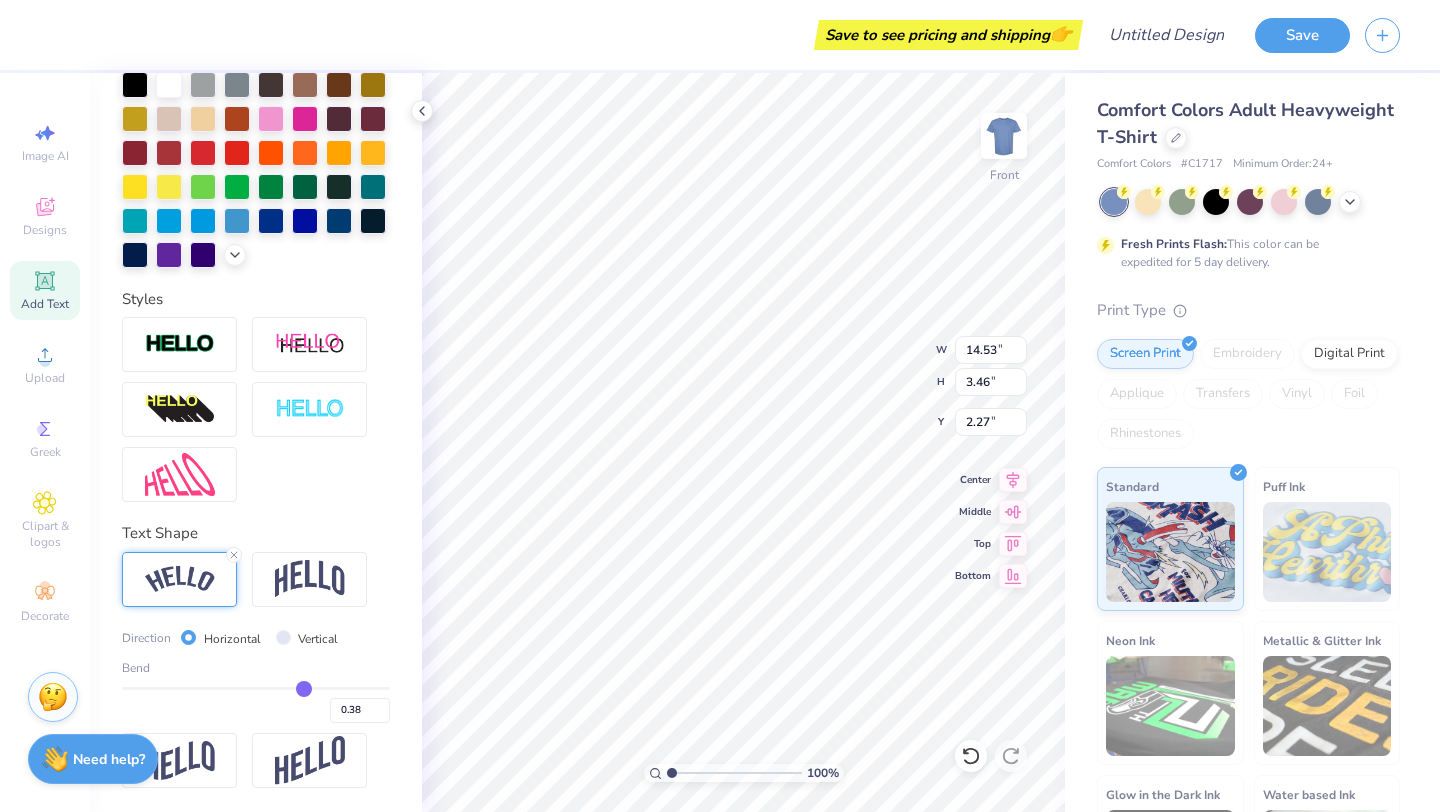 type on "0.36" 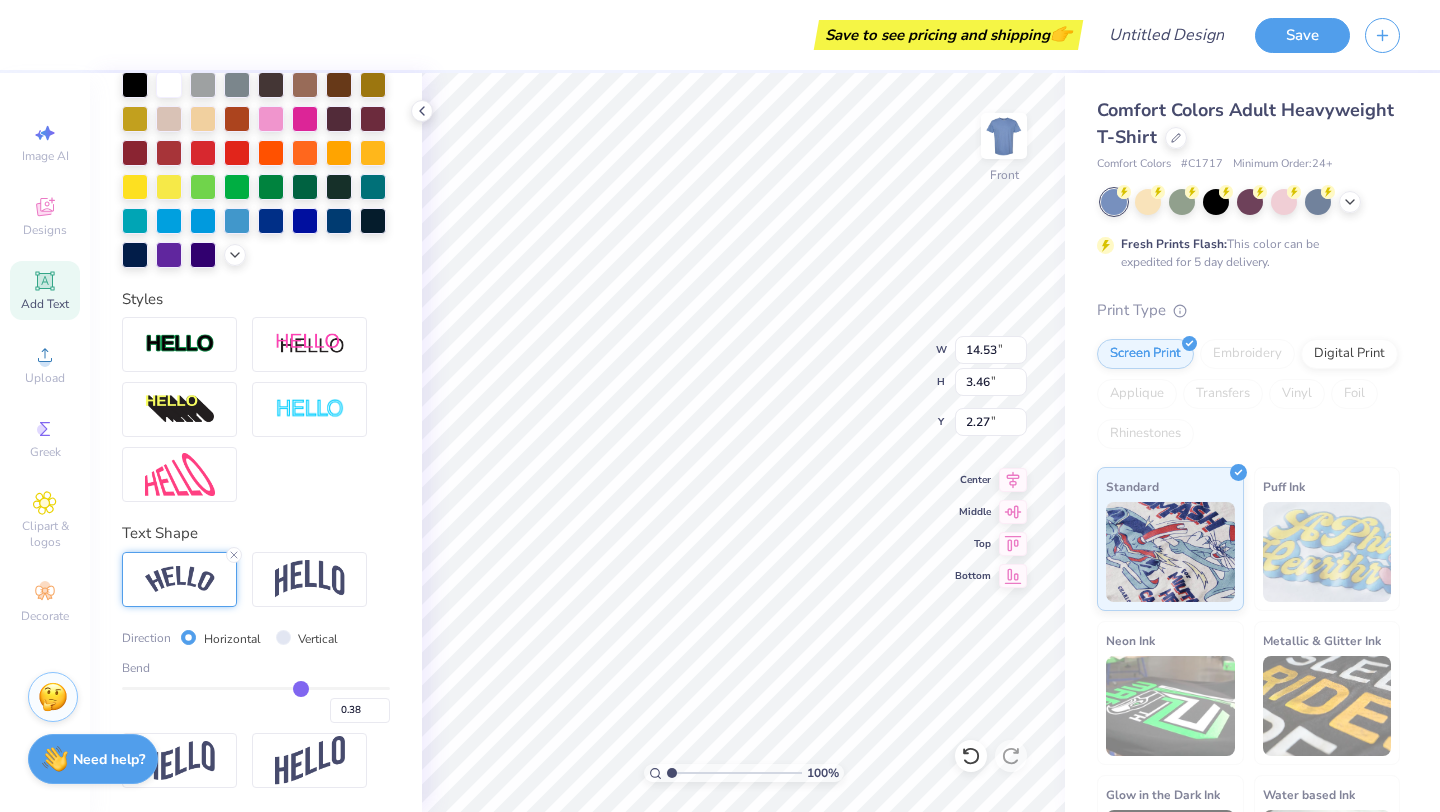 type on "0.36" 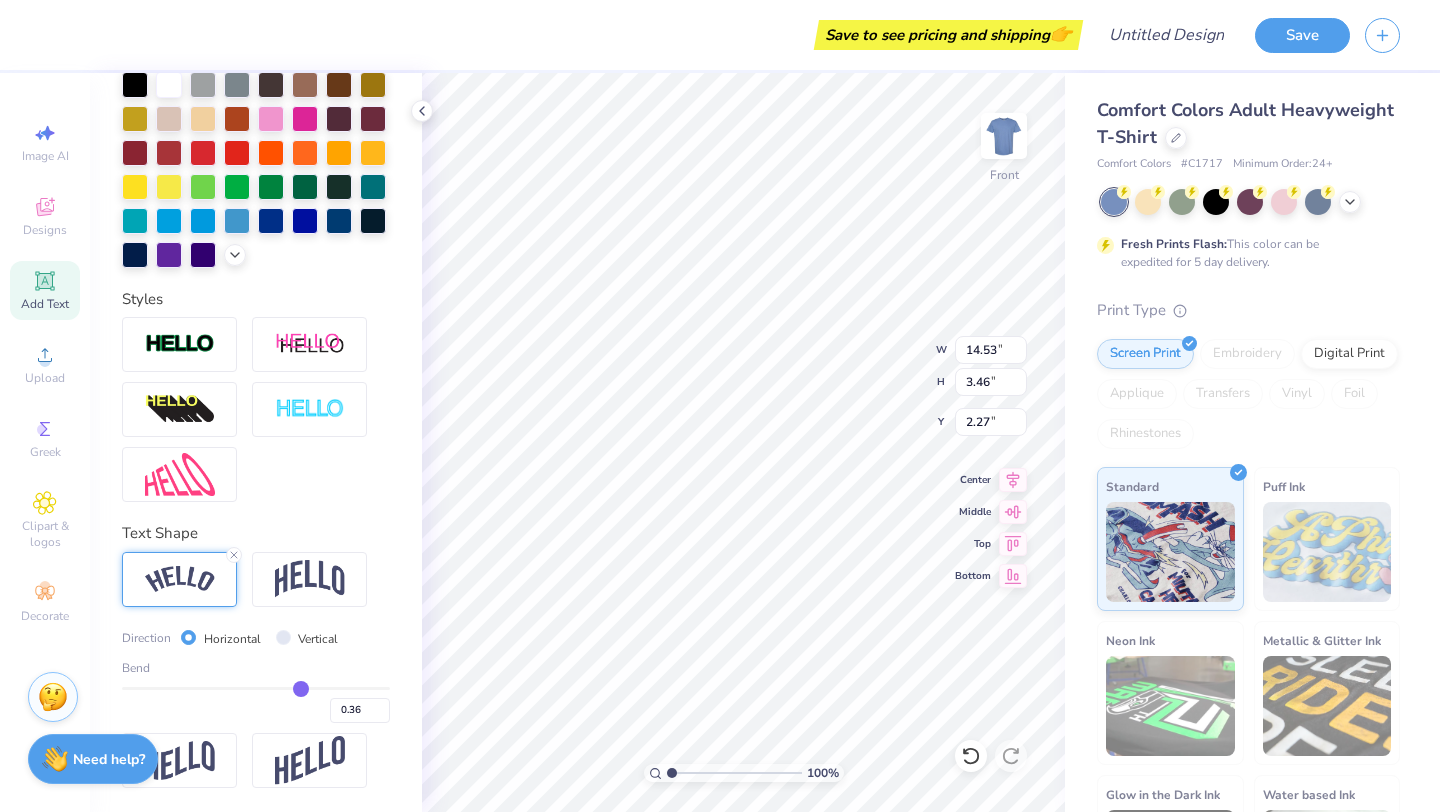 type on "0.35" 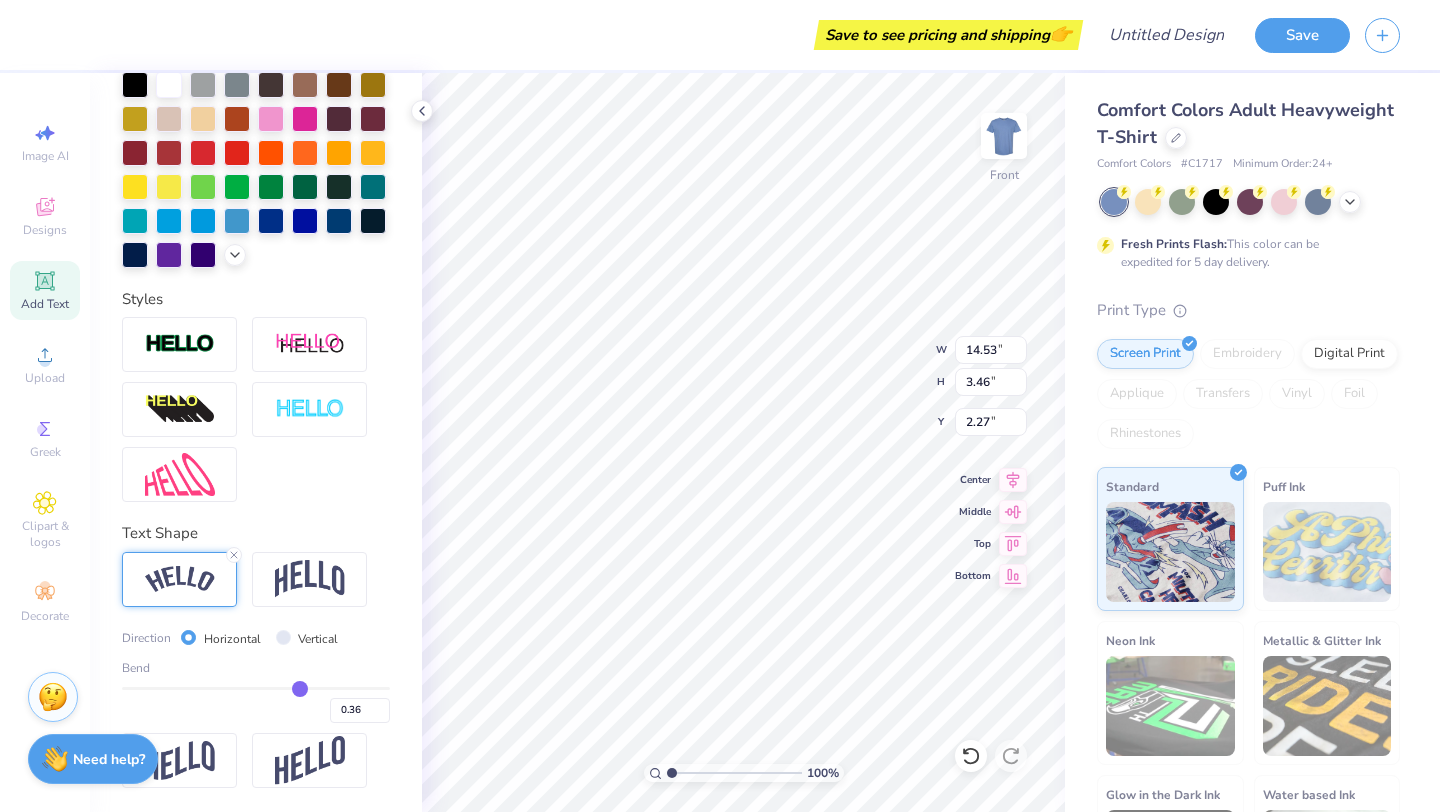 type on "0.35" 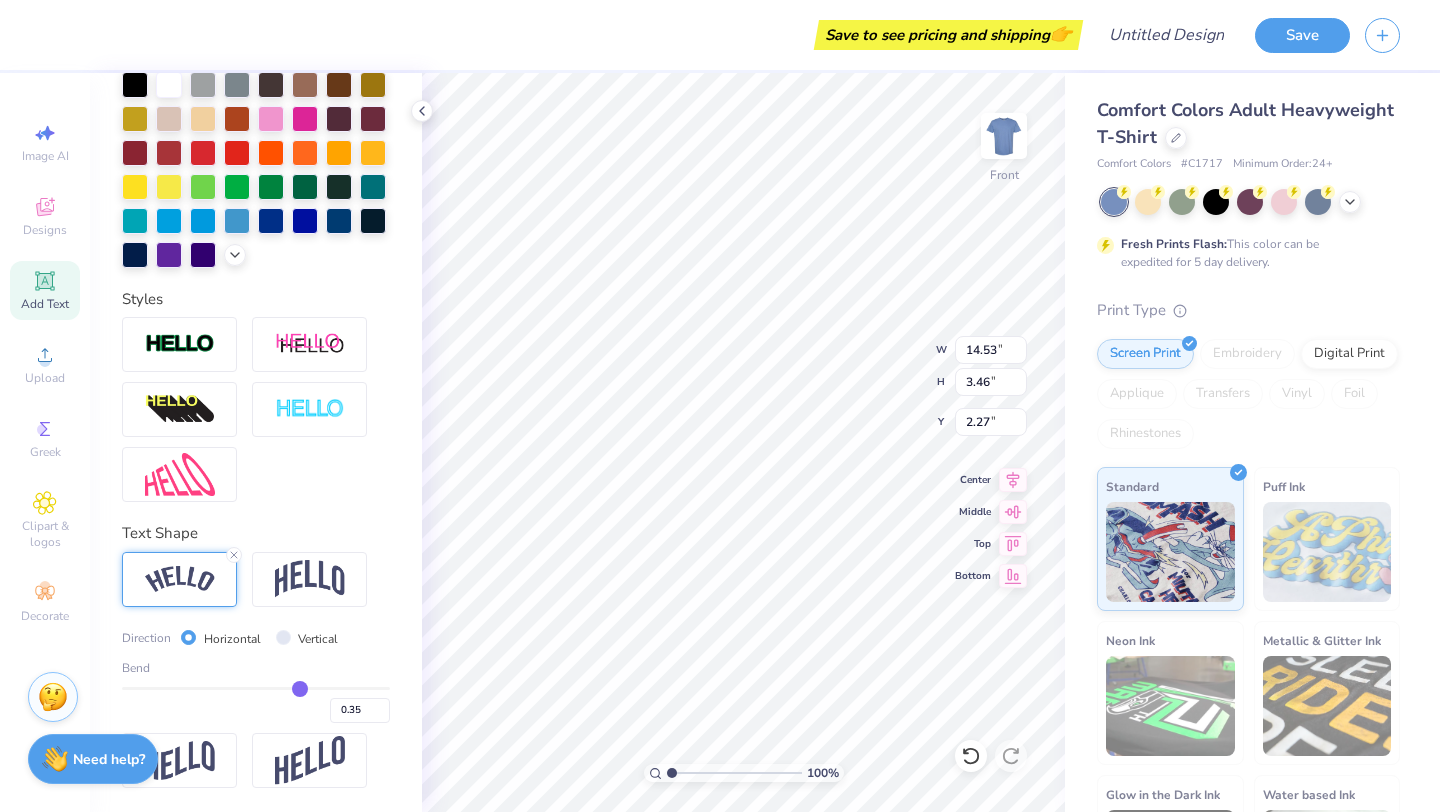 type on "0.34" 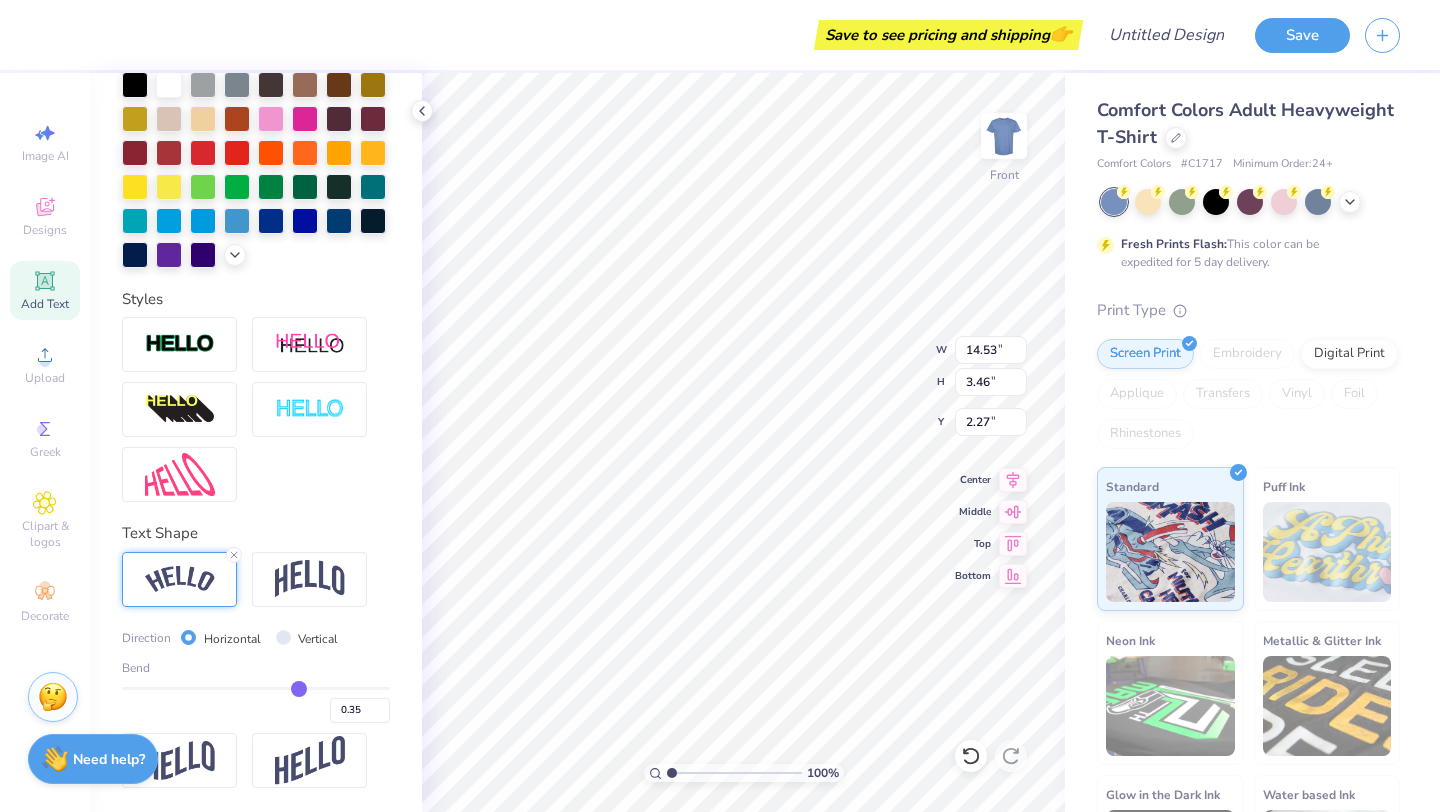 type on "0.34" 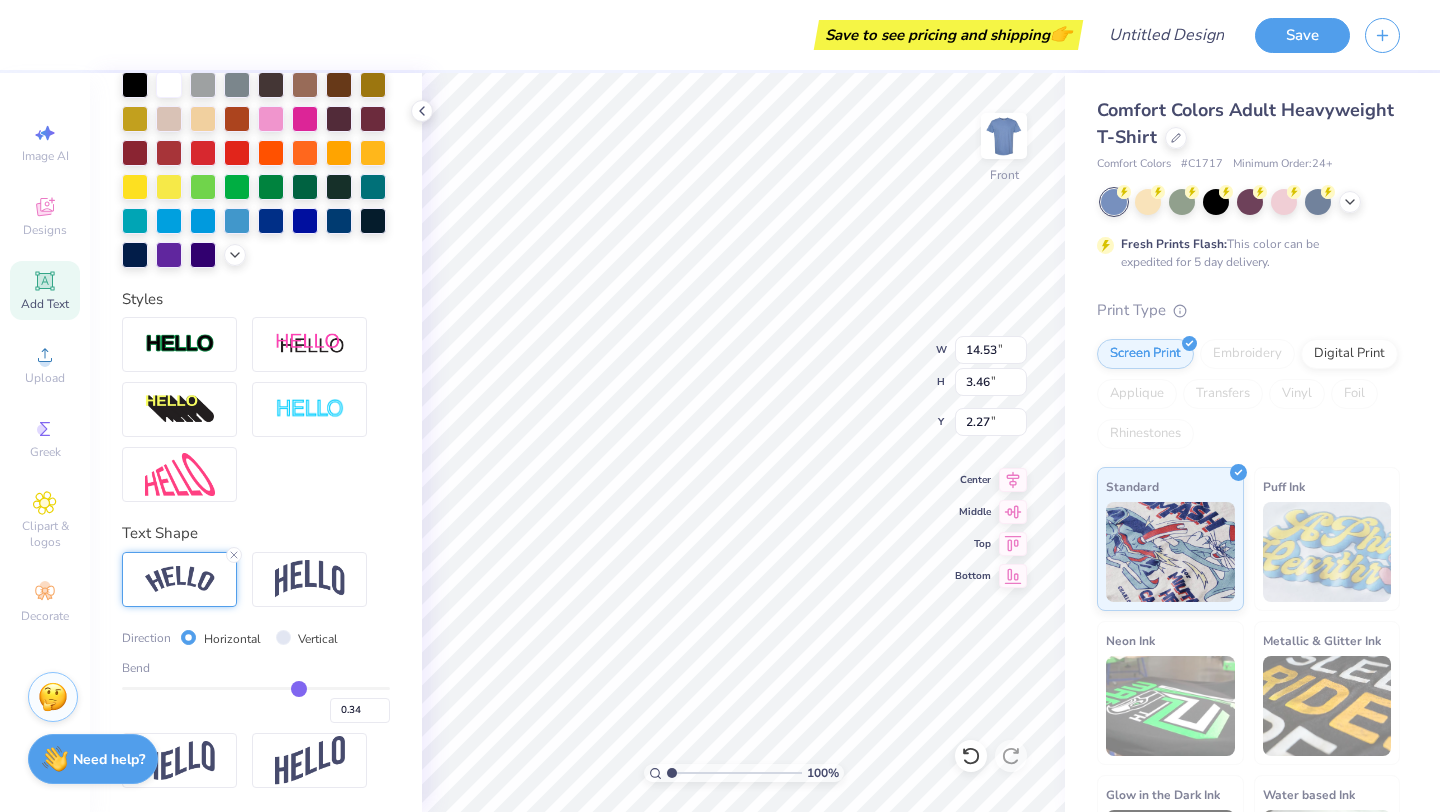 type on "0.33" 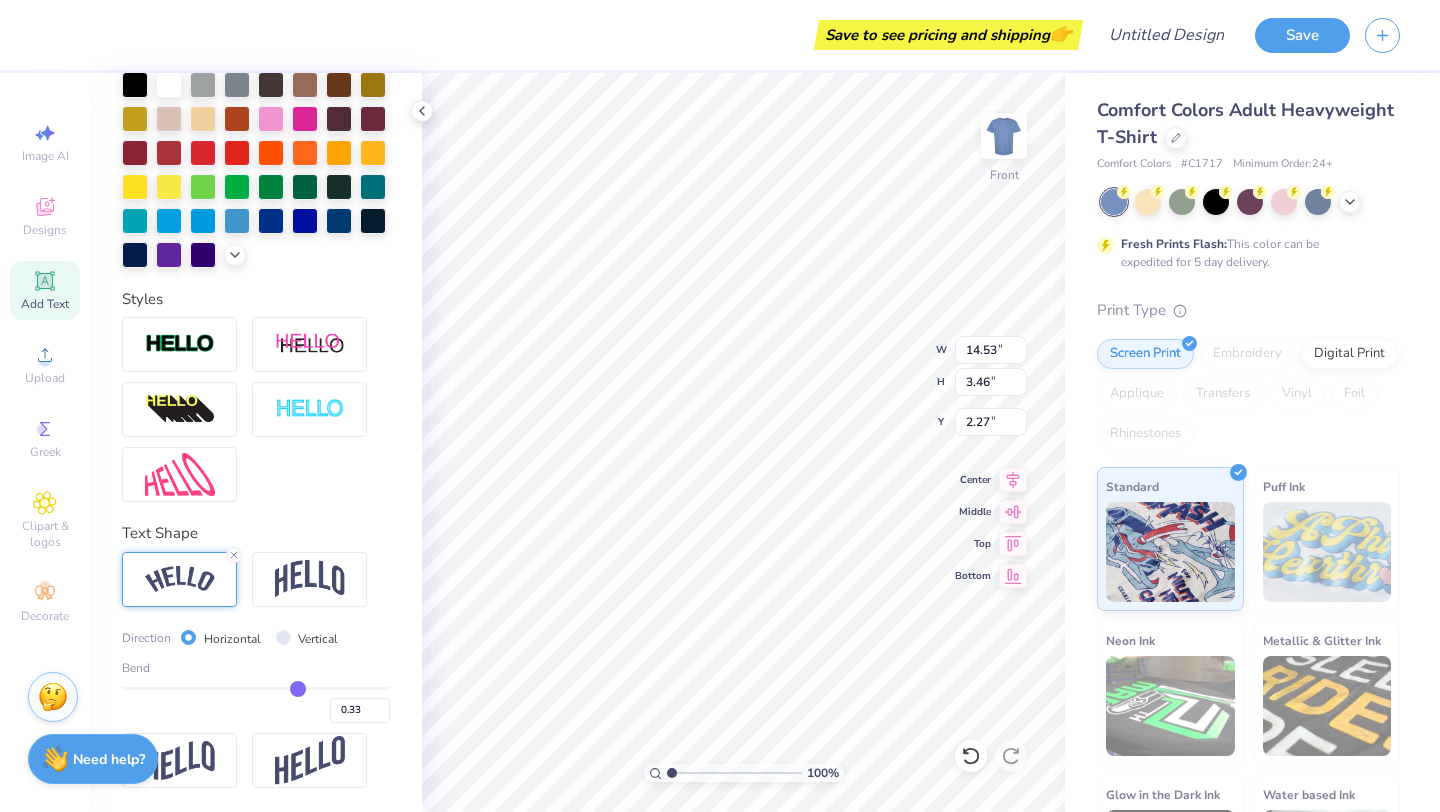 type on "0.32" 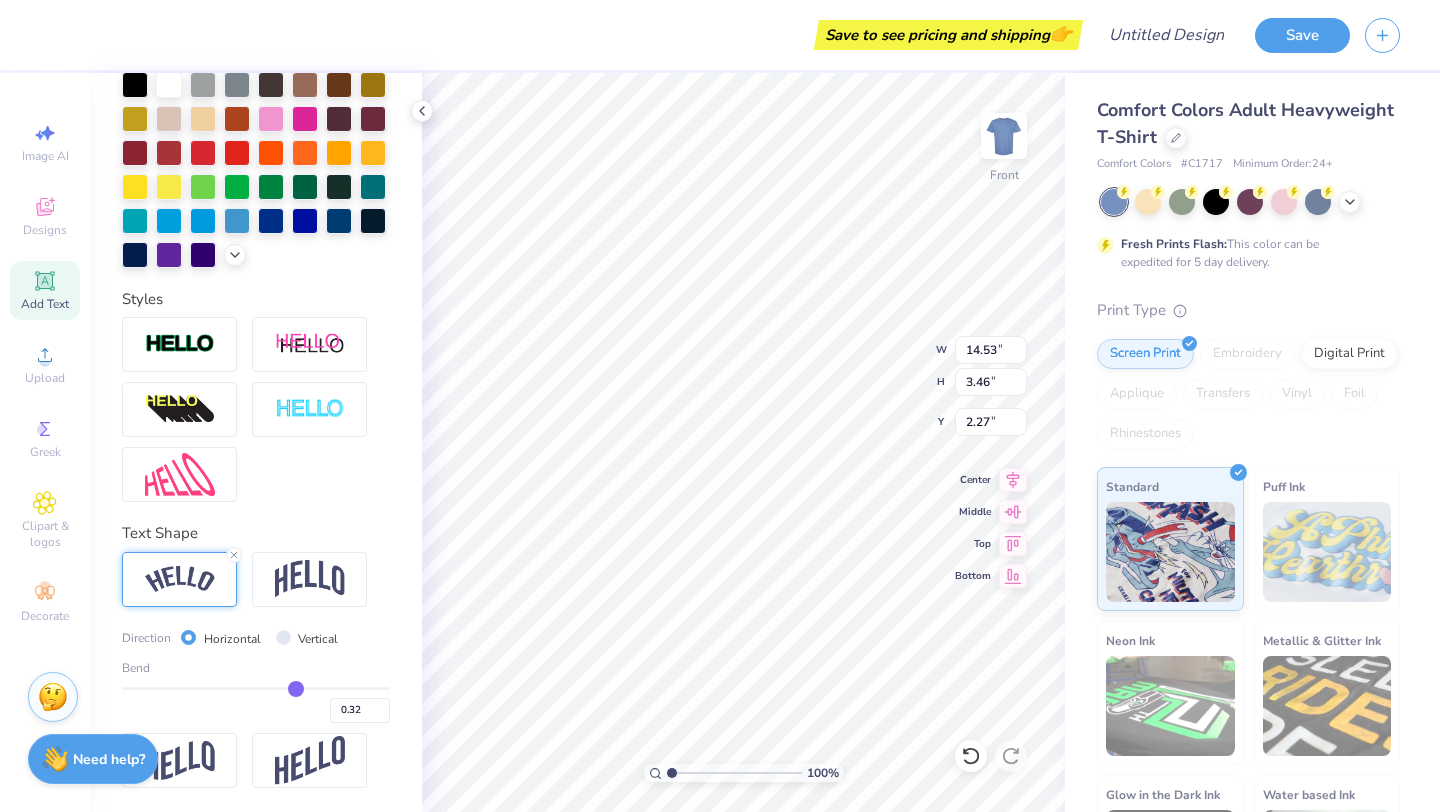 type on "0.31" 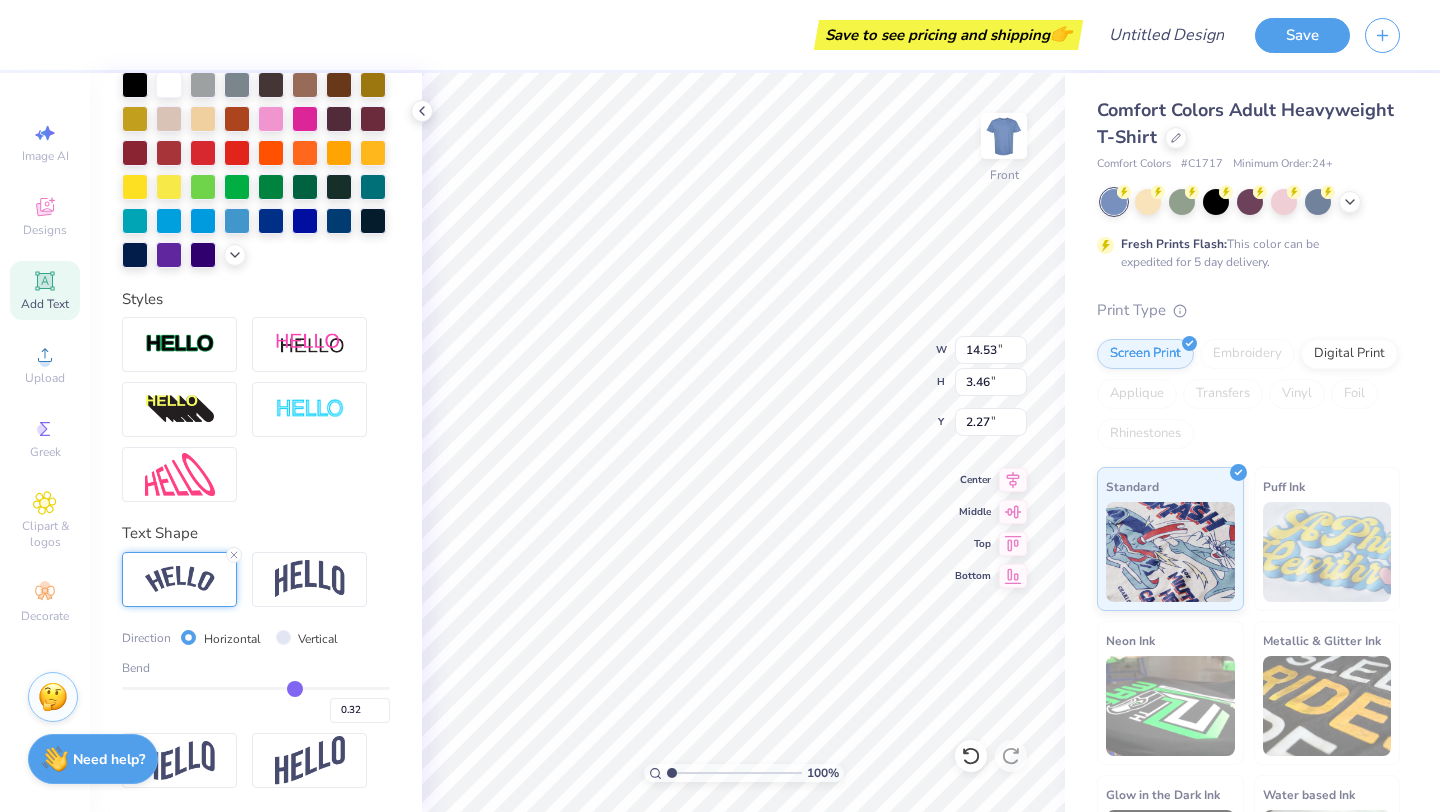 type on "0.31" 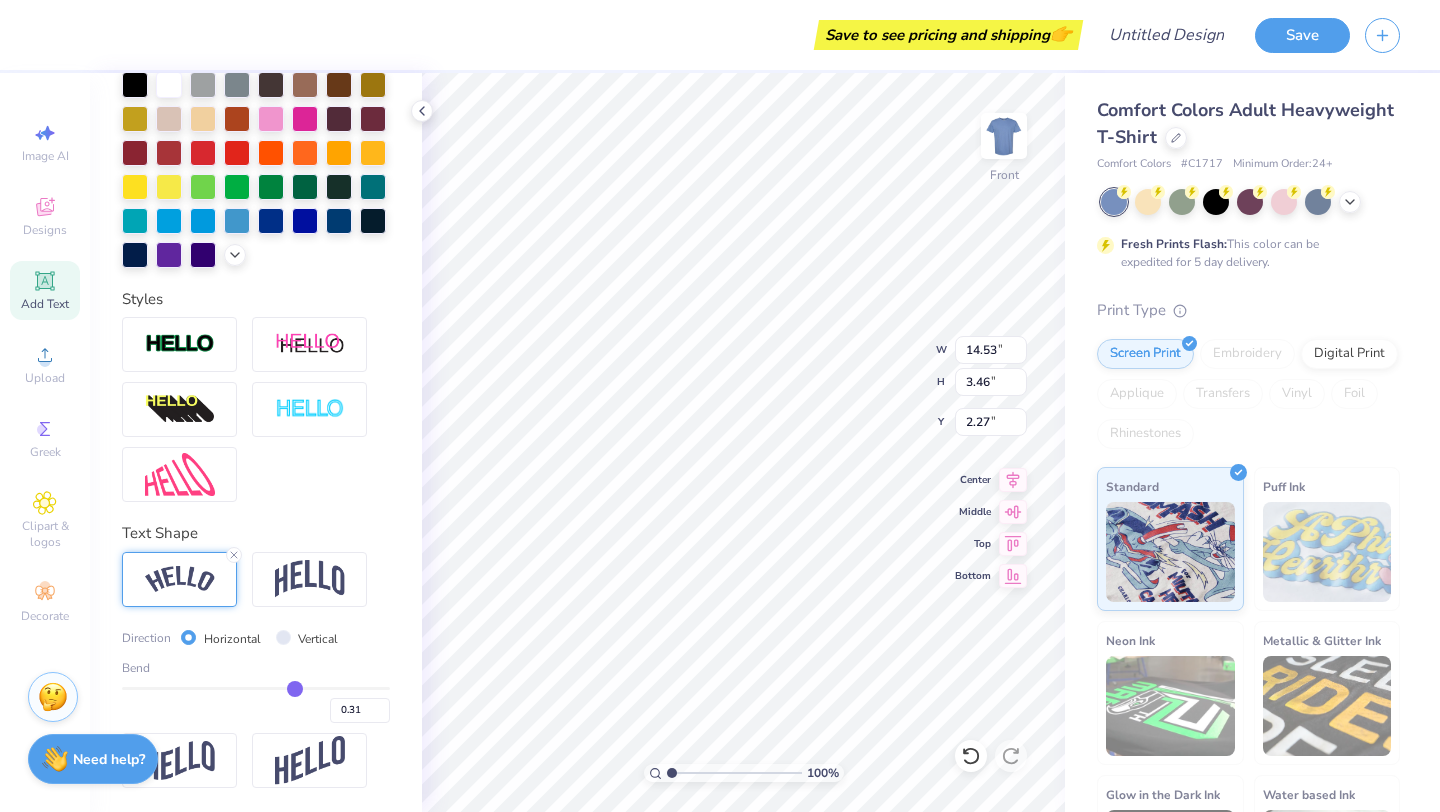 type on "0.3" 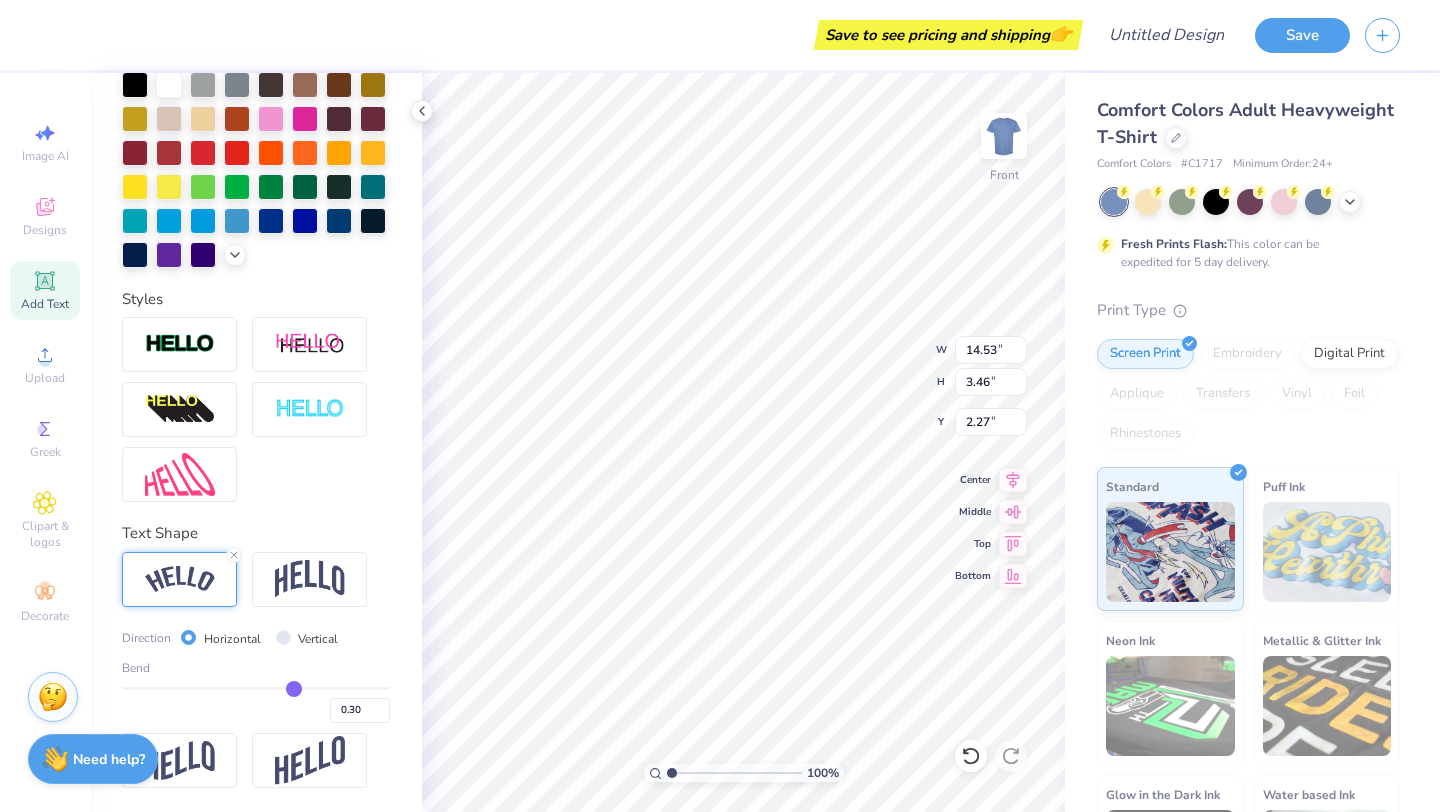type on "0.3" 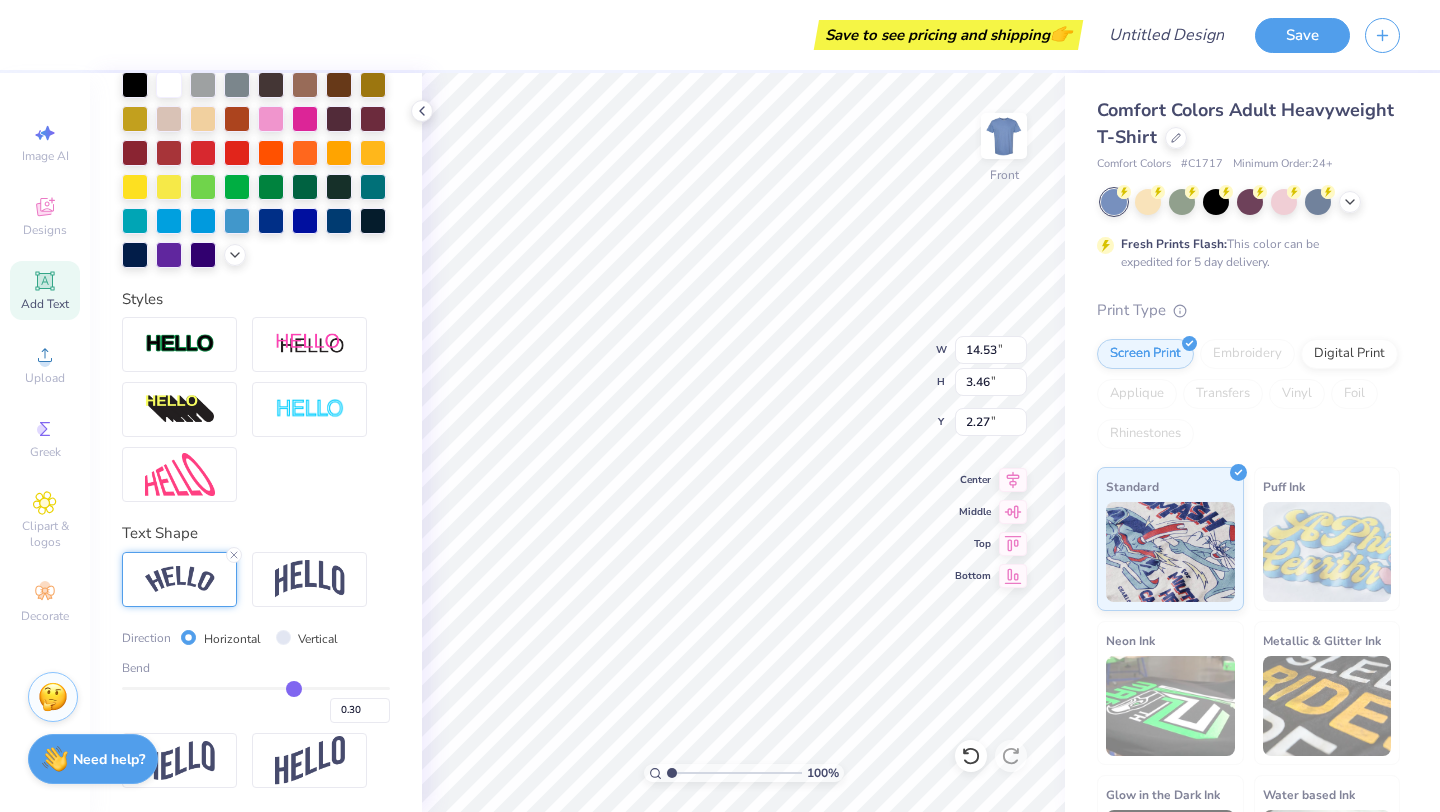 type on "13.77" 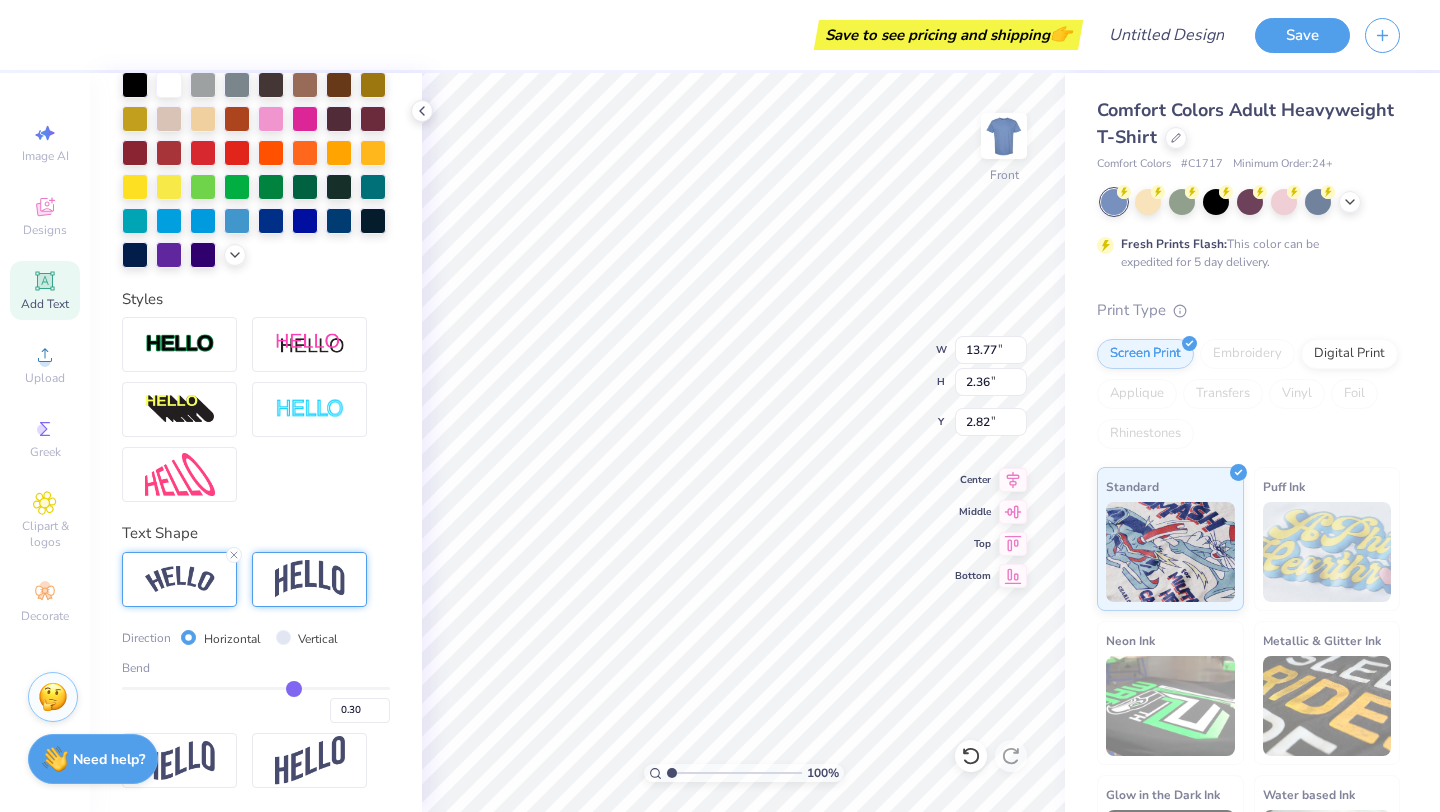 click at bounding box center [310, 579] 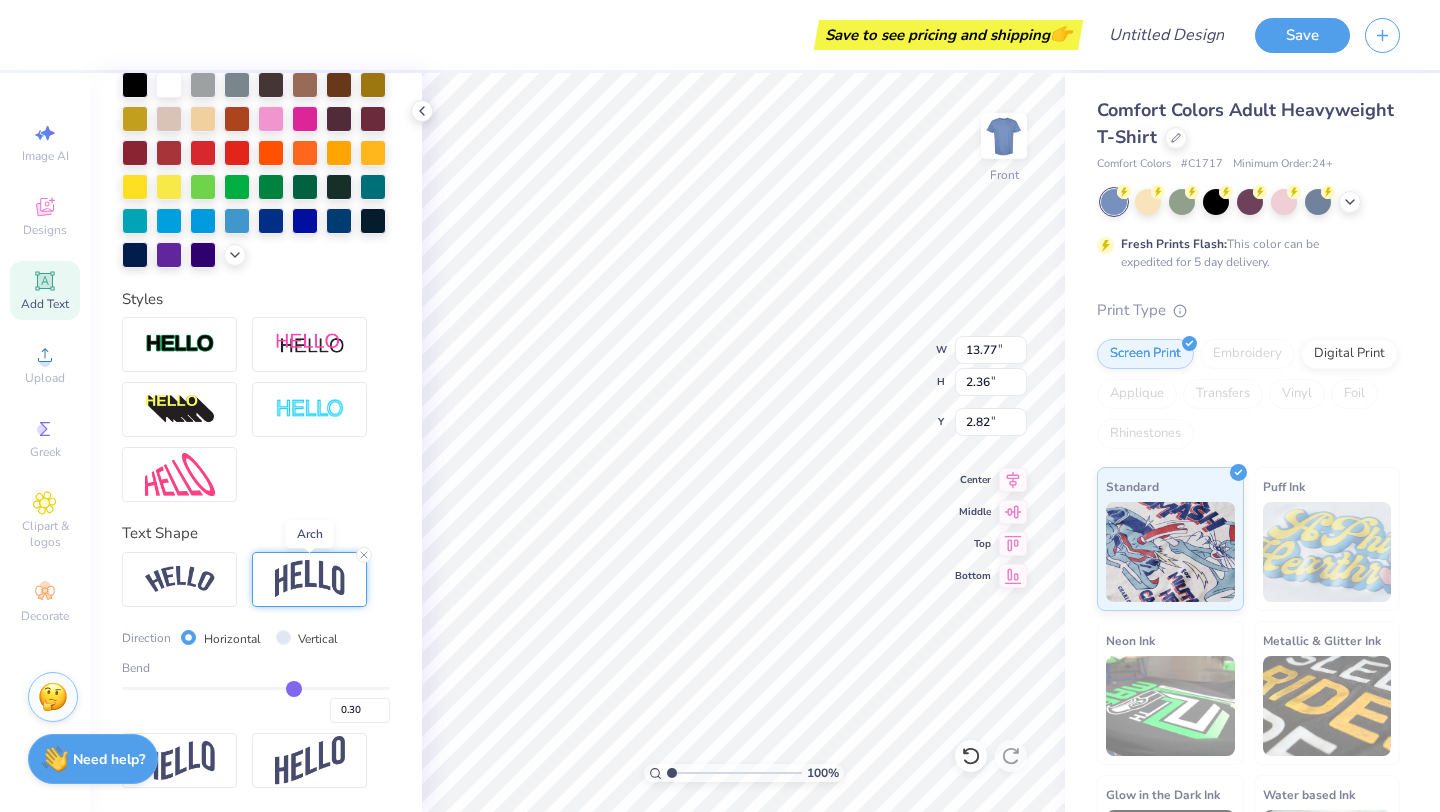 type on "12.39" 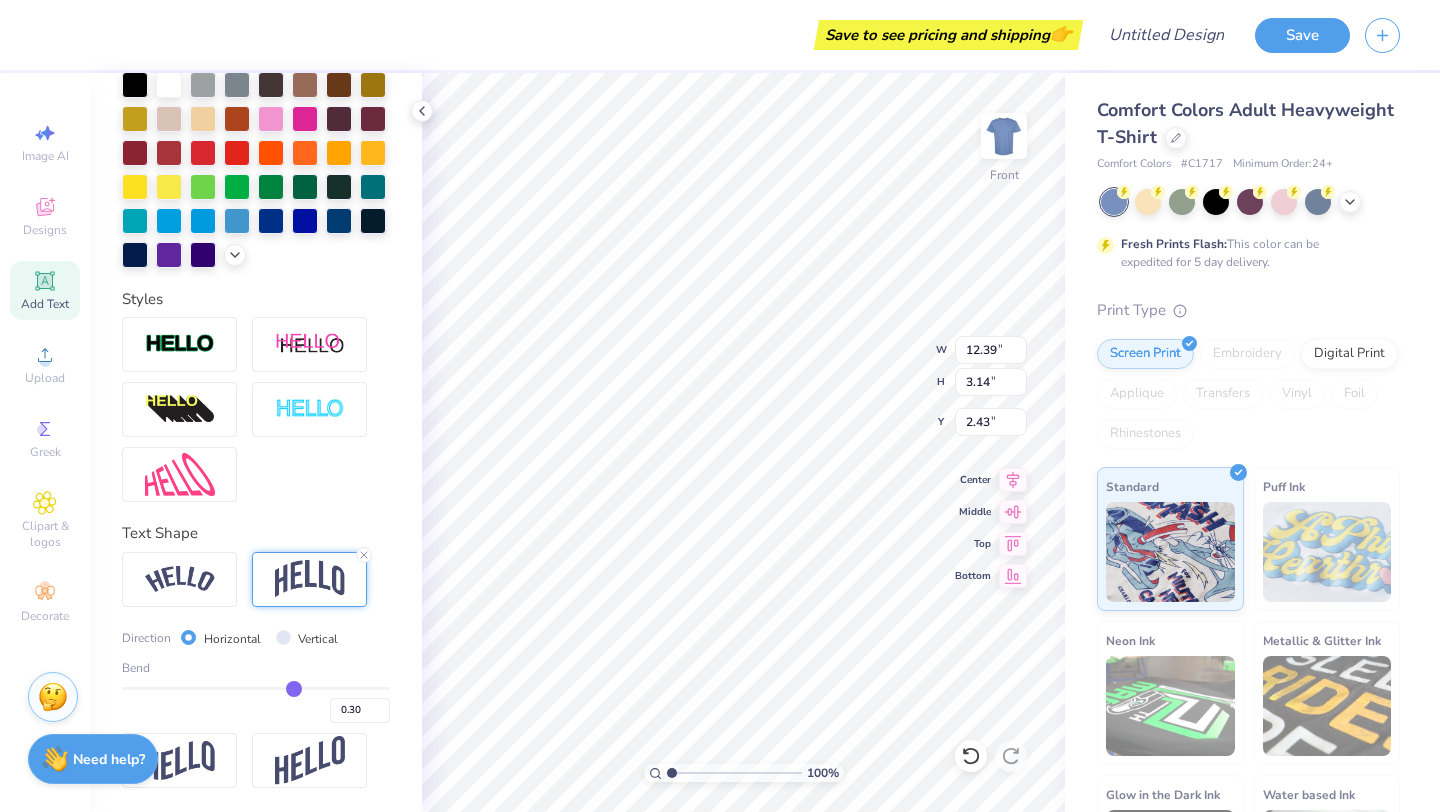 type on "13.77" 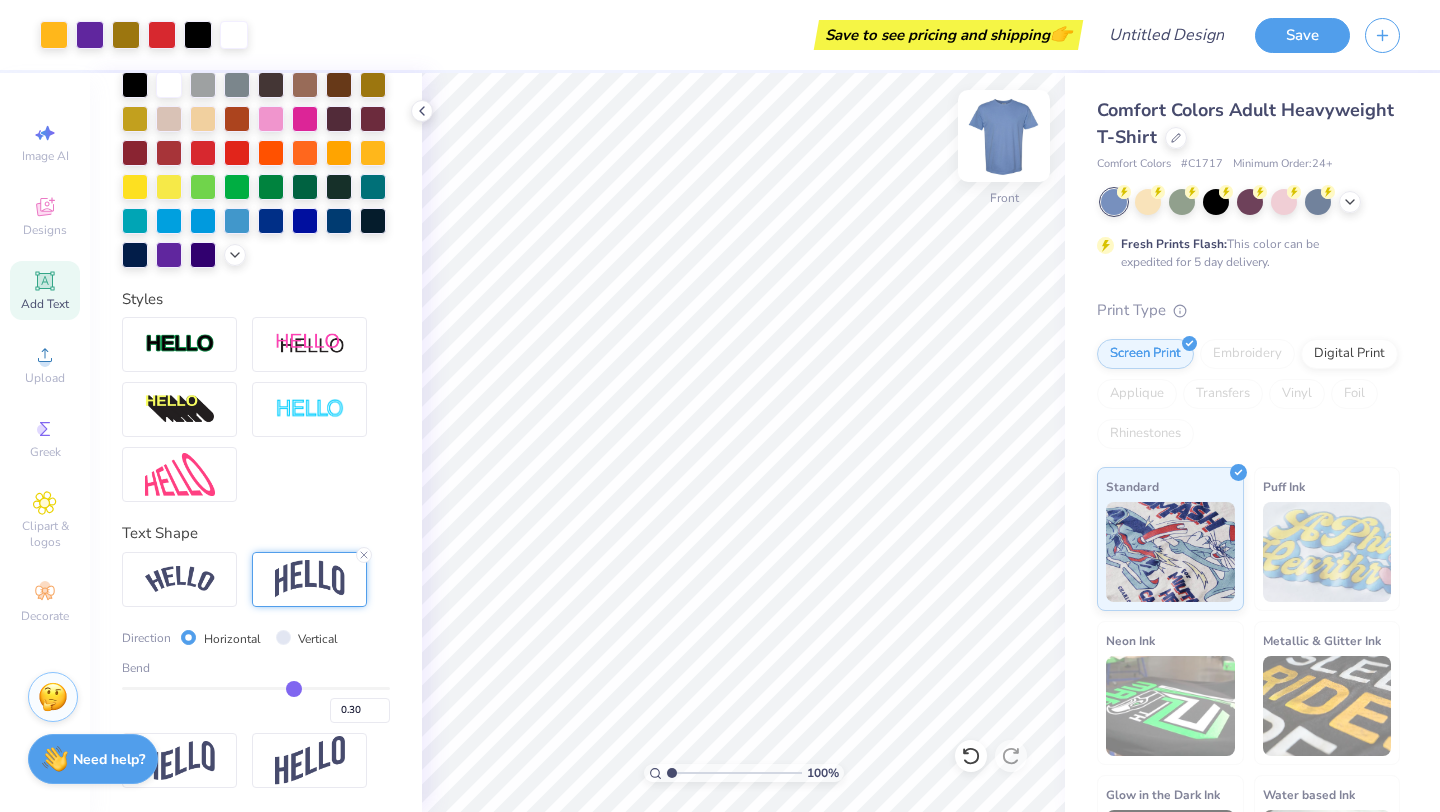 click at bounding box center (1004, 136) 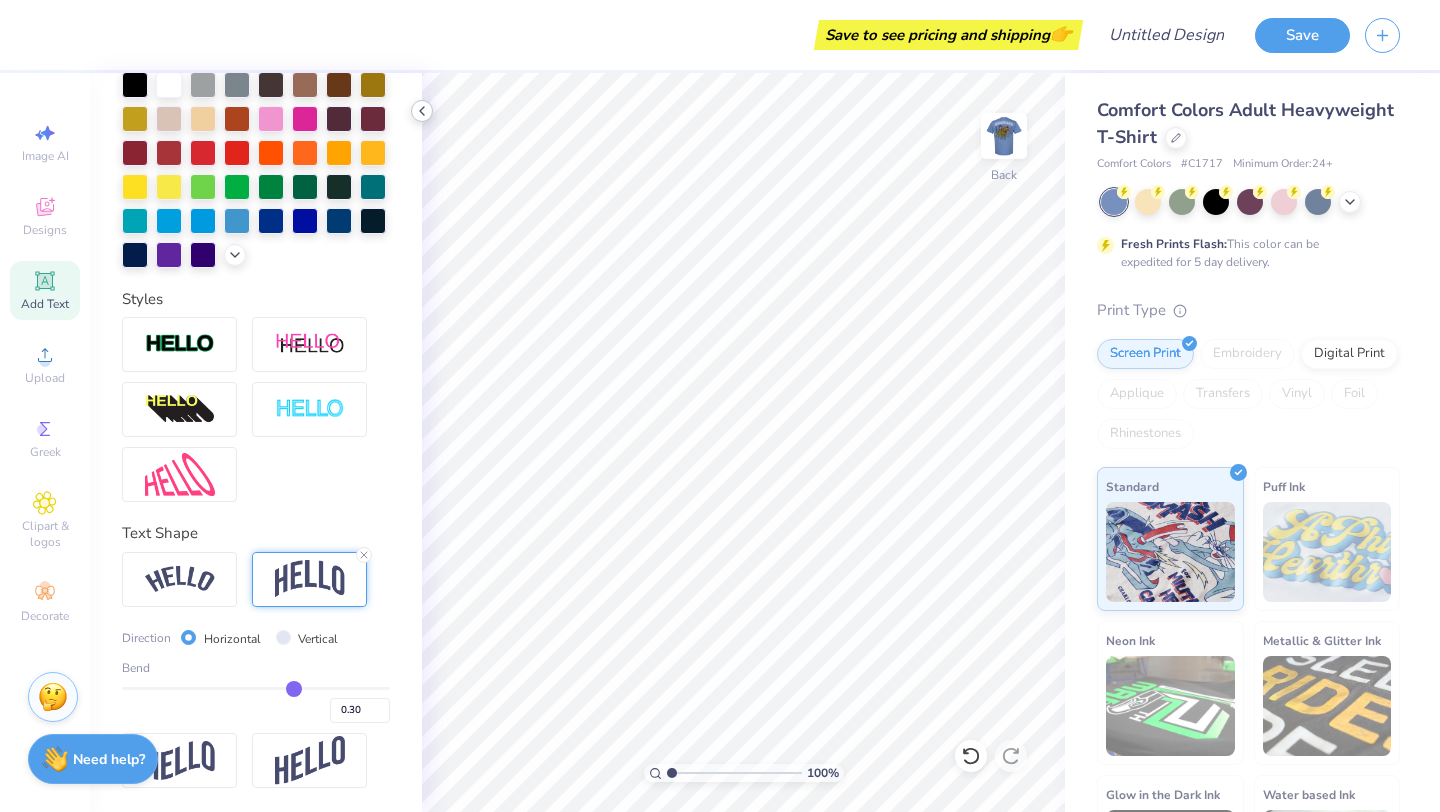 click 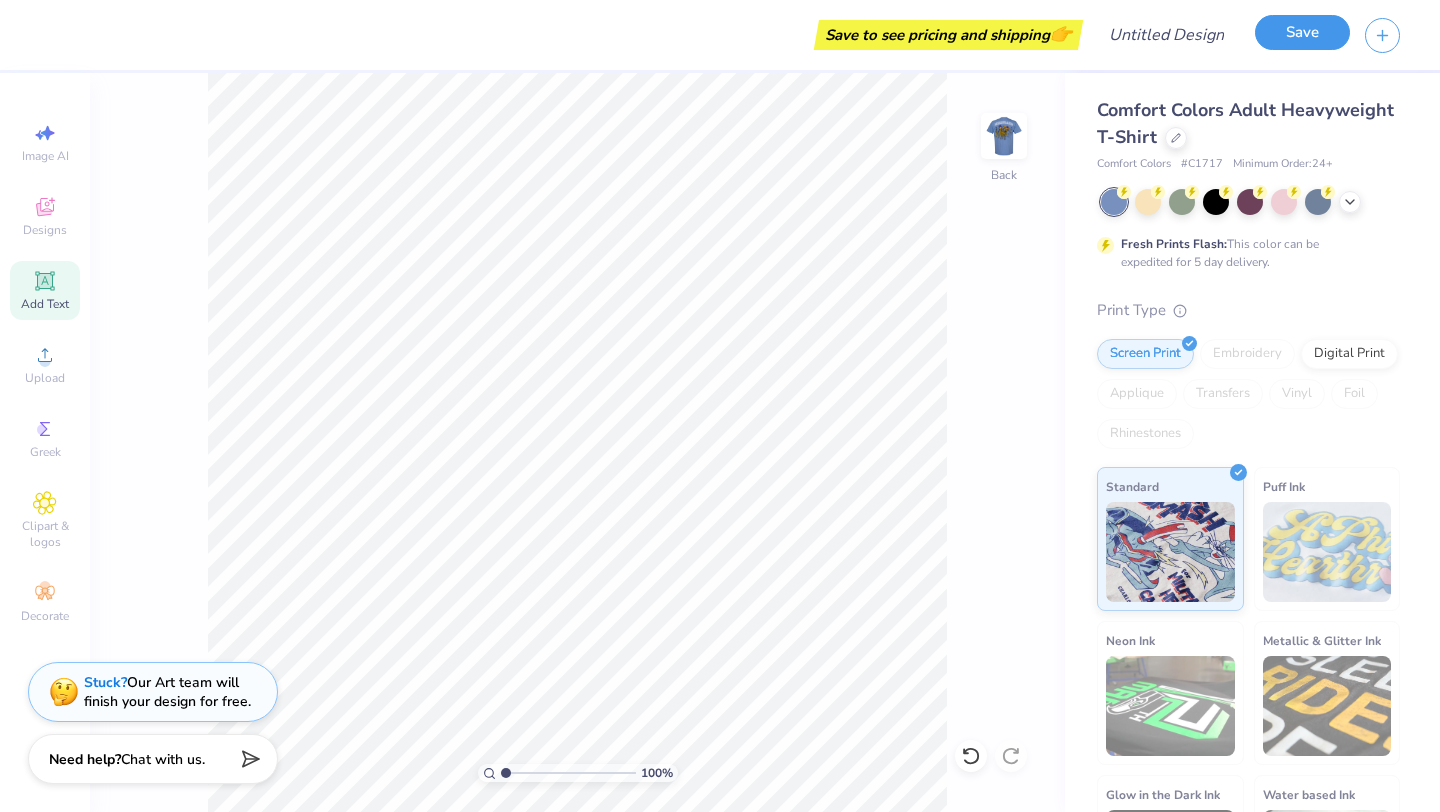 click on "Save" at bounding box center [1302, 32] 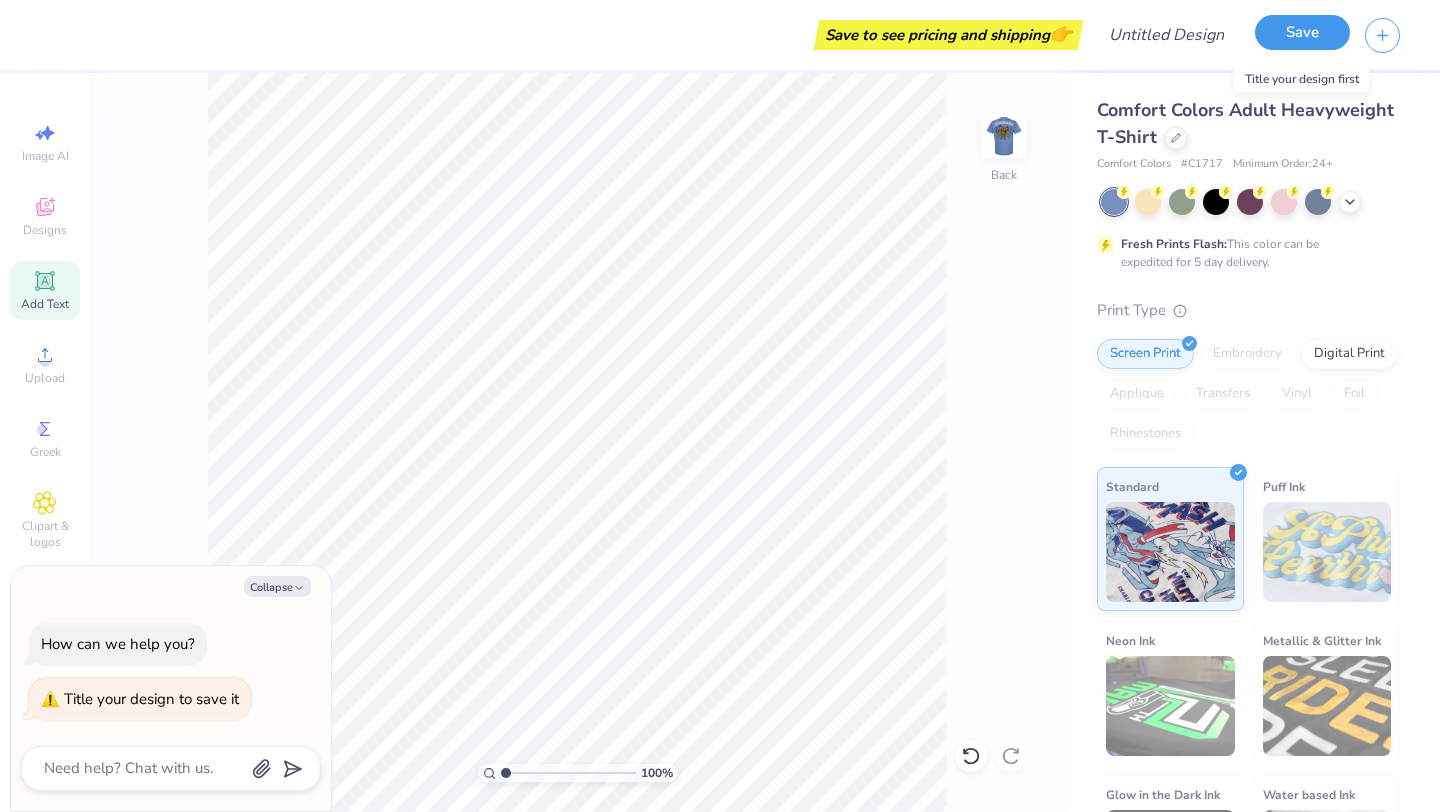 click on "Save" at bounding box center (1302, 32) 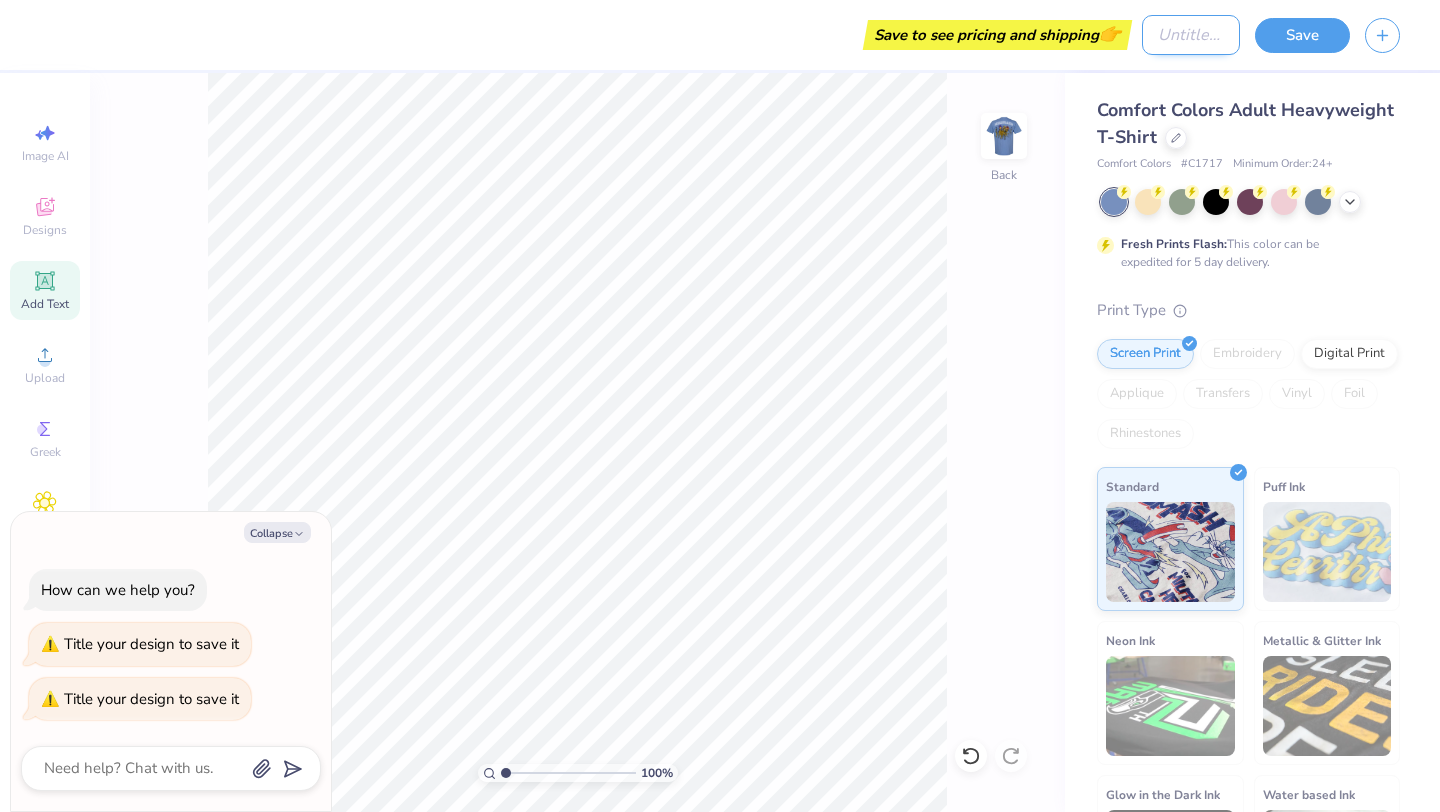 type on "x" 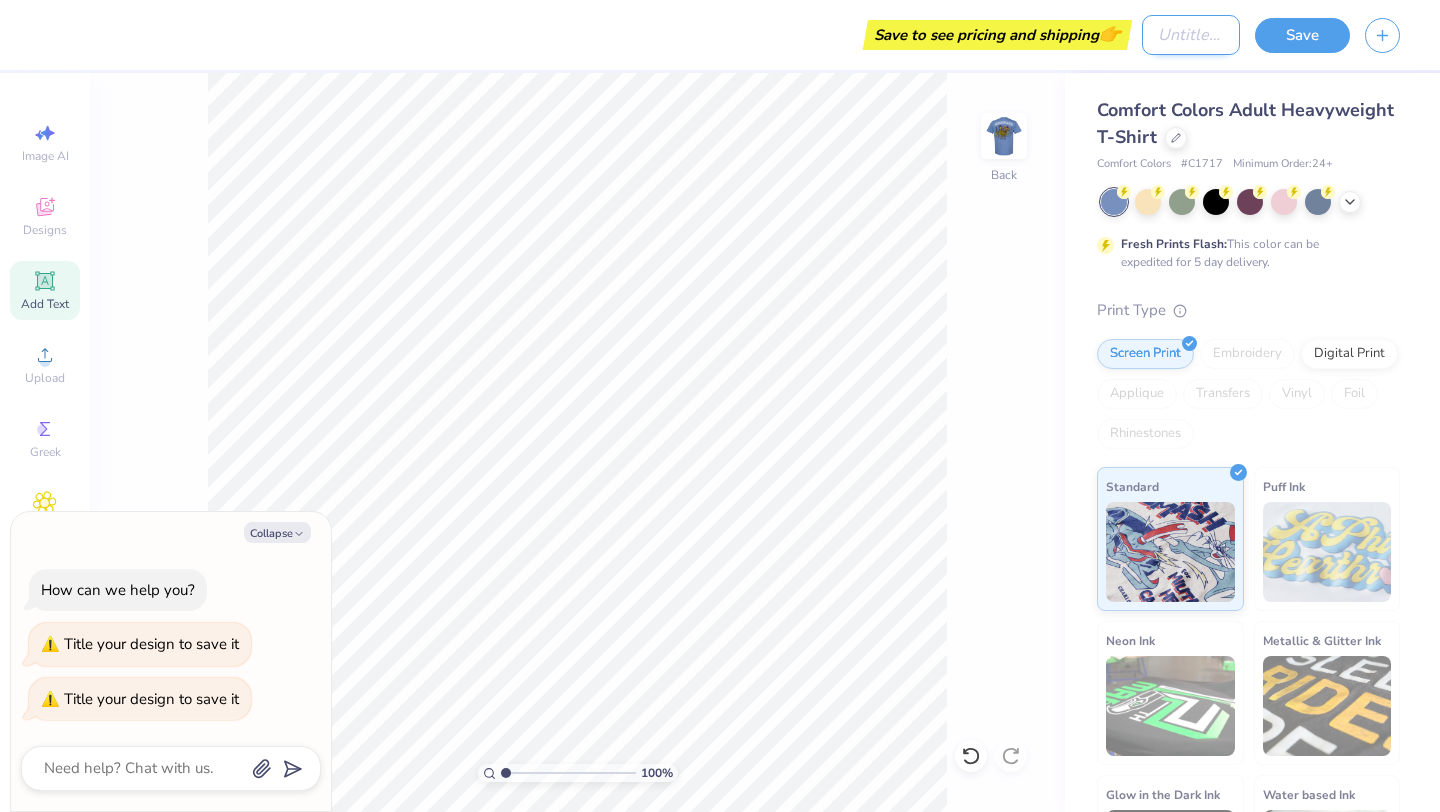 click on "Design Title" at bounding box center (1191, 35) 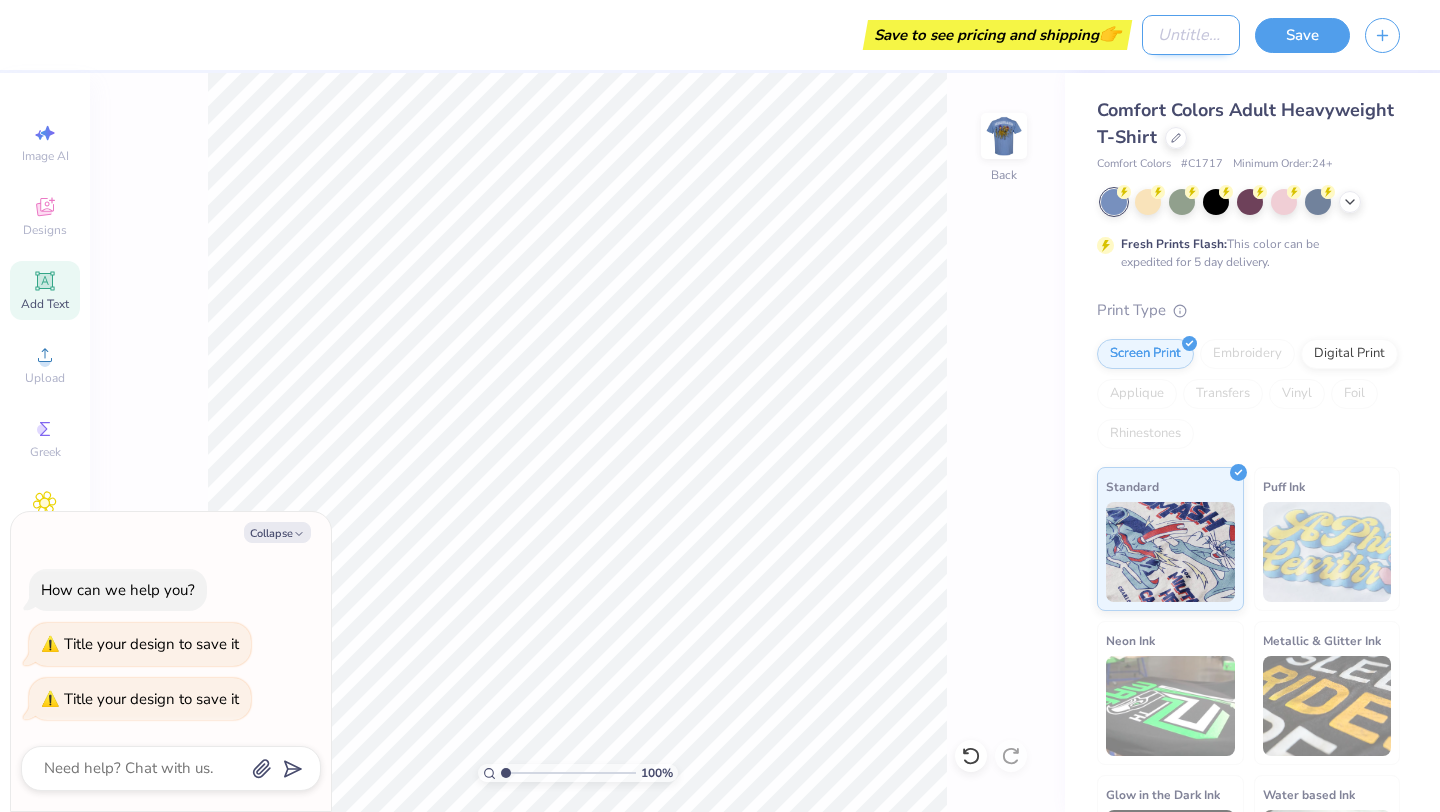 type on "k" 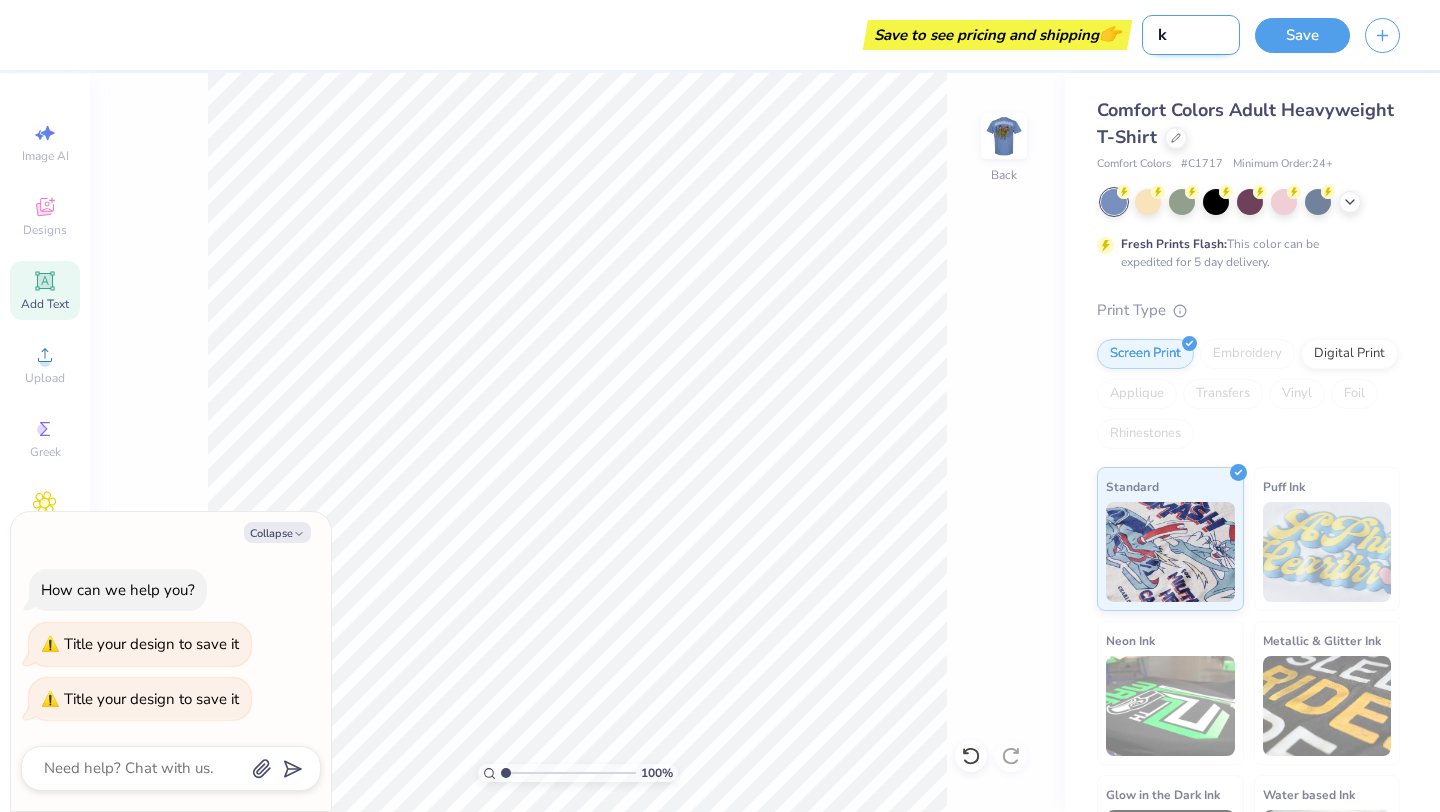 type on "kk" 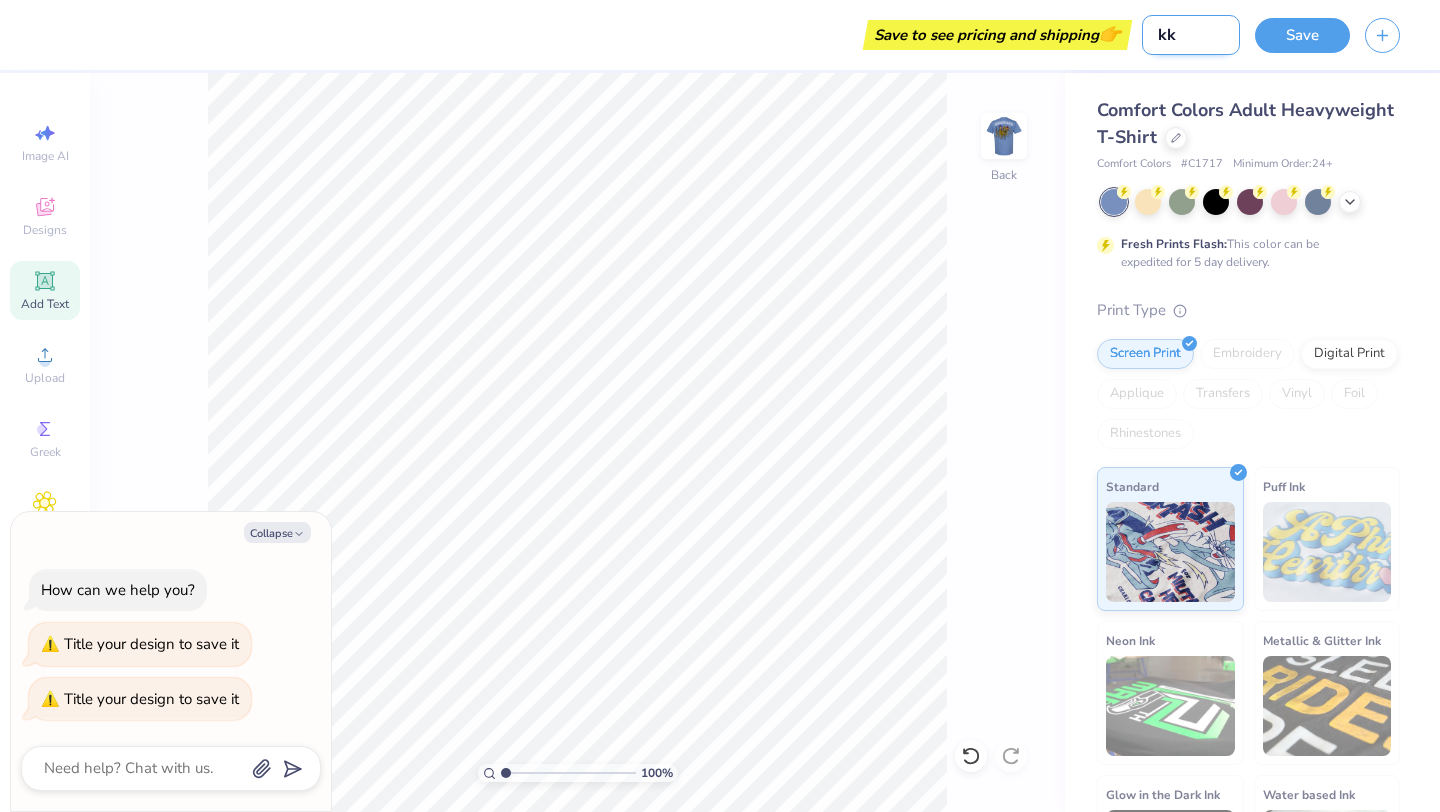 type on "kke" 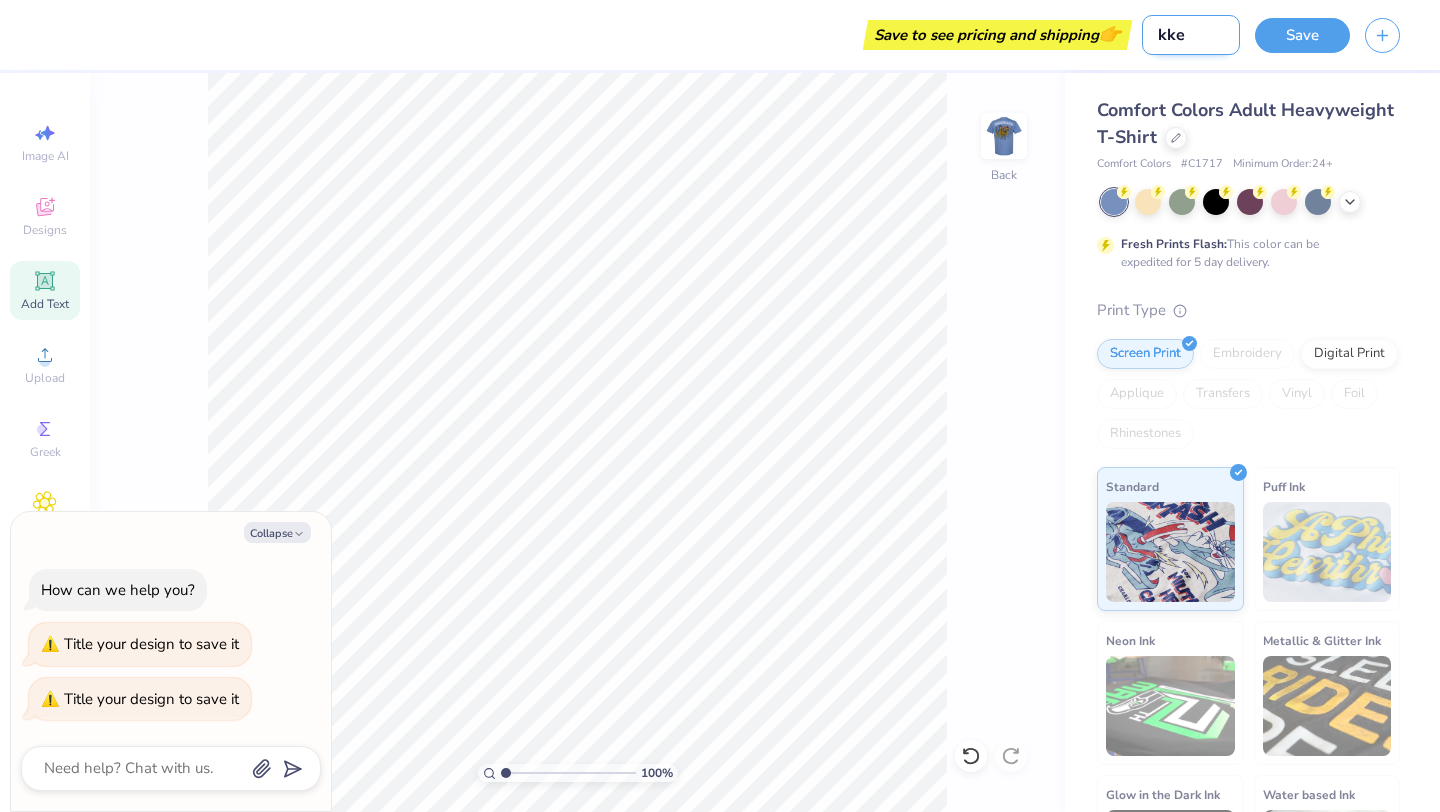 type on "kken" 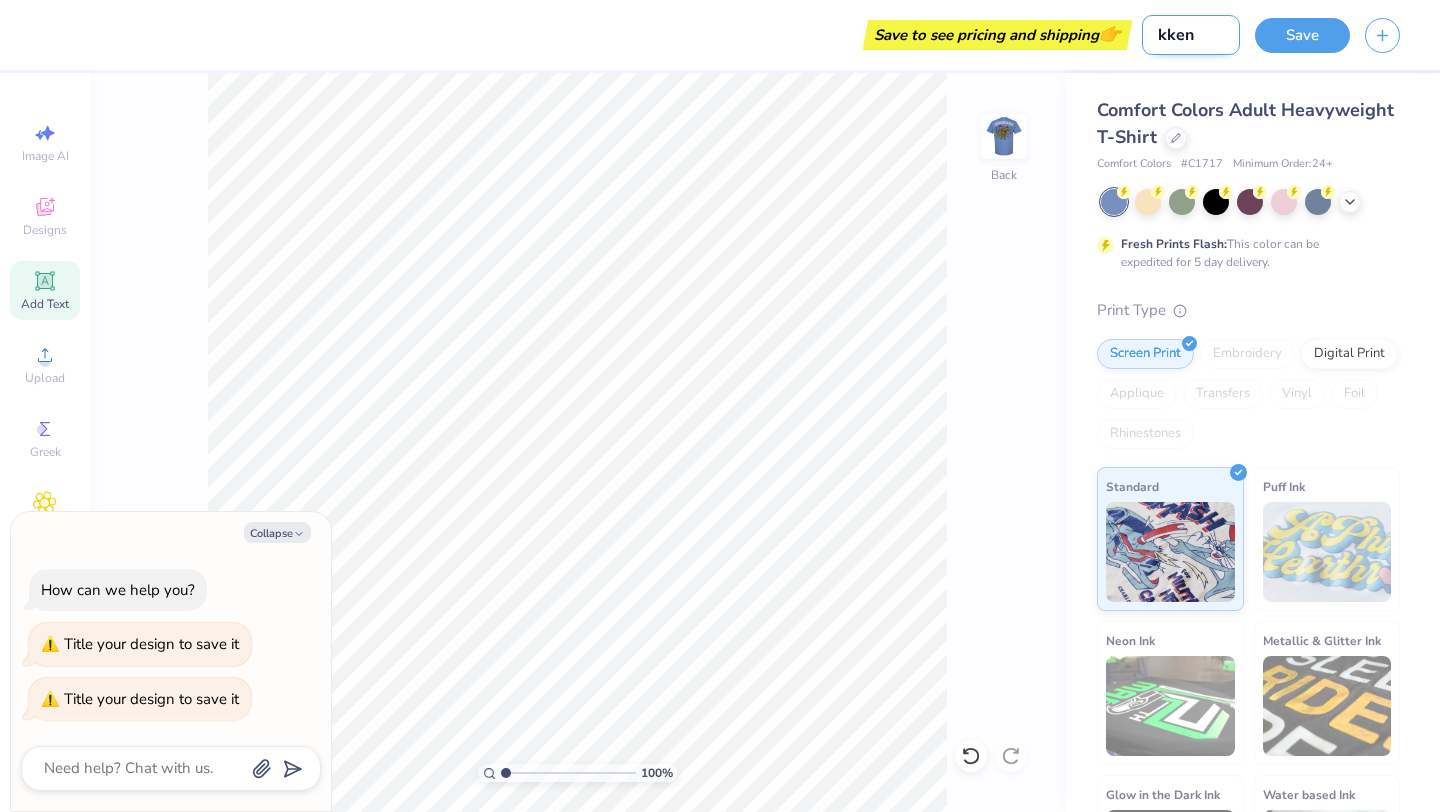 type on "kkenl" 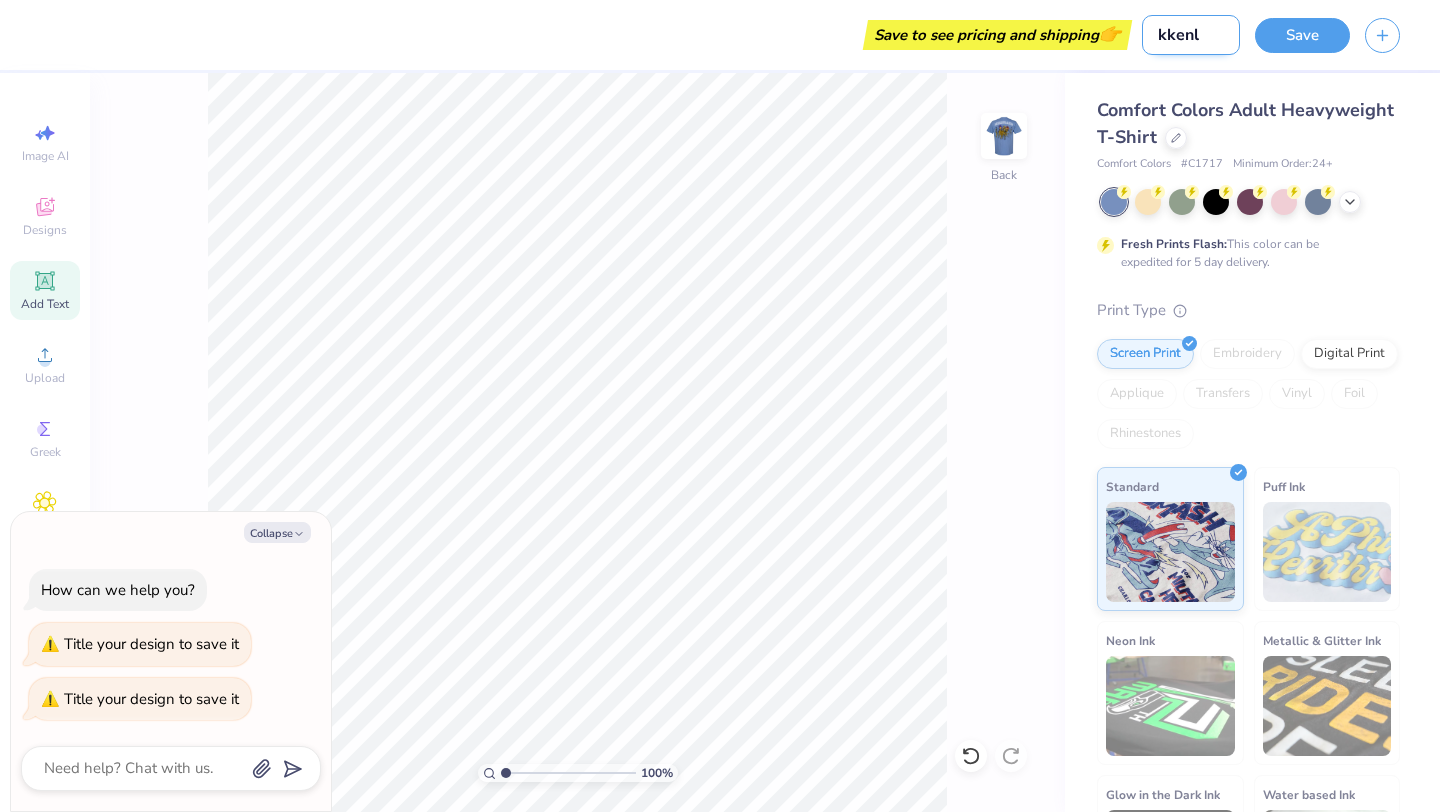 type on "kken" 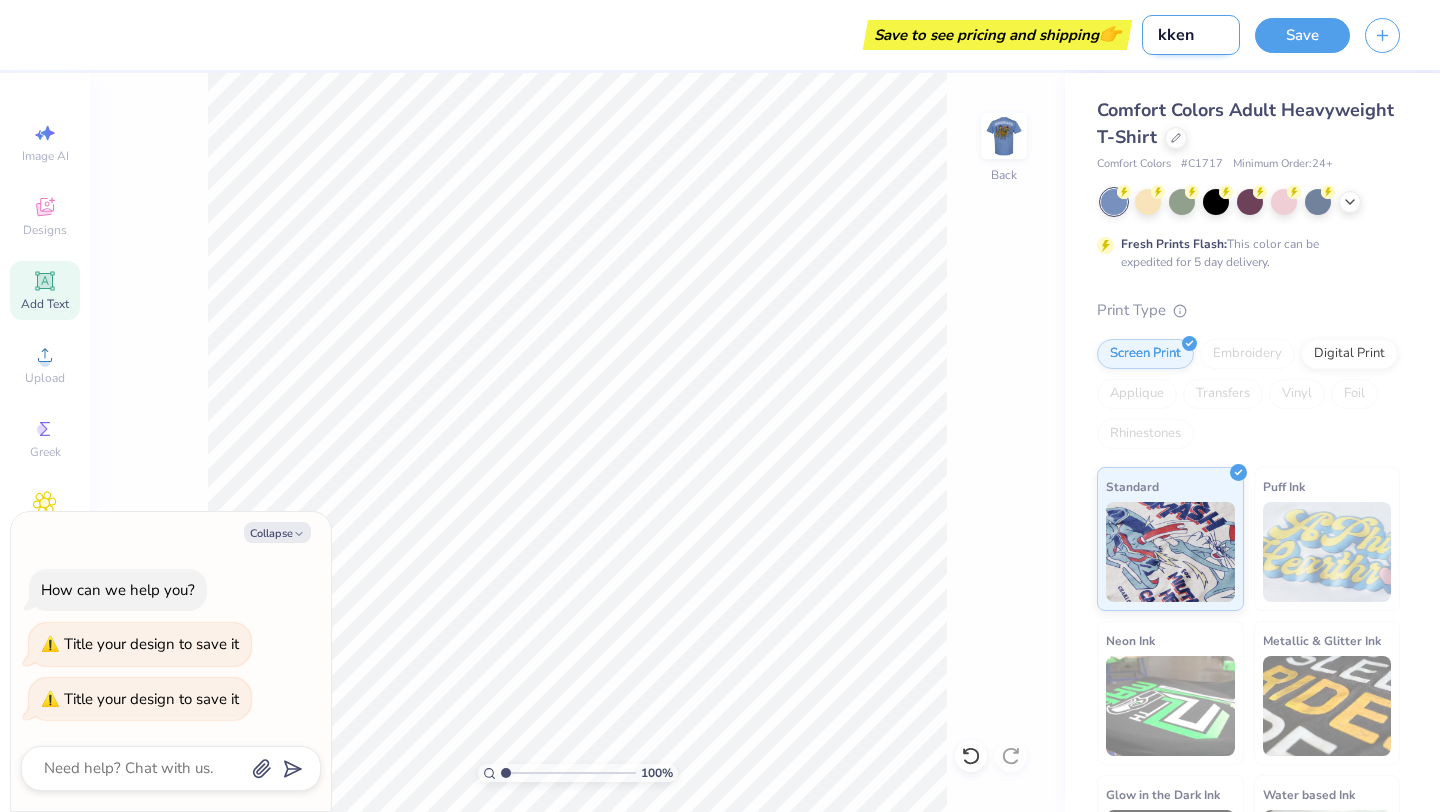 type on "kke" 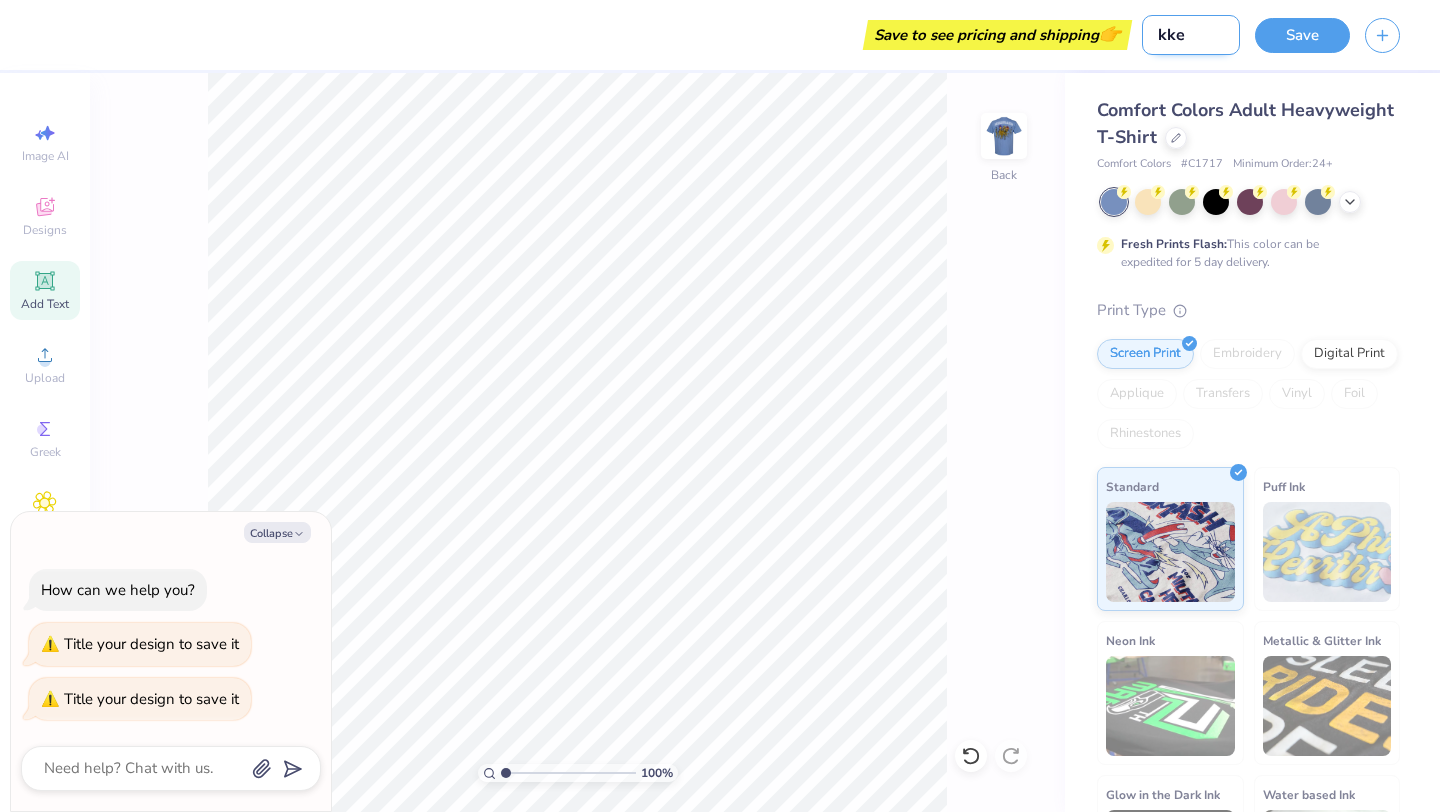type on "kk" 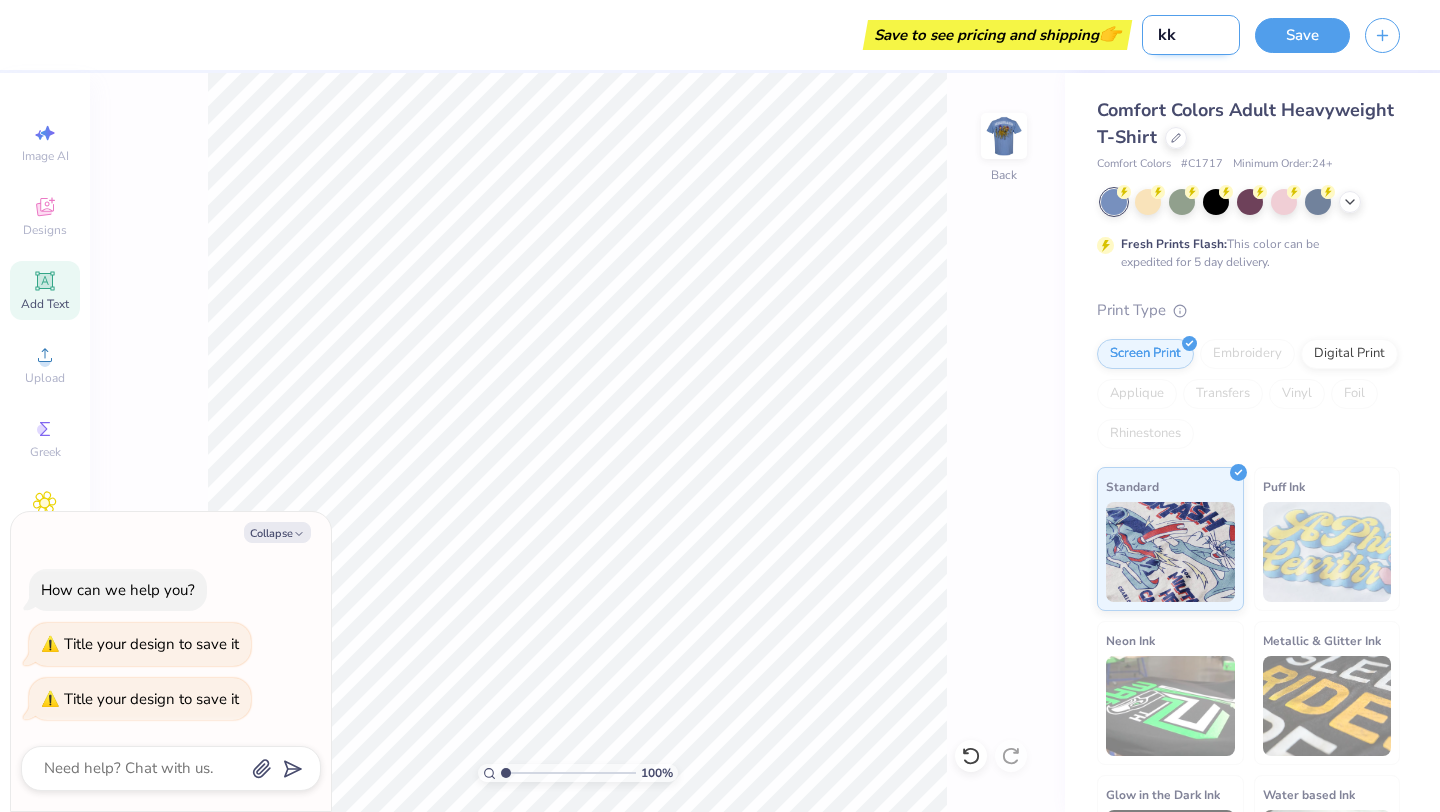 type on "k" 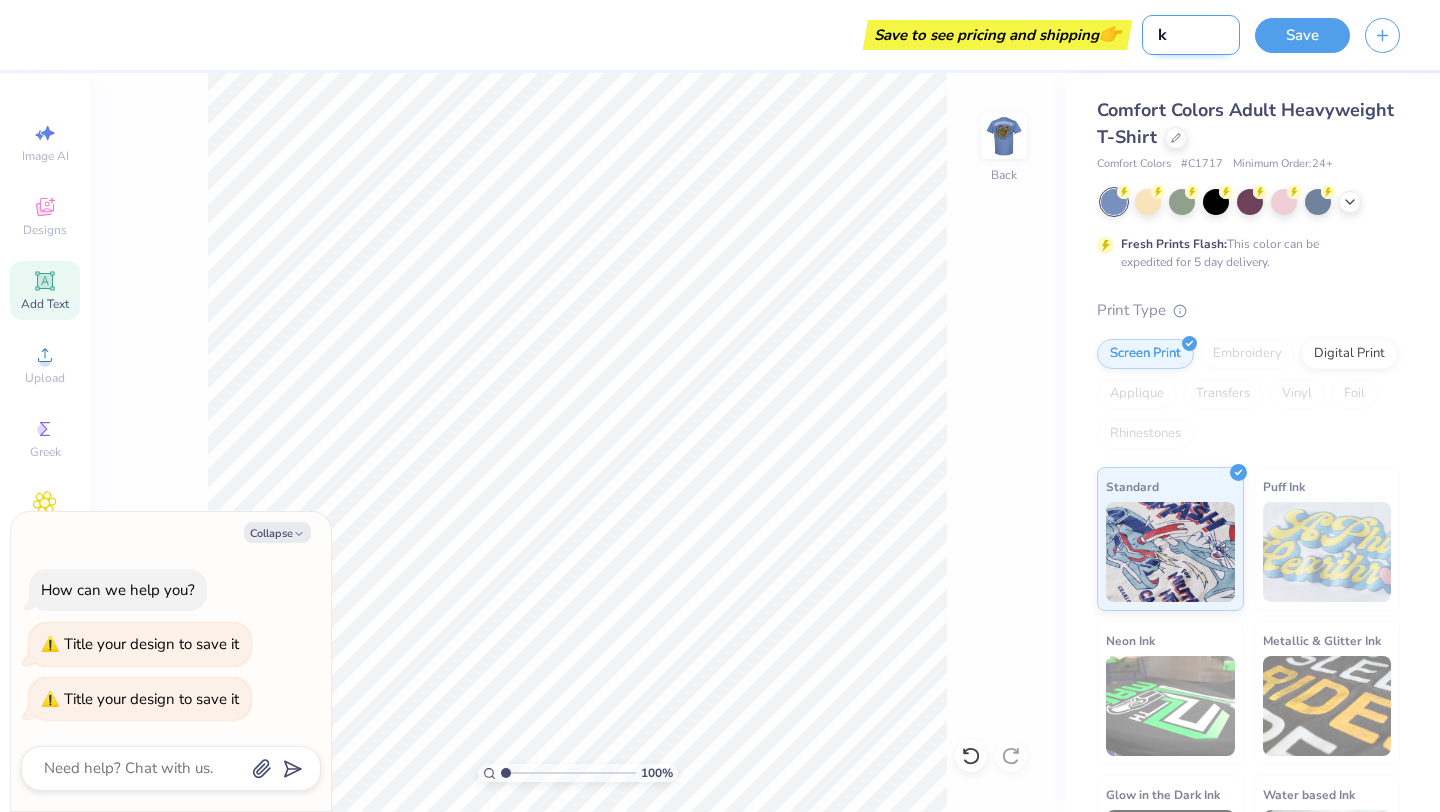 type on "ke" 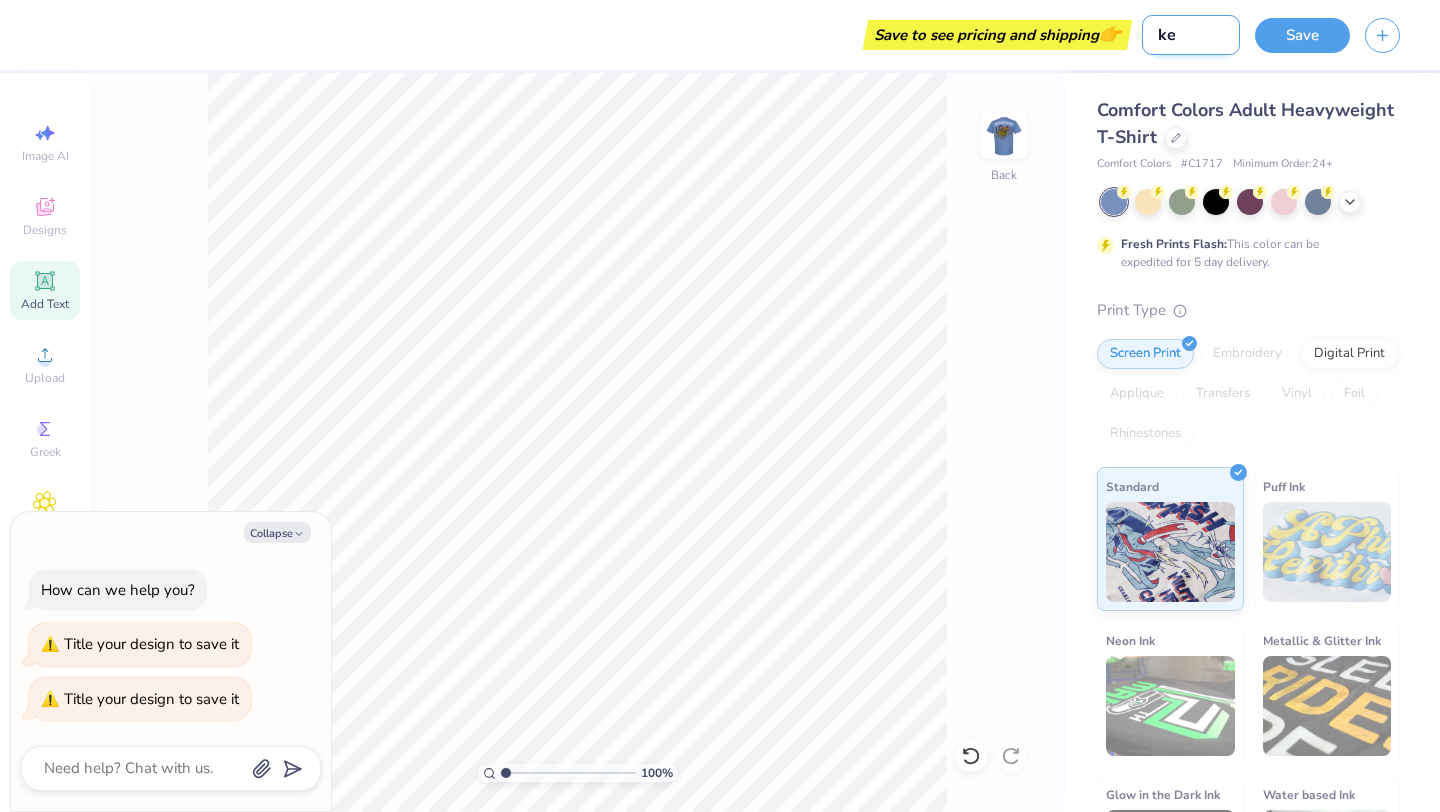type on "kee" 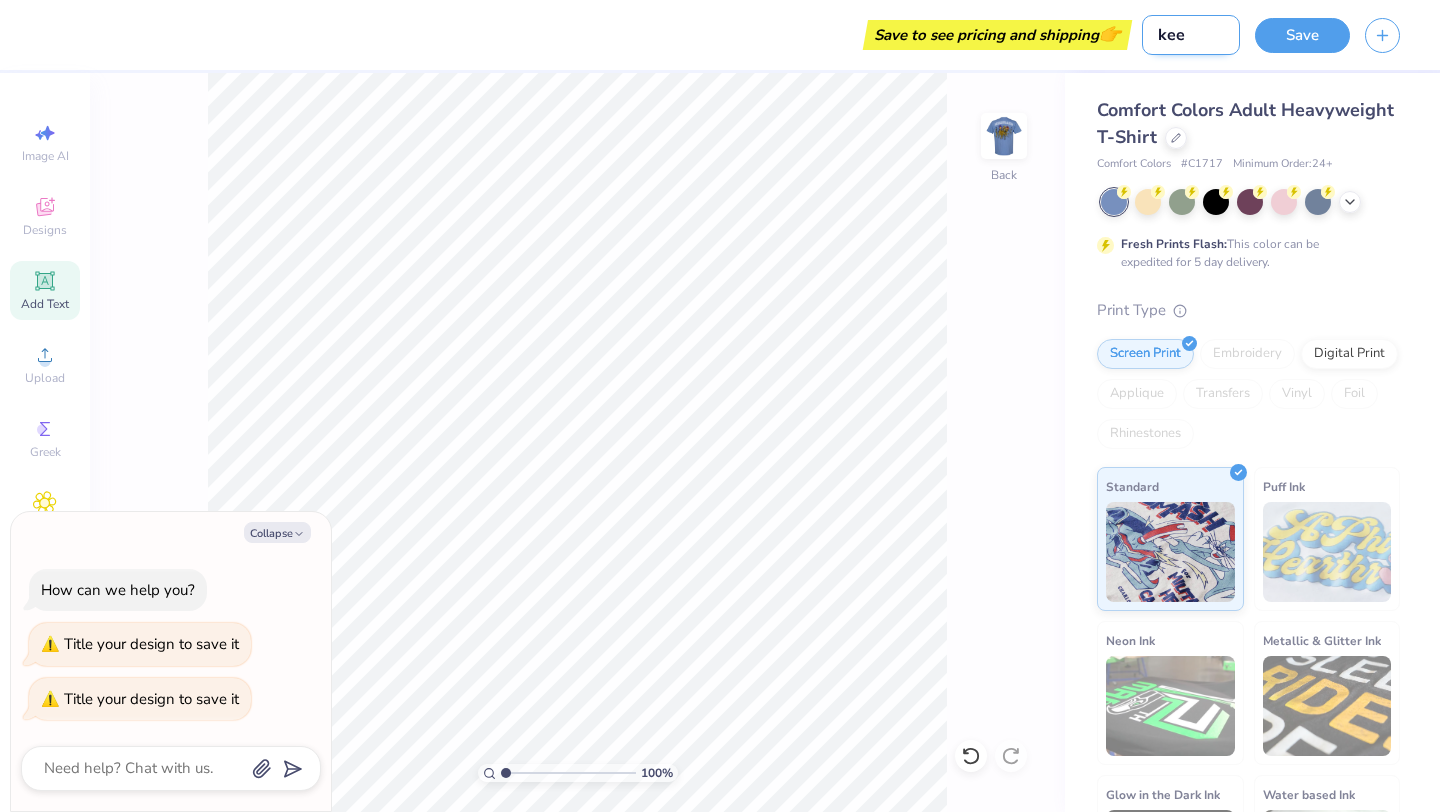 type on "keen" 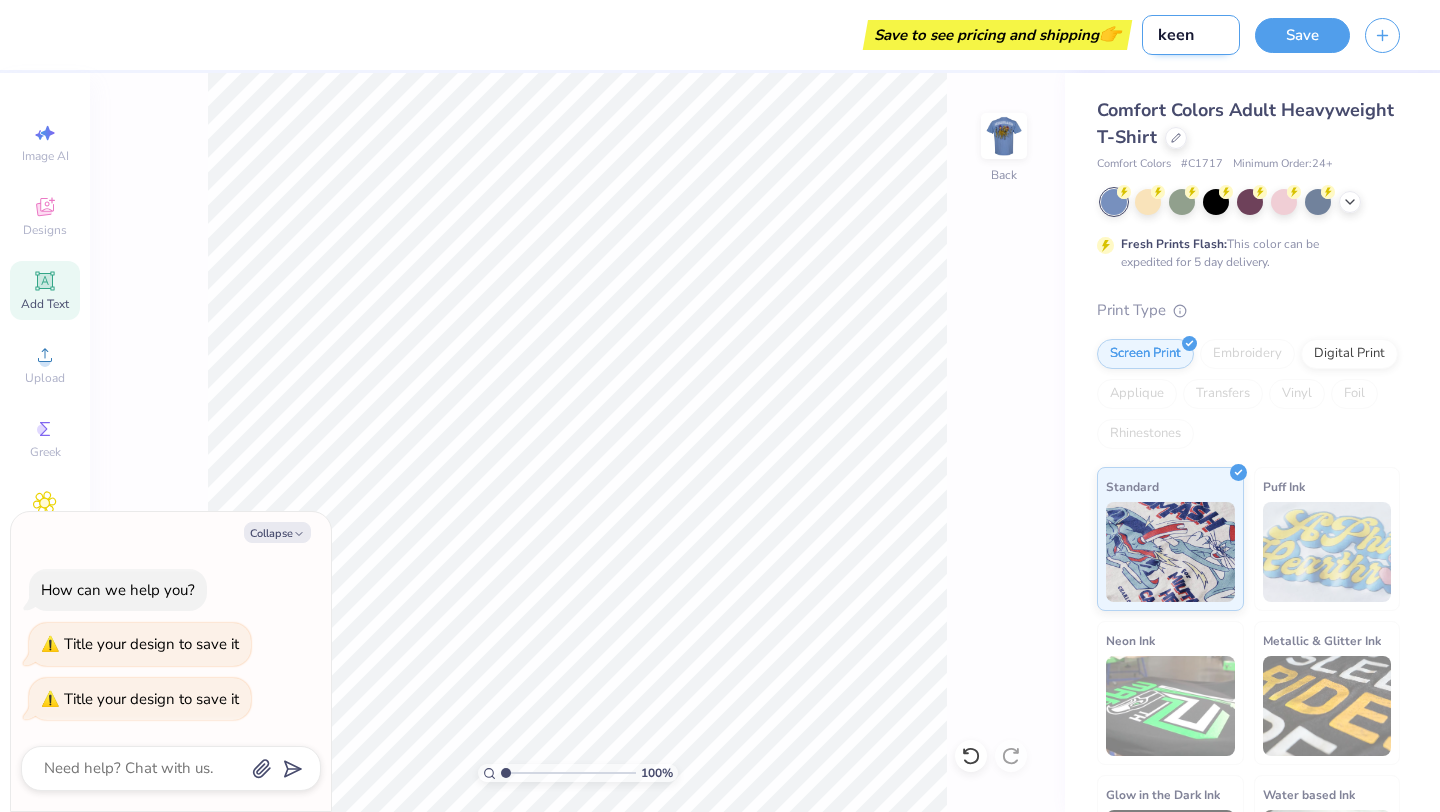 type on "keene" 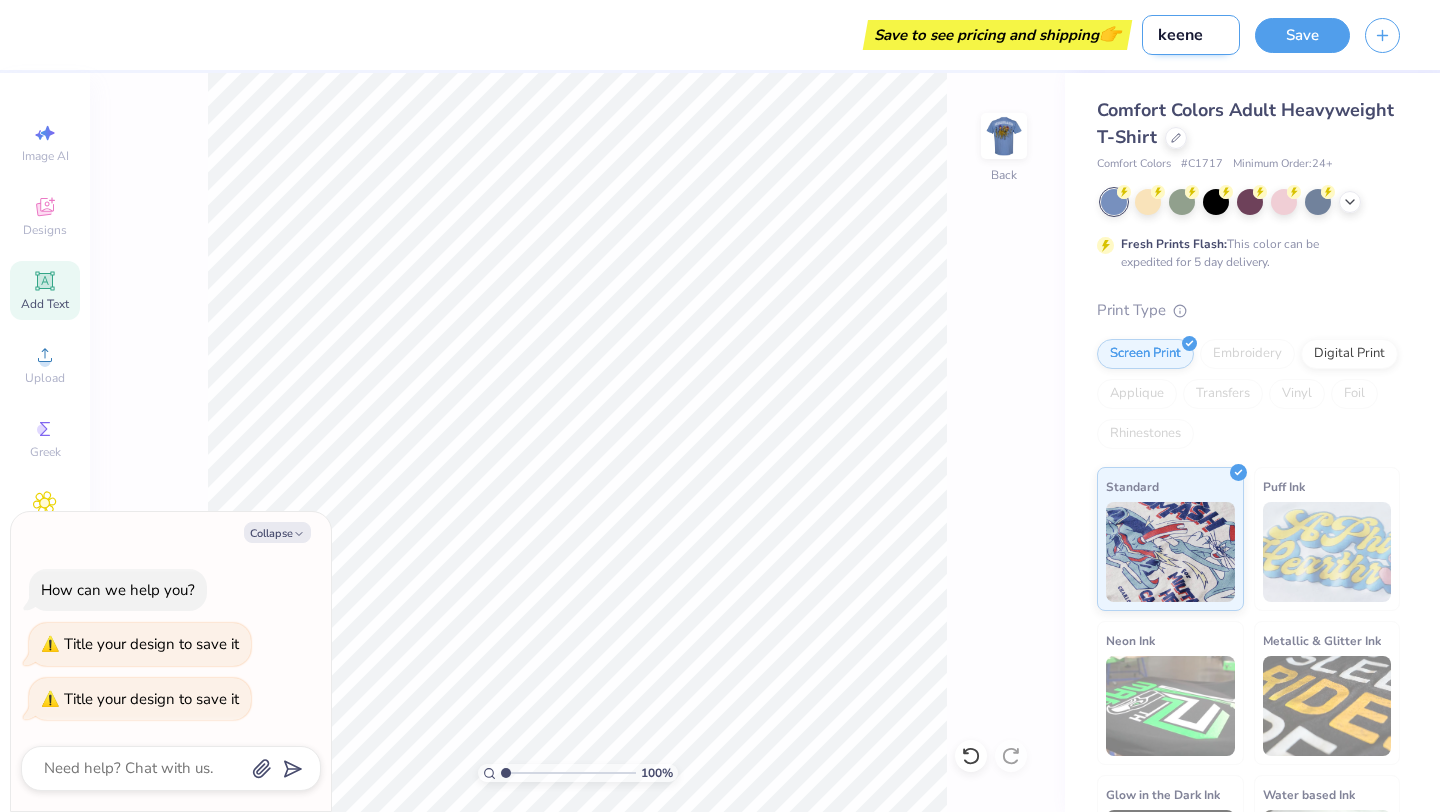 type on "keenel" 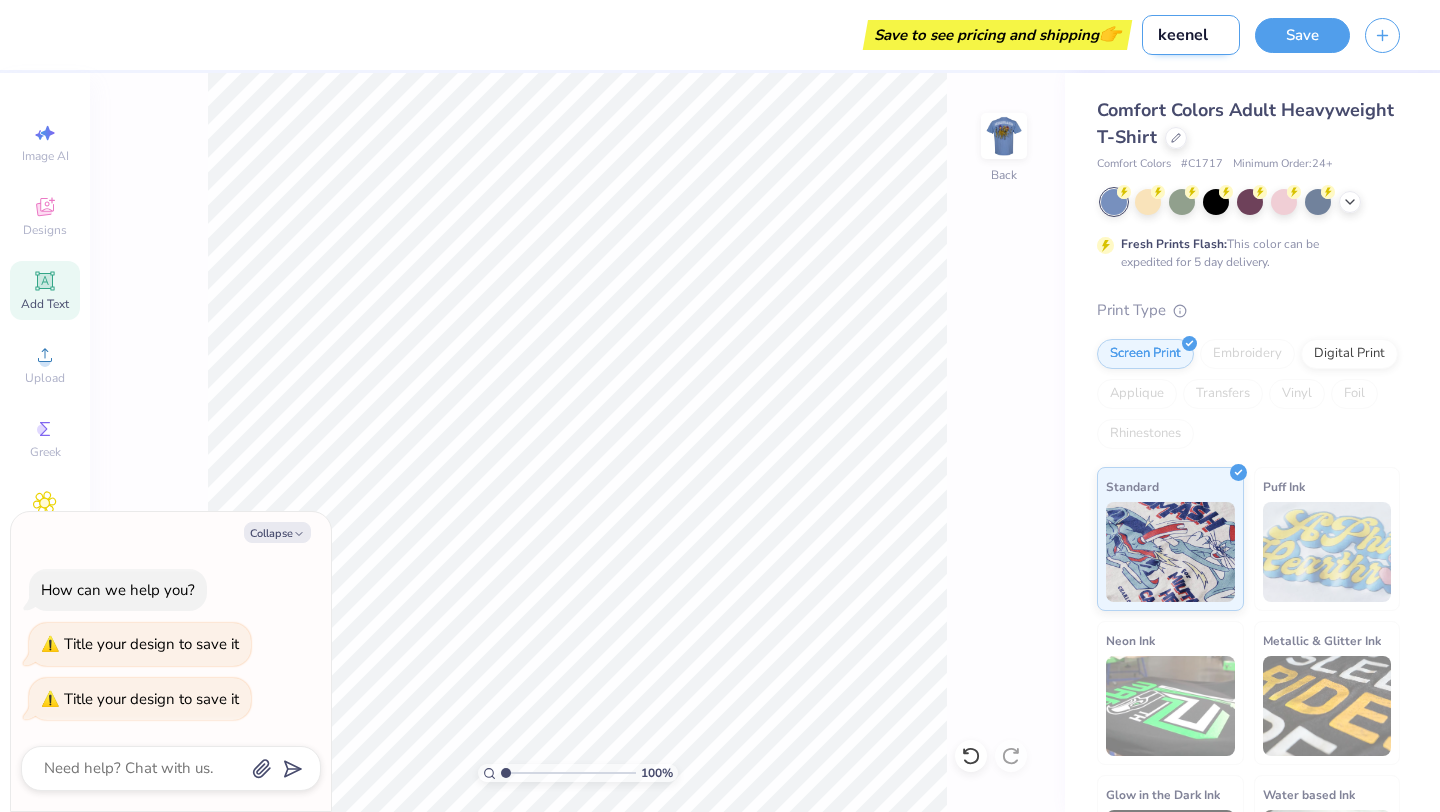 type on "keenela" 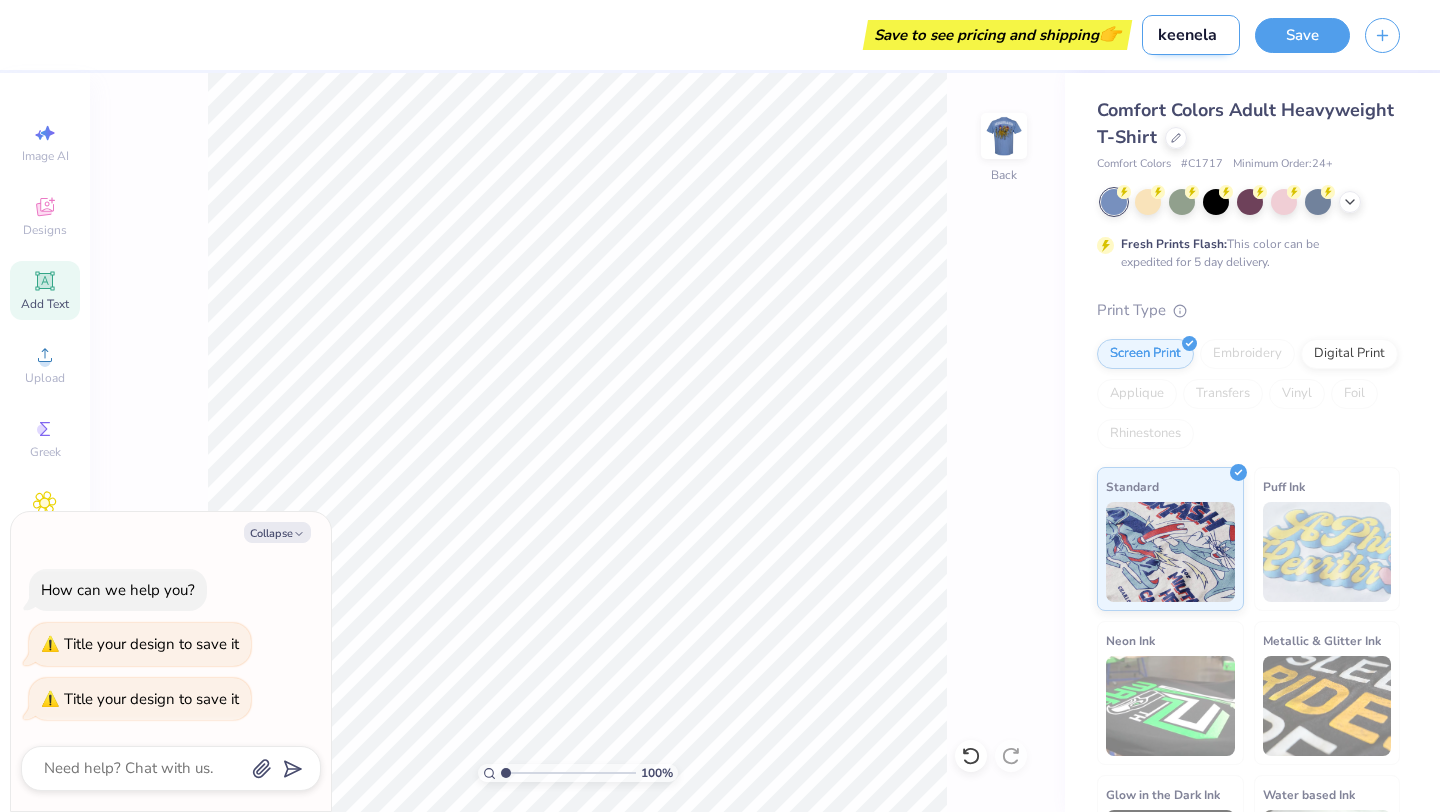 type on "keenelan" 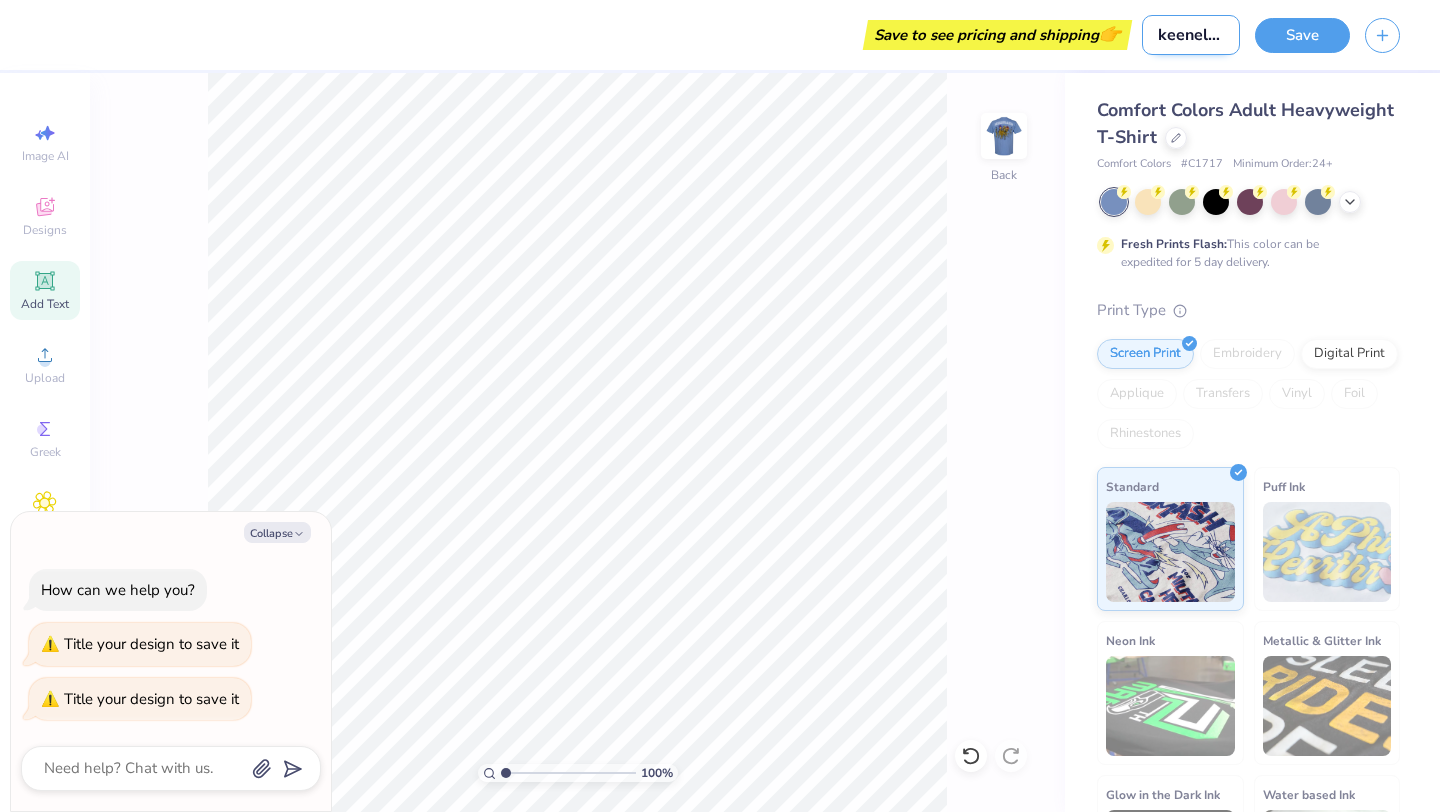 type on "keeneland" 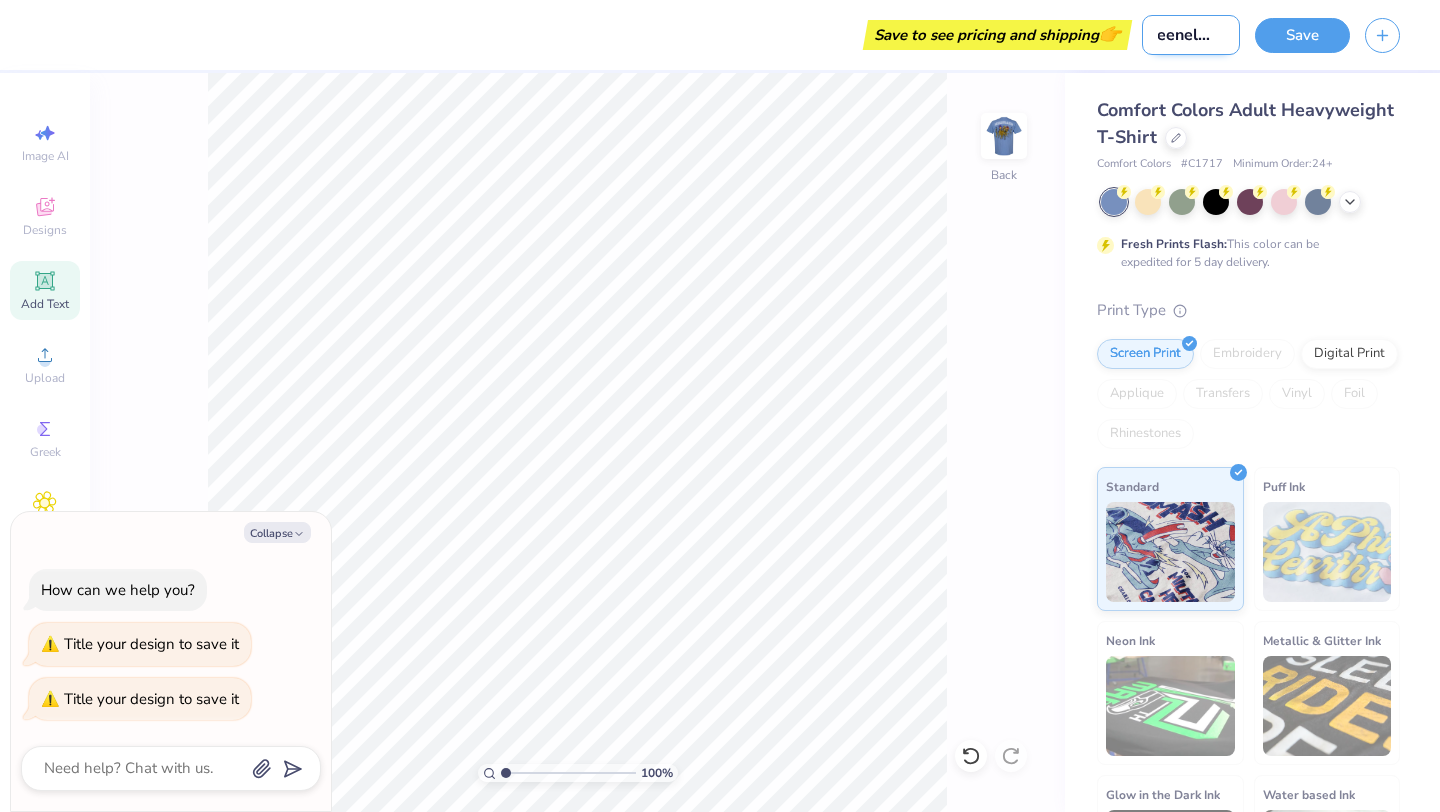 type on "keeneland" 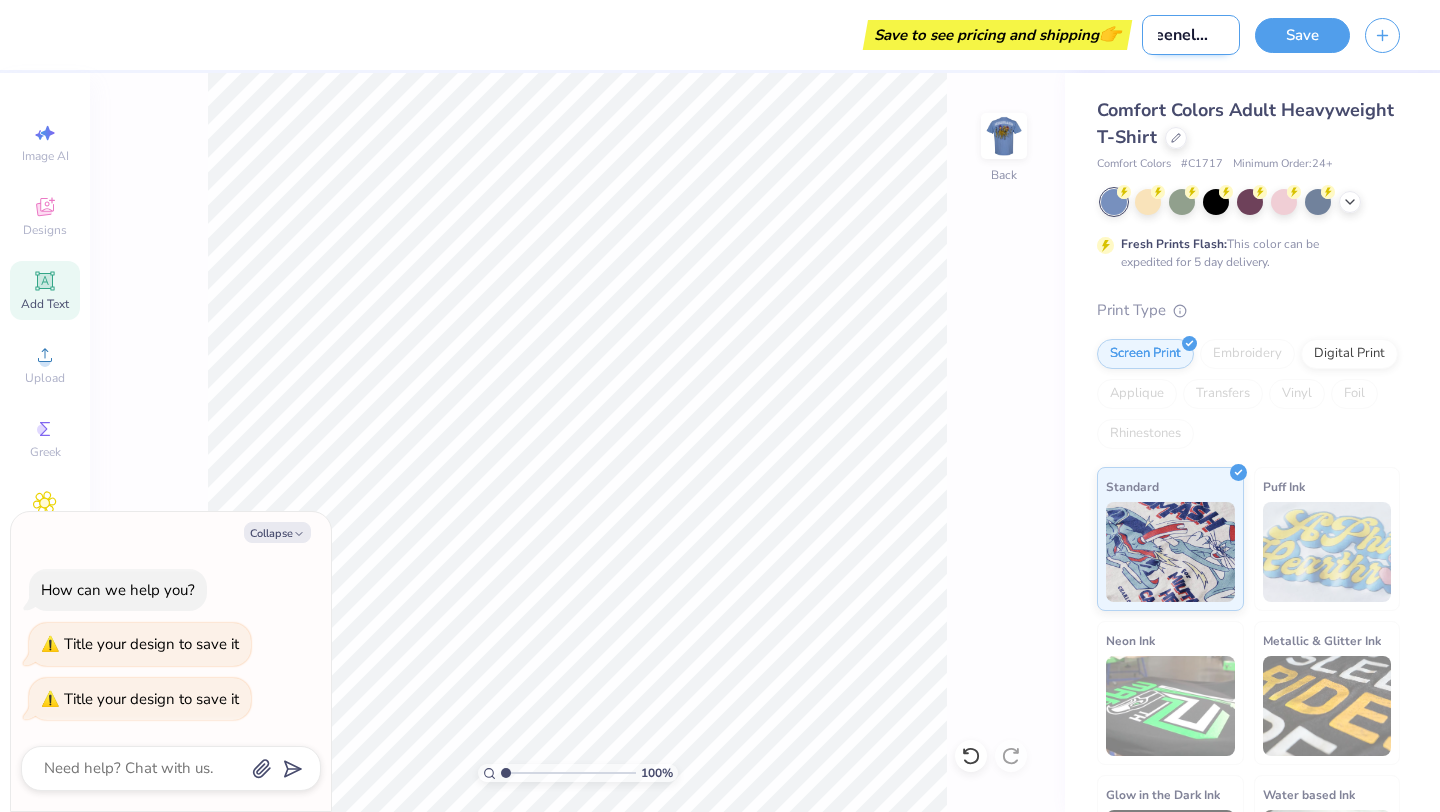 type on "keeneland m" 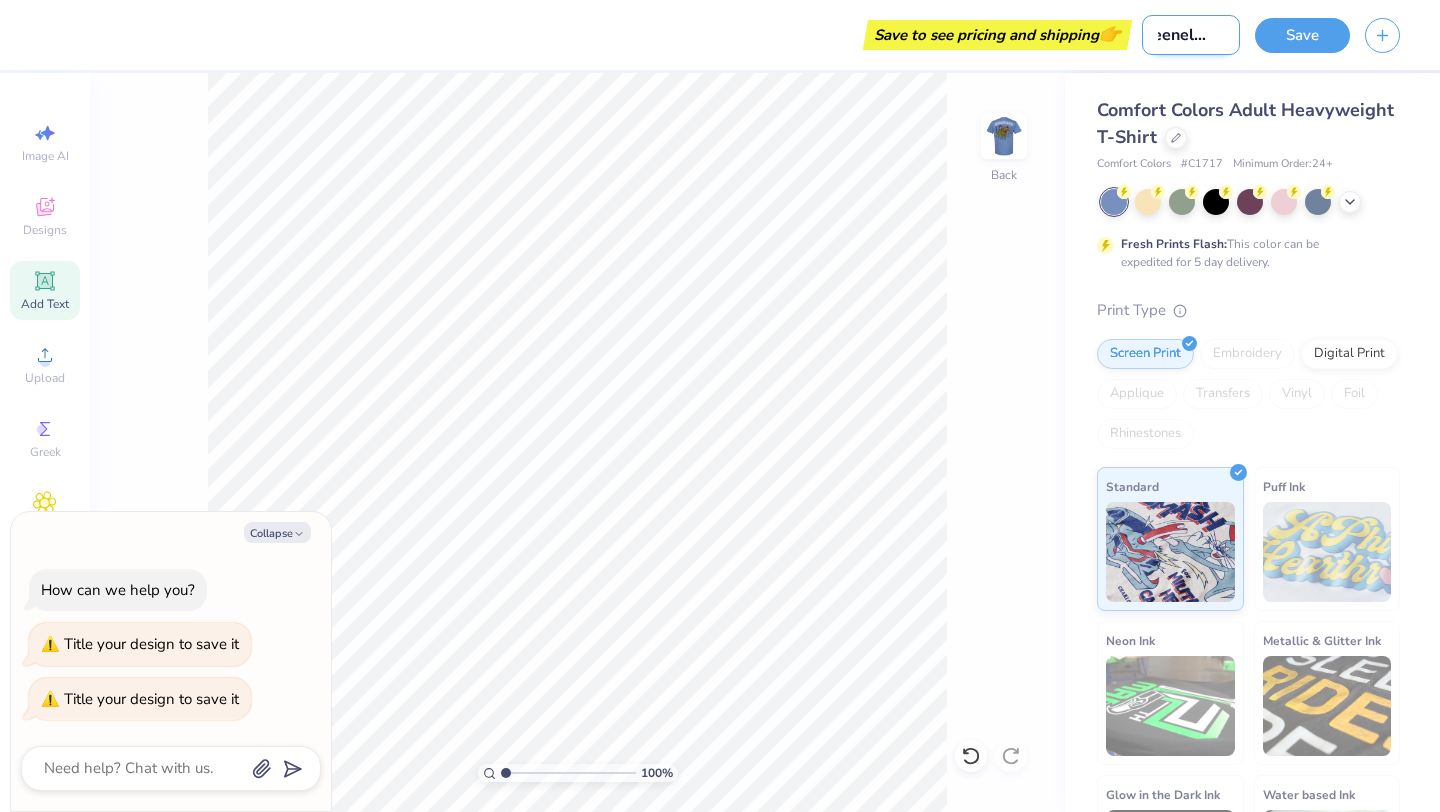 type on "keeneland ma" 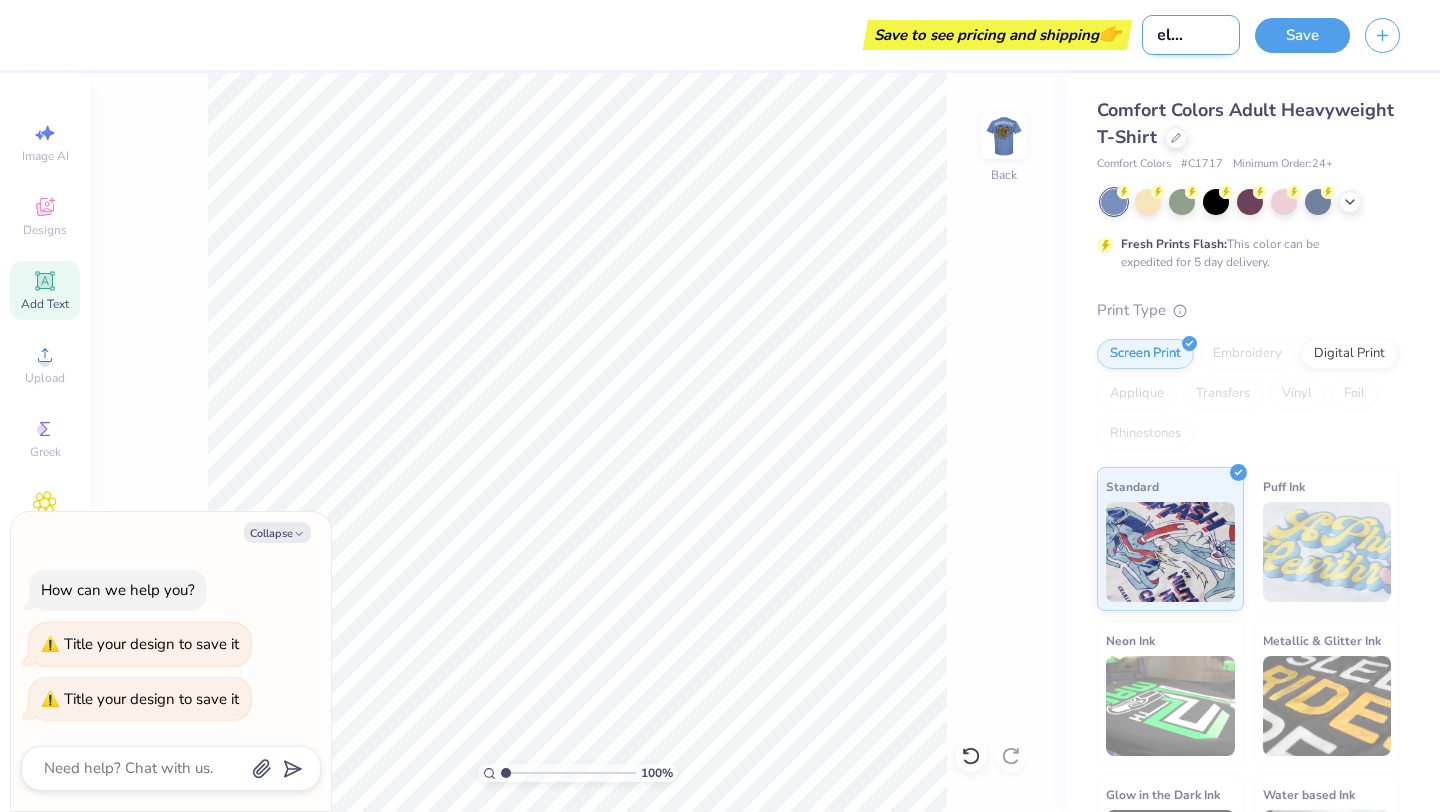 type on "keeneland may" 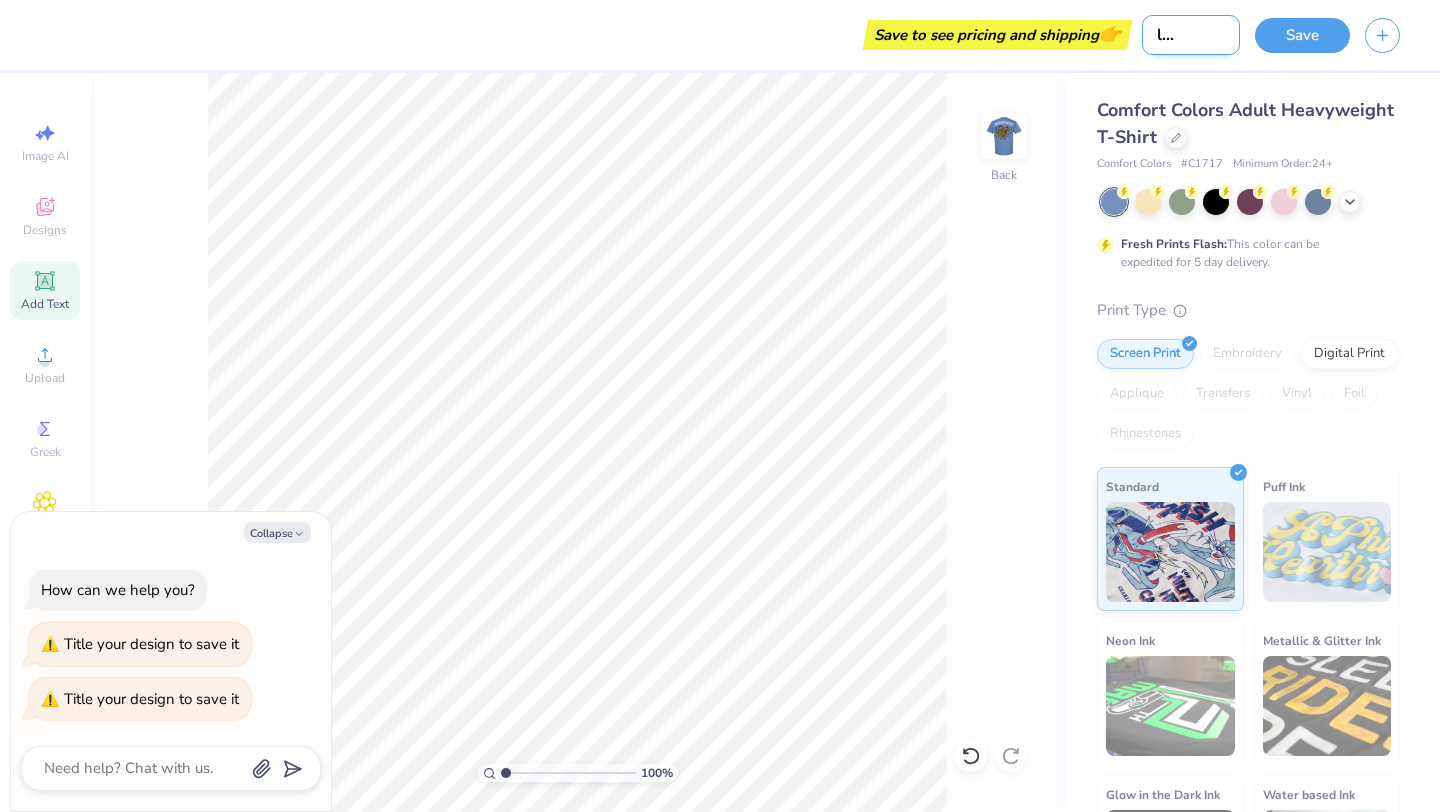 type on "keeneland mayb" 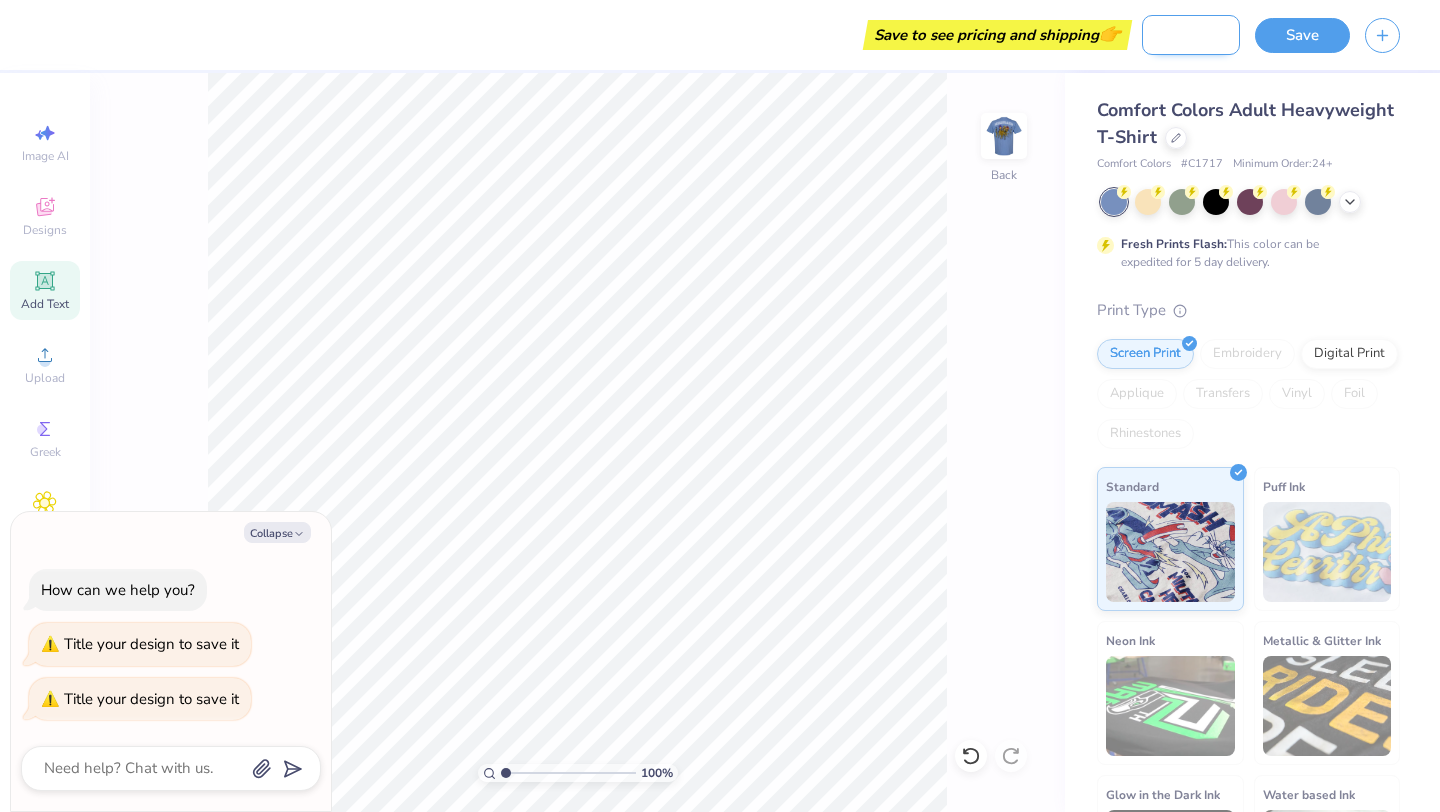 type on "keeneland maybe" 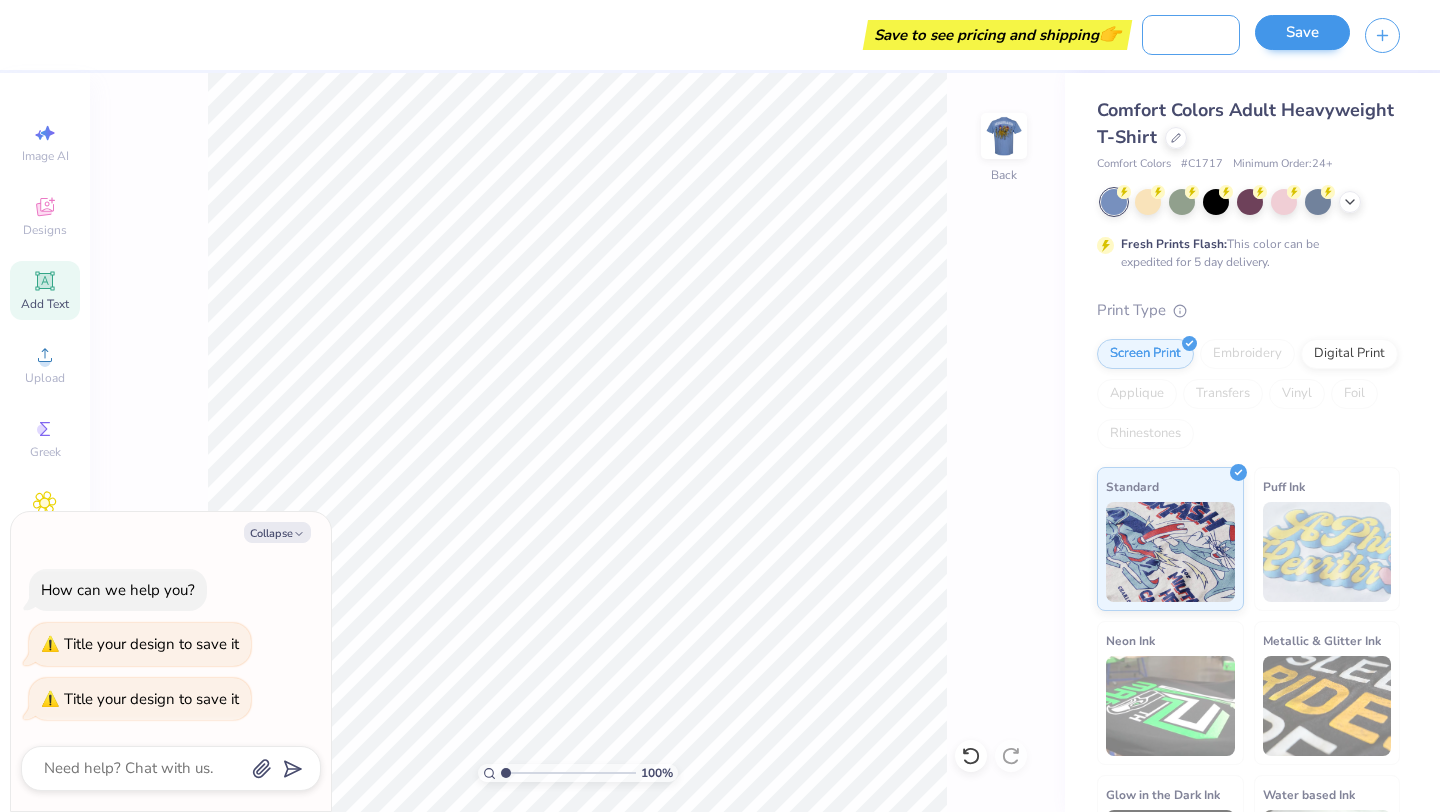 type on "keeneland maybe idk" 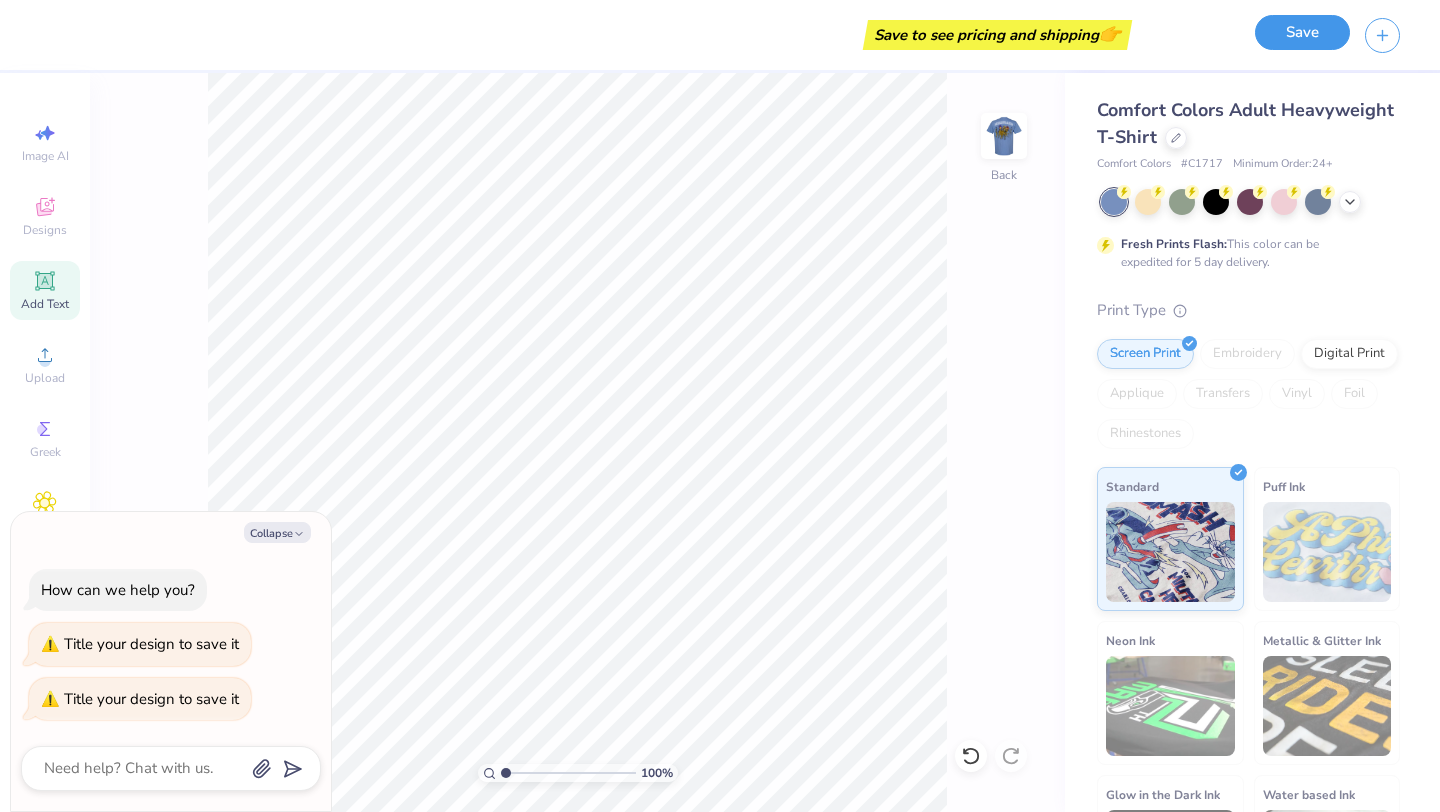 click on "Save" at bounding box center (1302, 32) 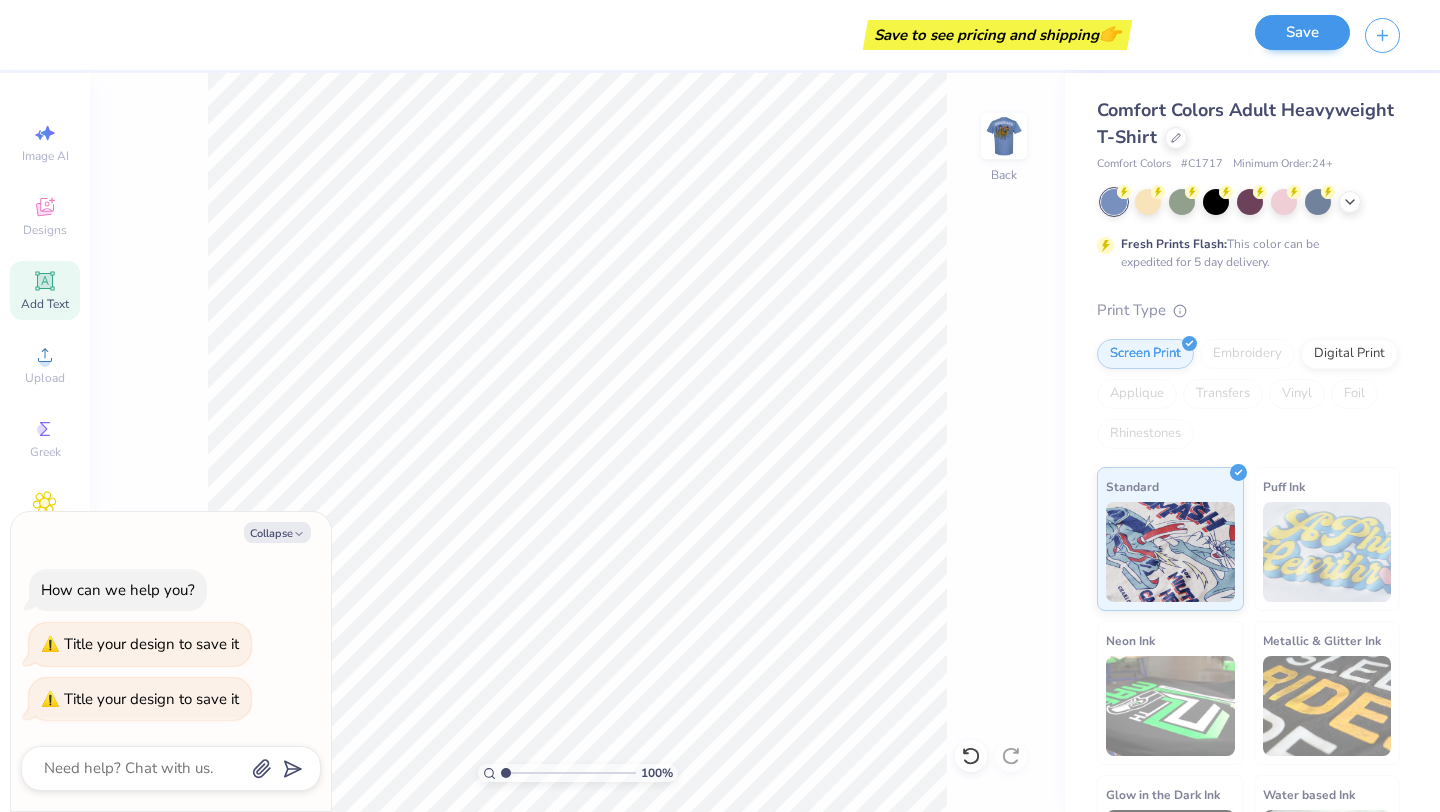 scroll, scrollTop: 0, scrollLeft: 0, axis: both 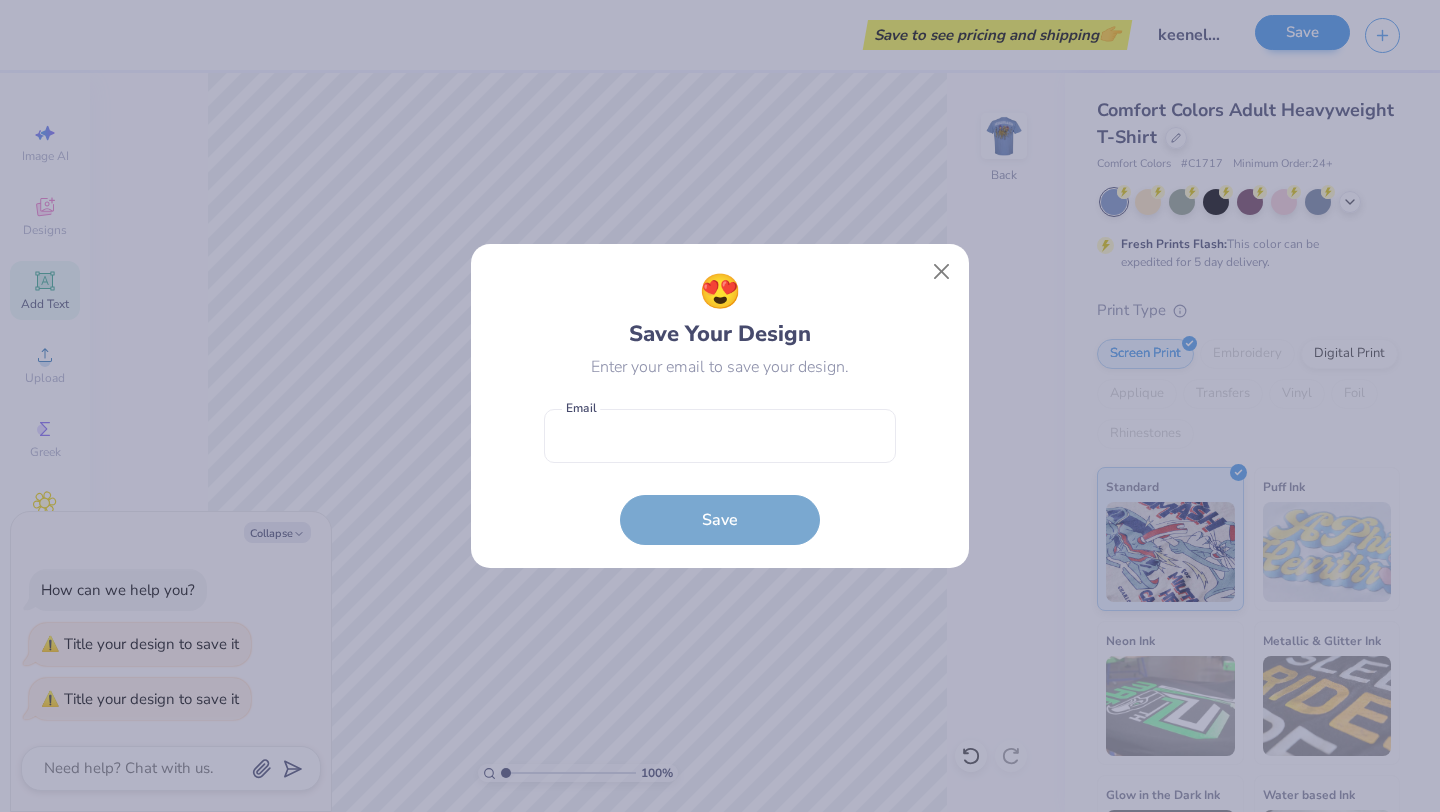 type on "x" 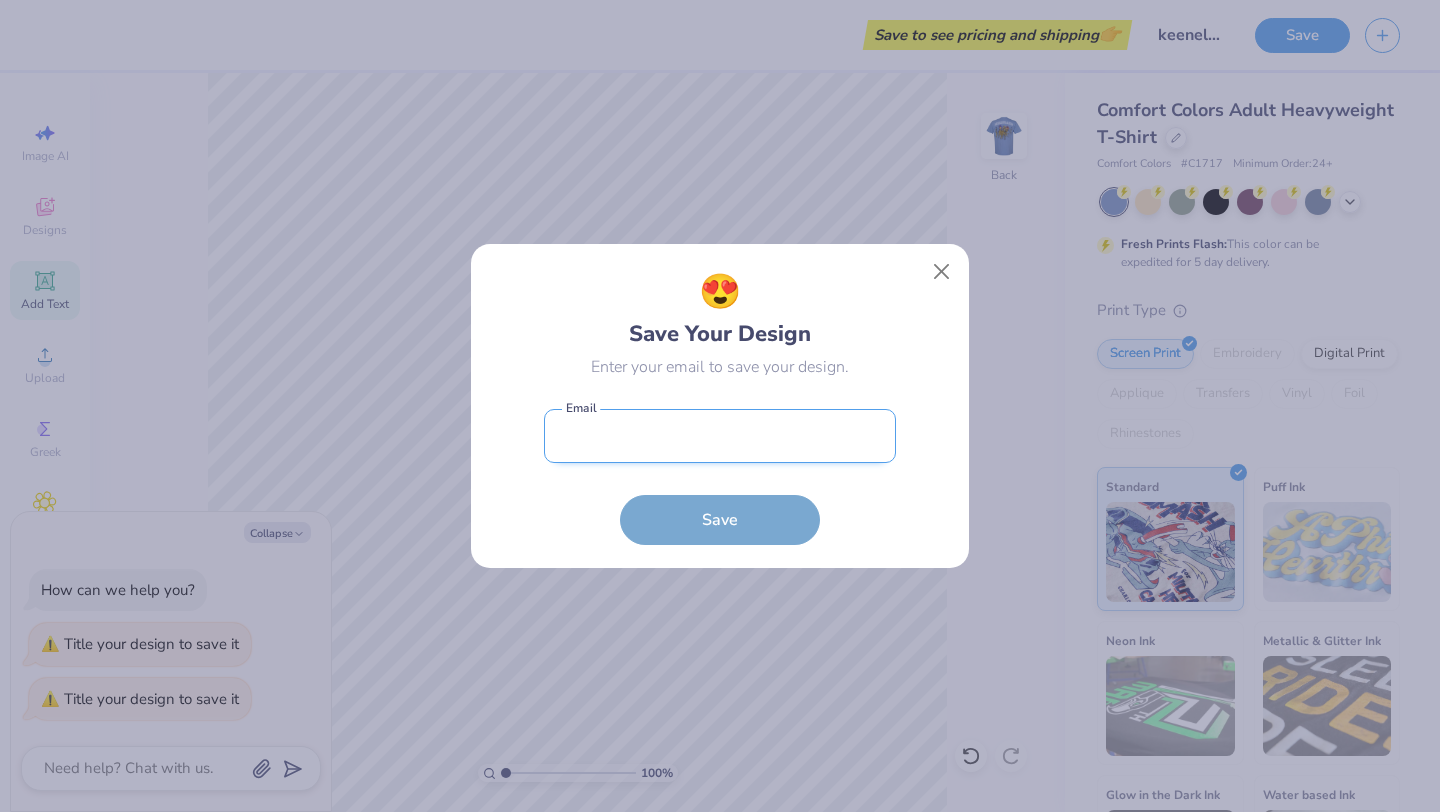 click at bounding box center (720, 436) 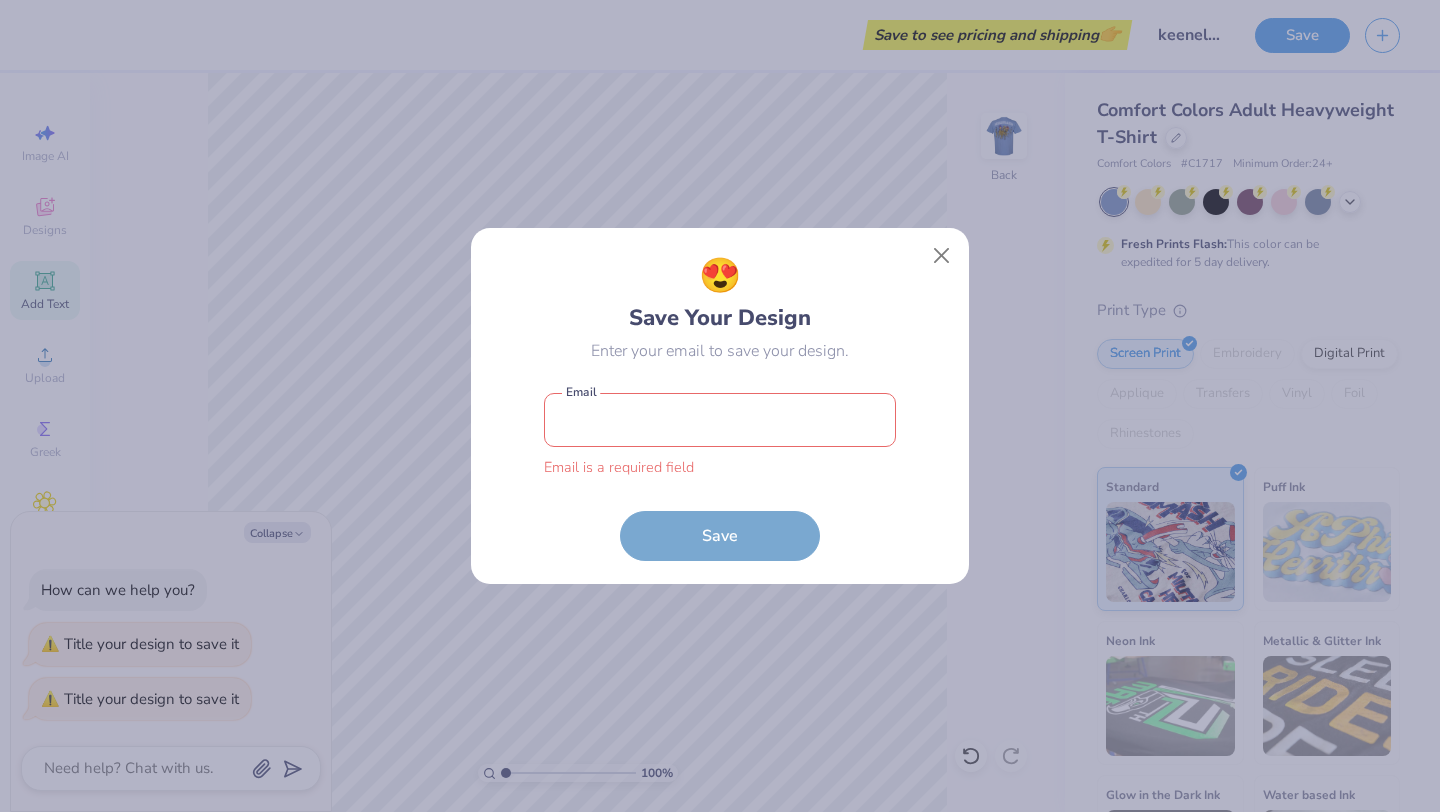 type on "andierose916@yahoo.com" 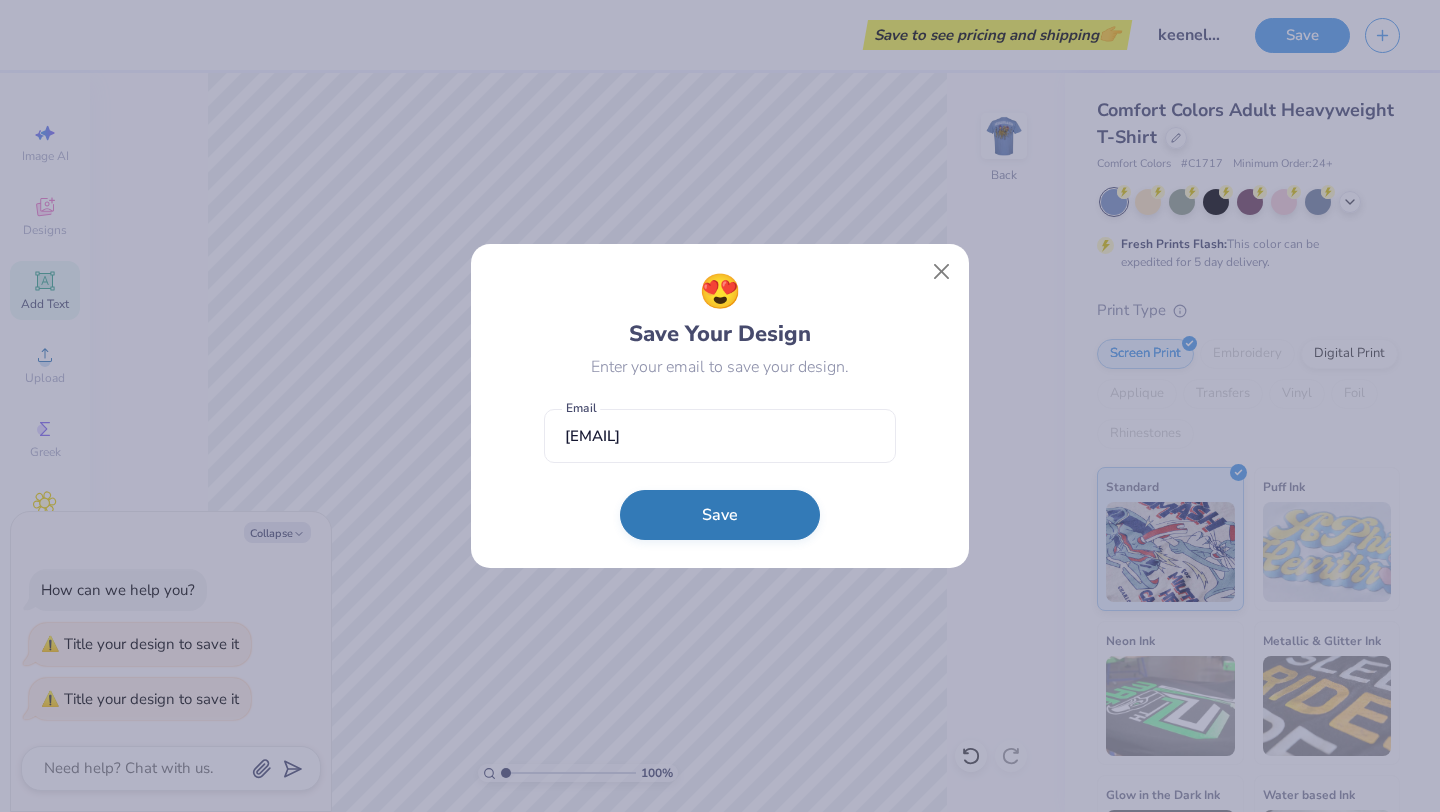 click on "Save" at bounding box center (720, 515) 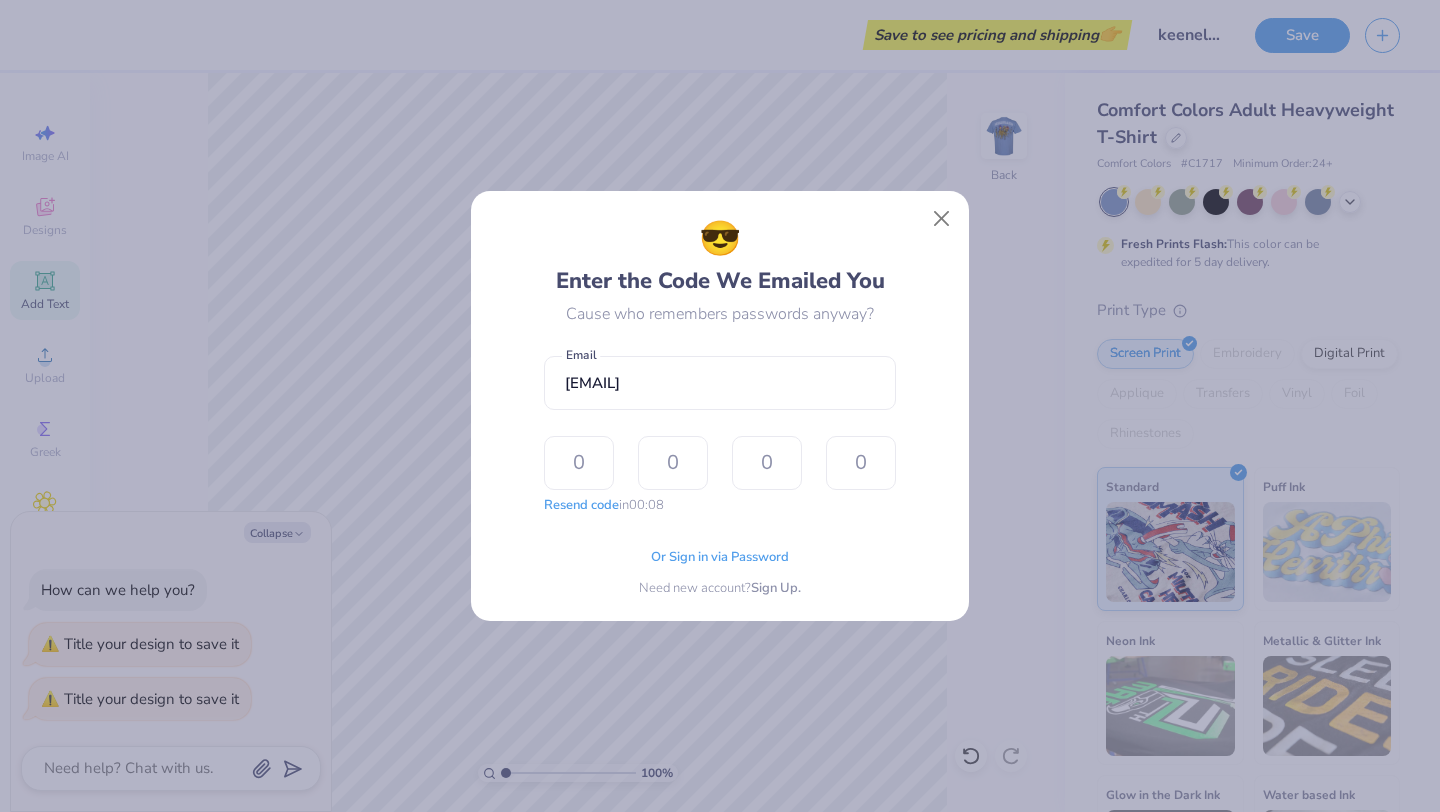 type on "5" 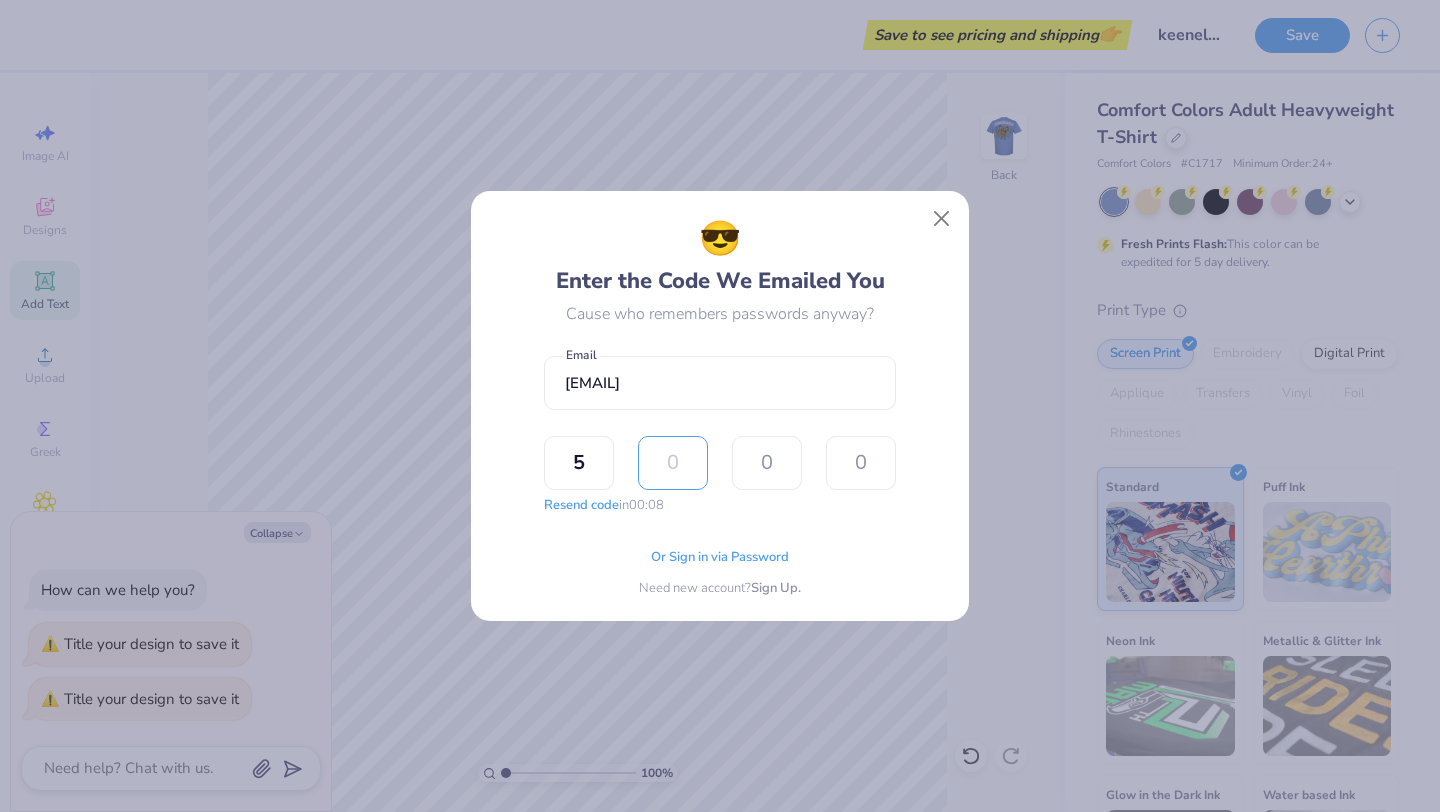 type on "3" 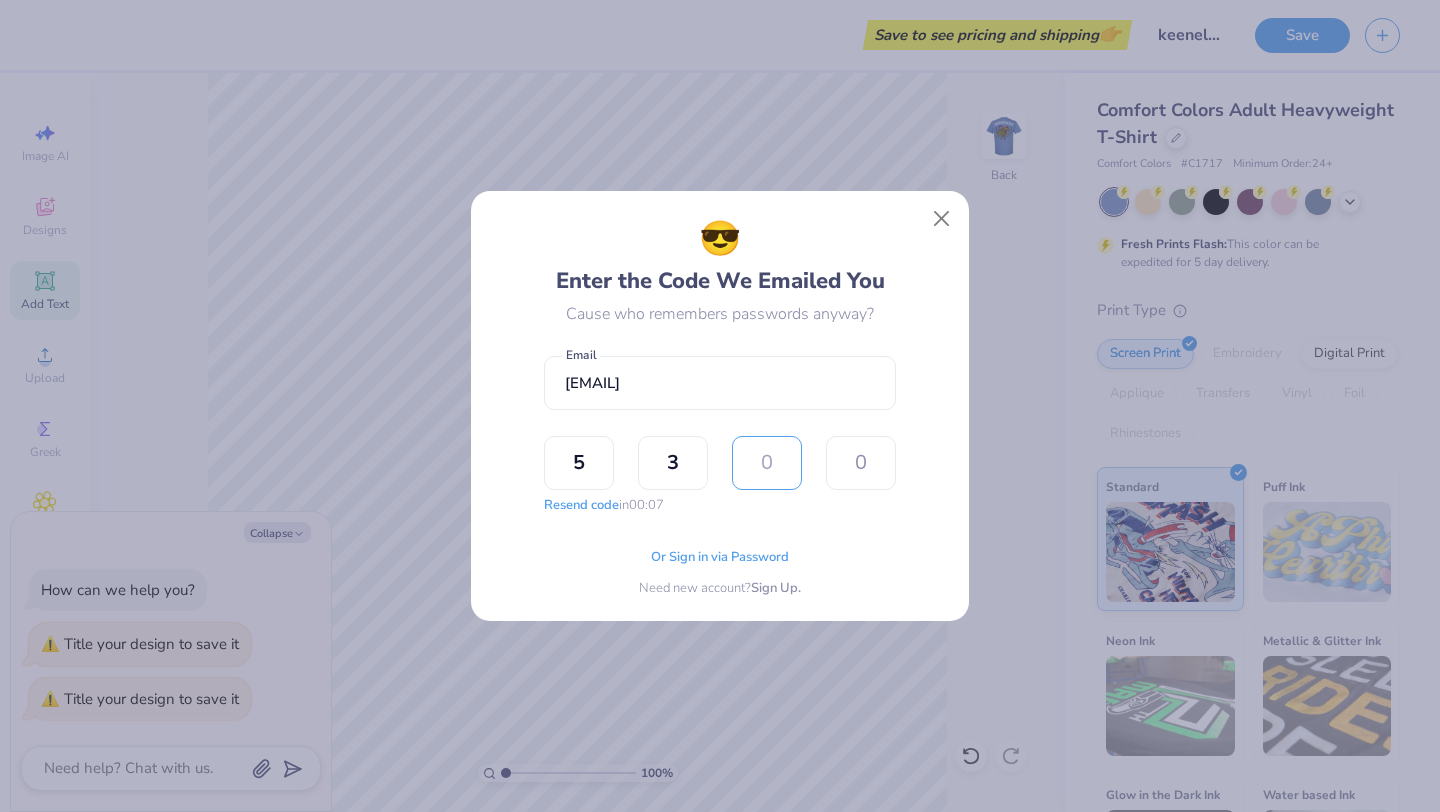 type on "6" 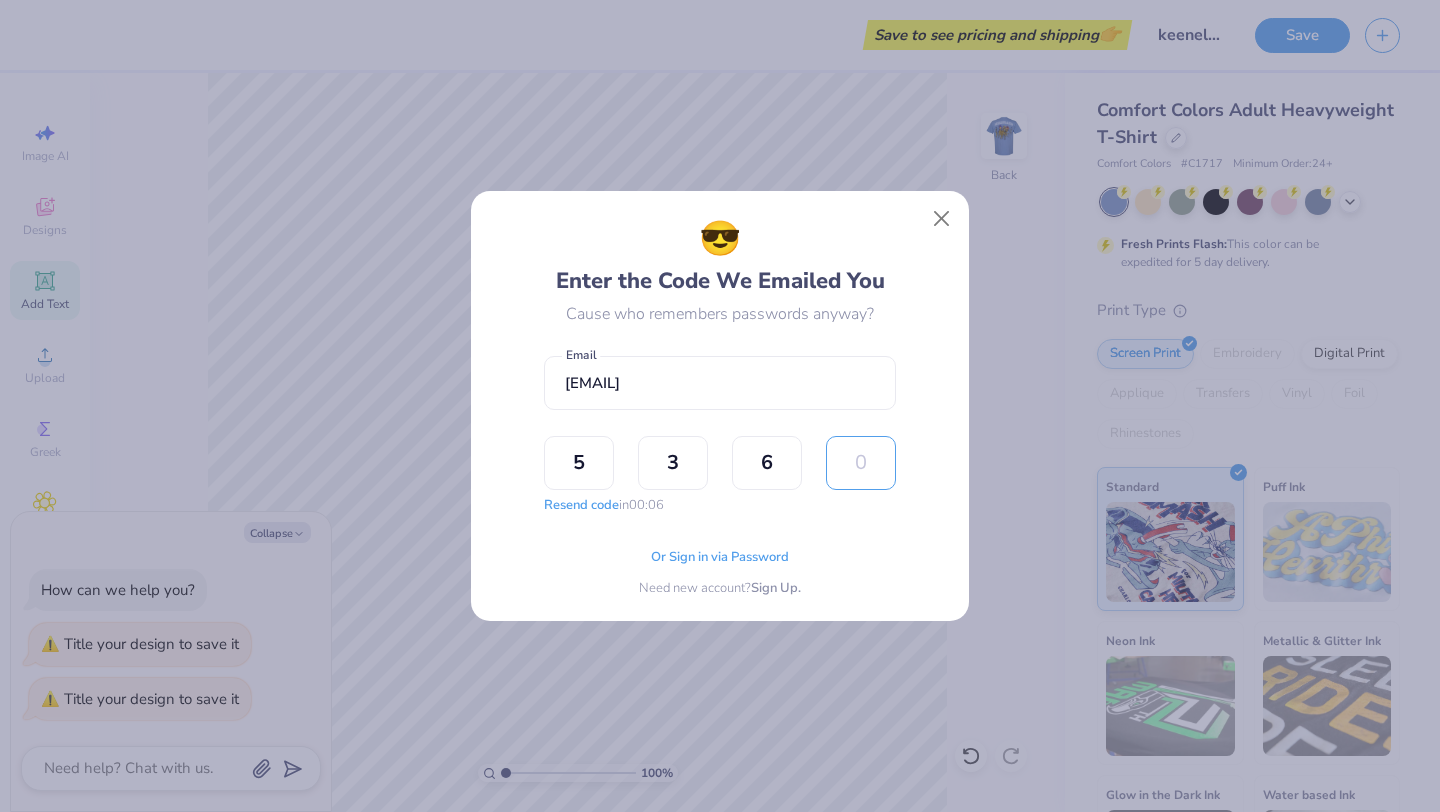 type on "9" 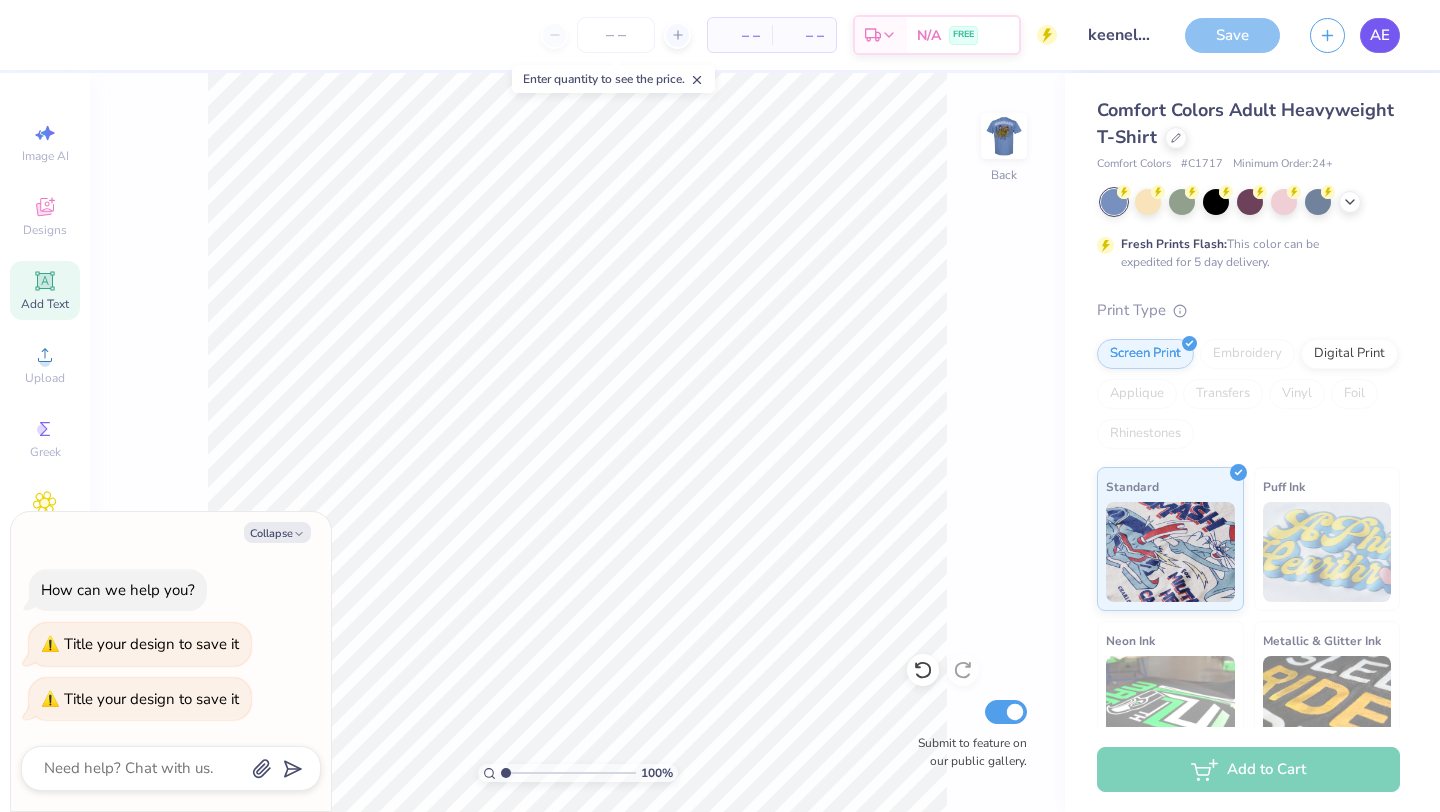 click on "AE" at bounding box center [1380, 35] 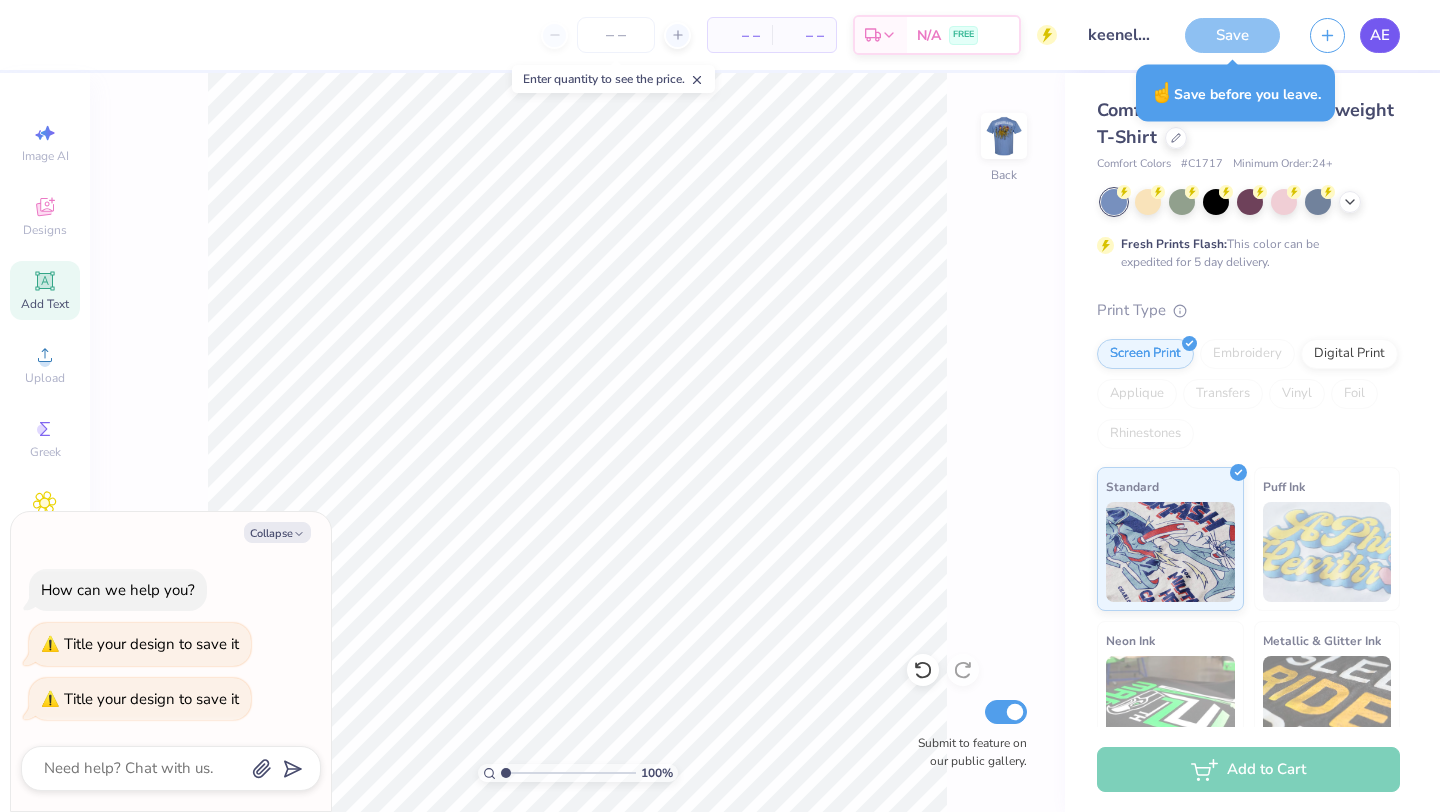 type on "x" 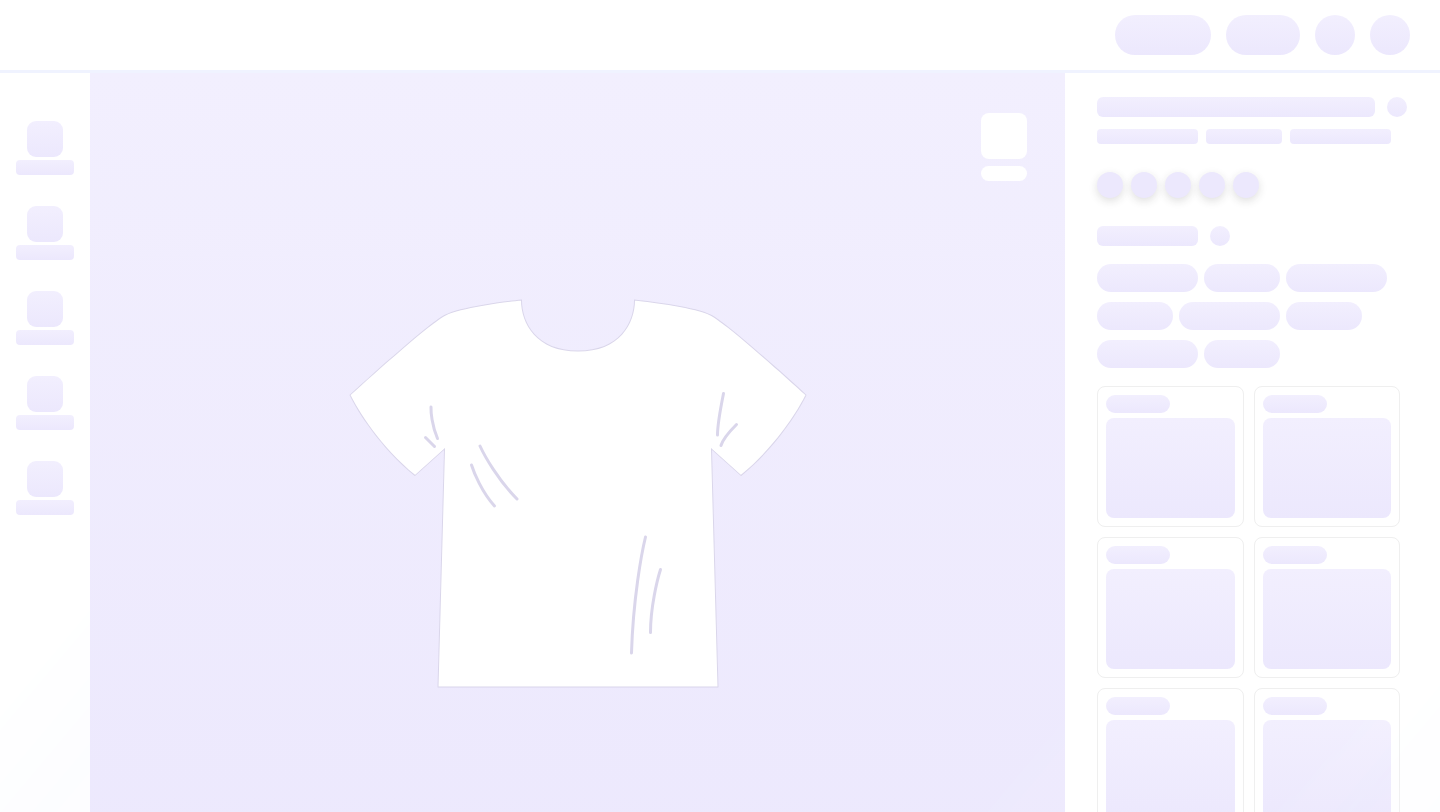 scroll, scrollTop: 0, scrollLeft: 0, axis: both 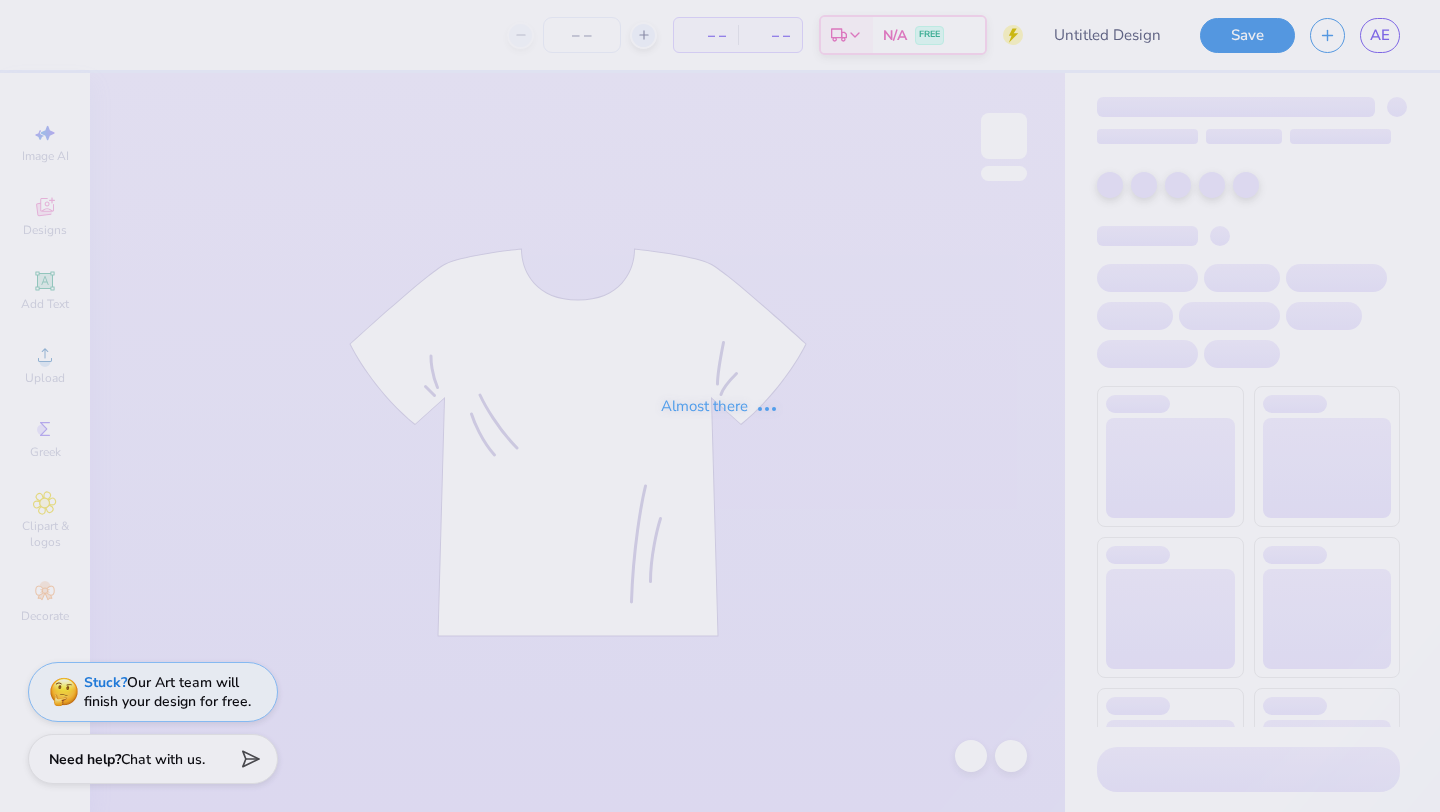 type on "[ORG] Tux Shirts" 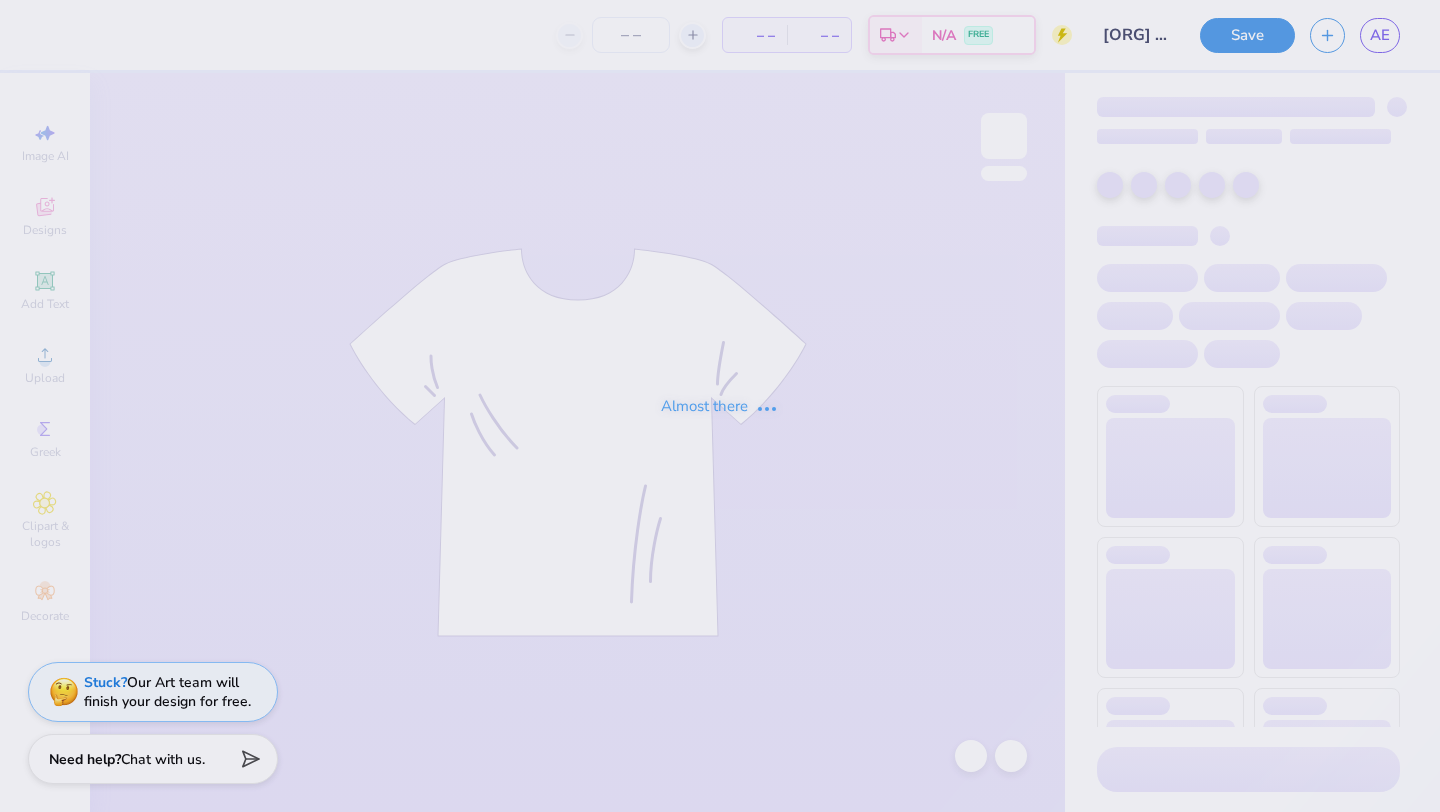 type on "12" 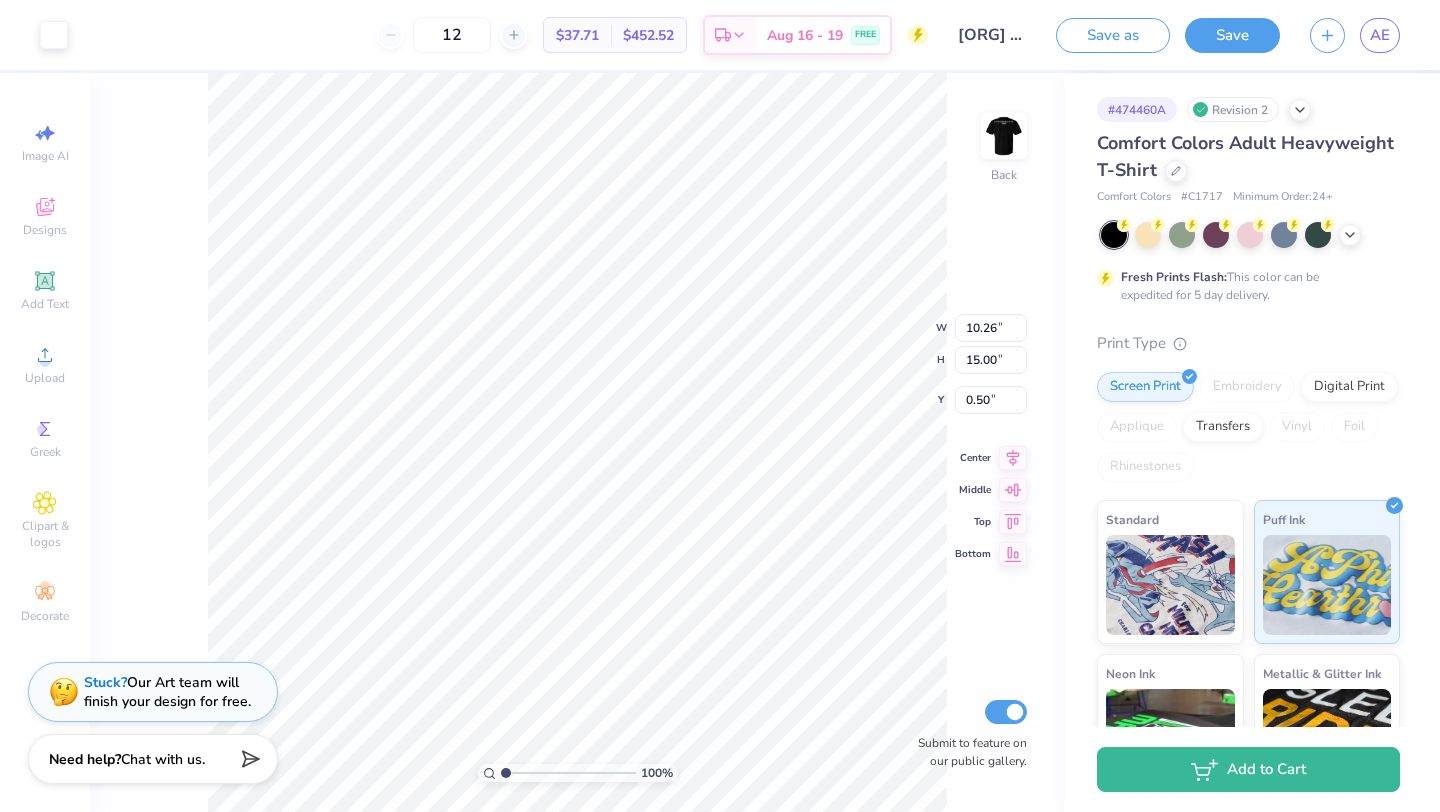 type on "9.10" 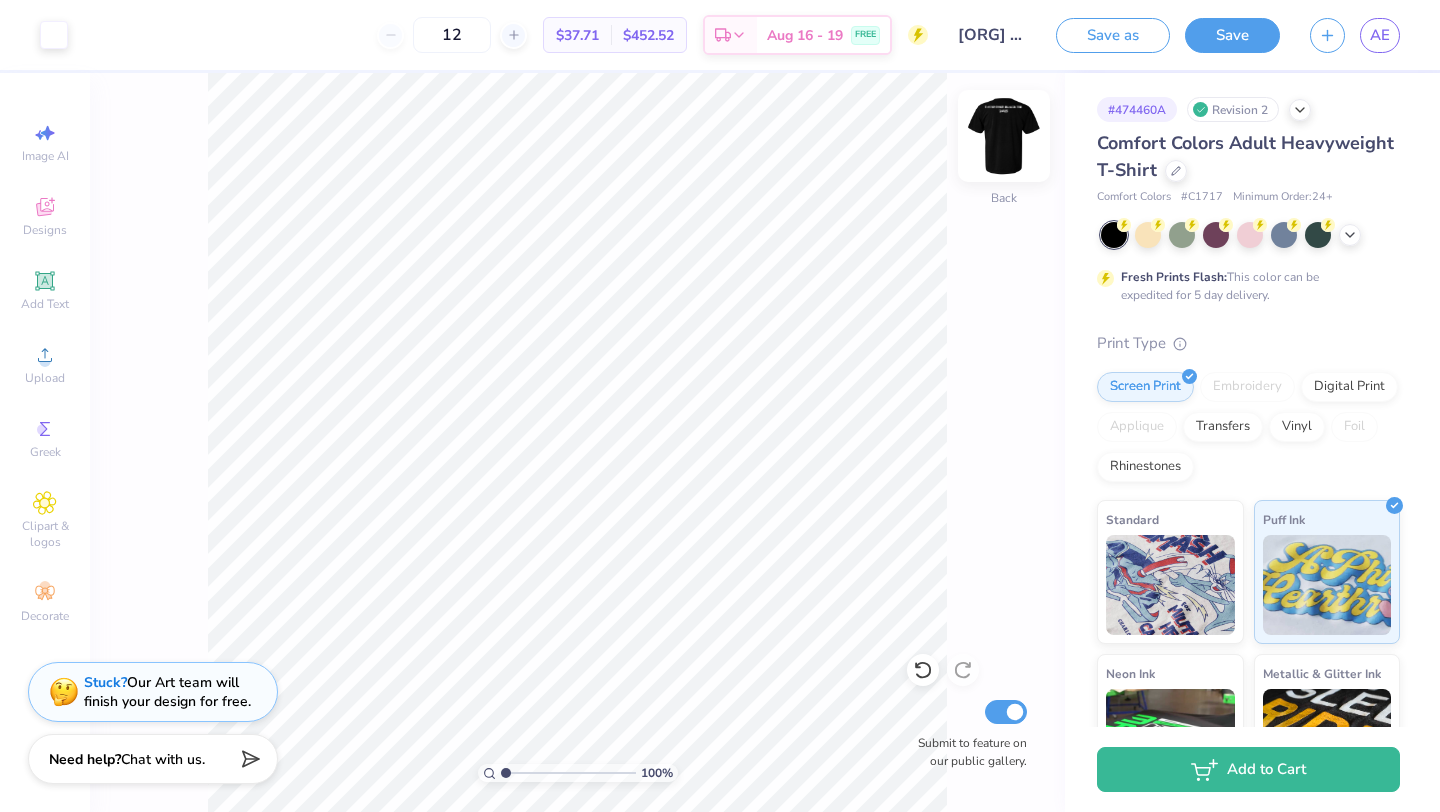 click at bounding box center (1004, 136) 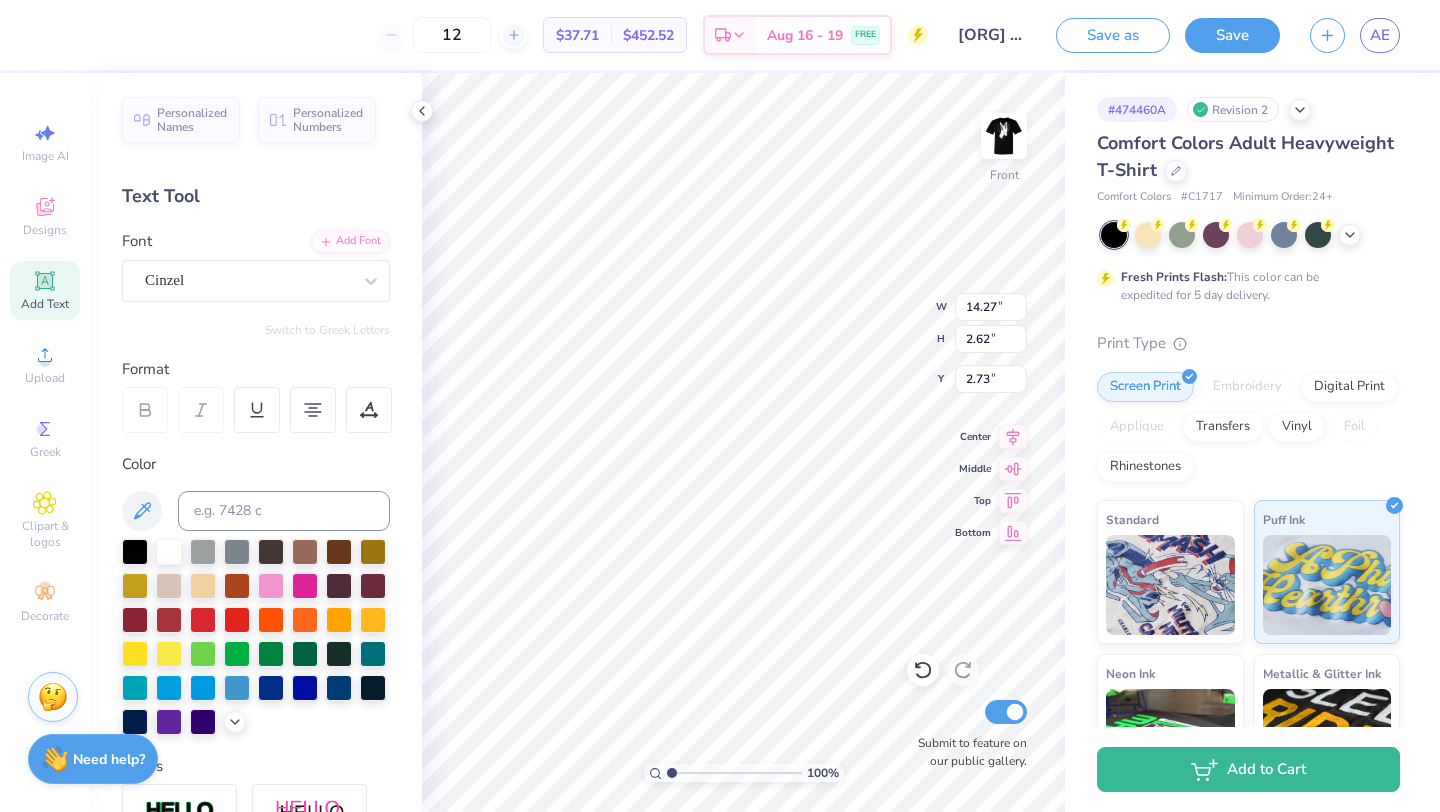 type on "2.73" 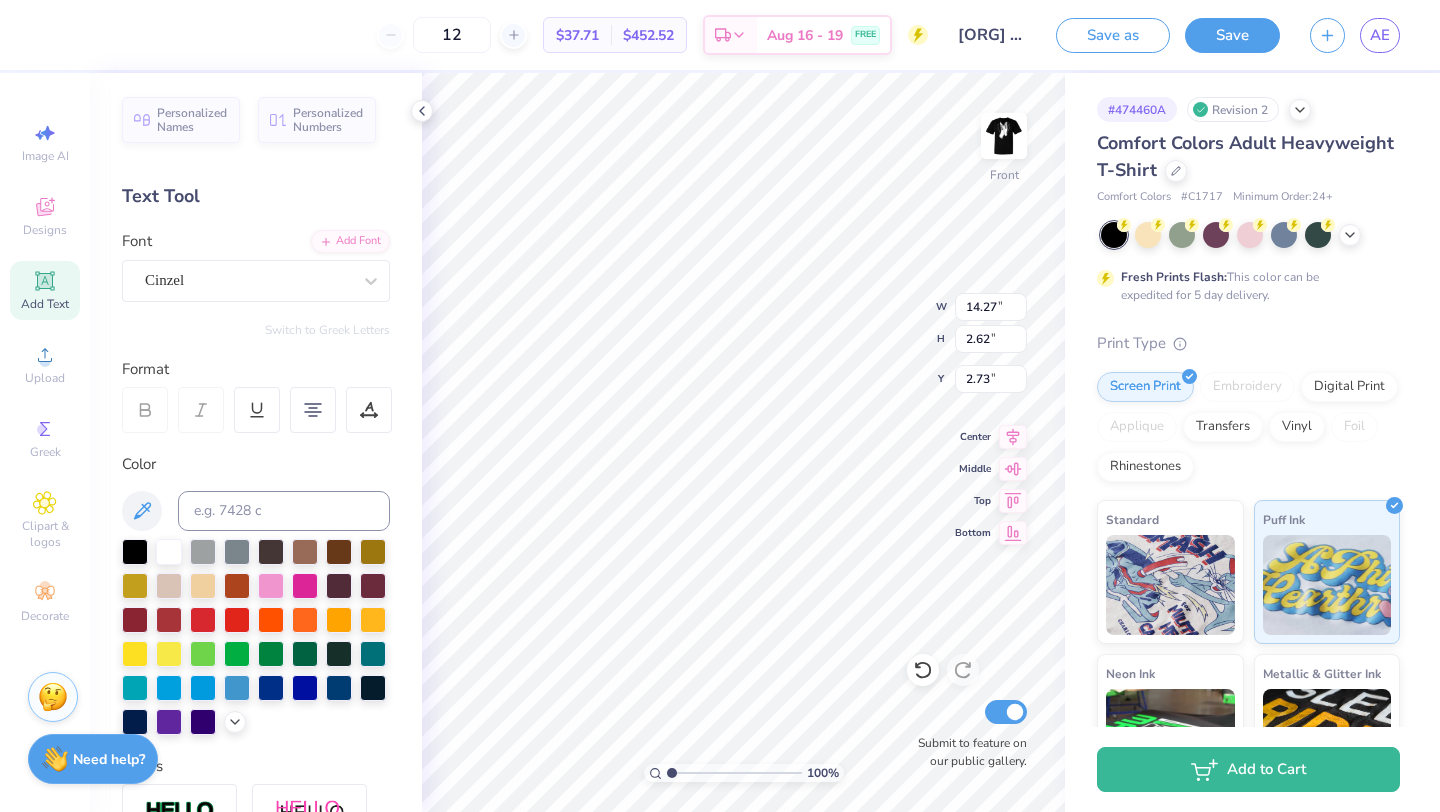 scroll, scrollTop: 0, scrollLeft: 1, axis: horizontal 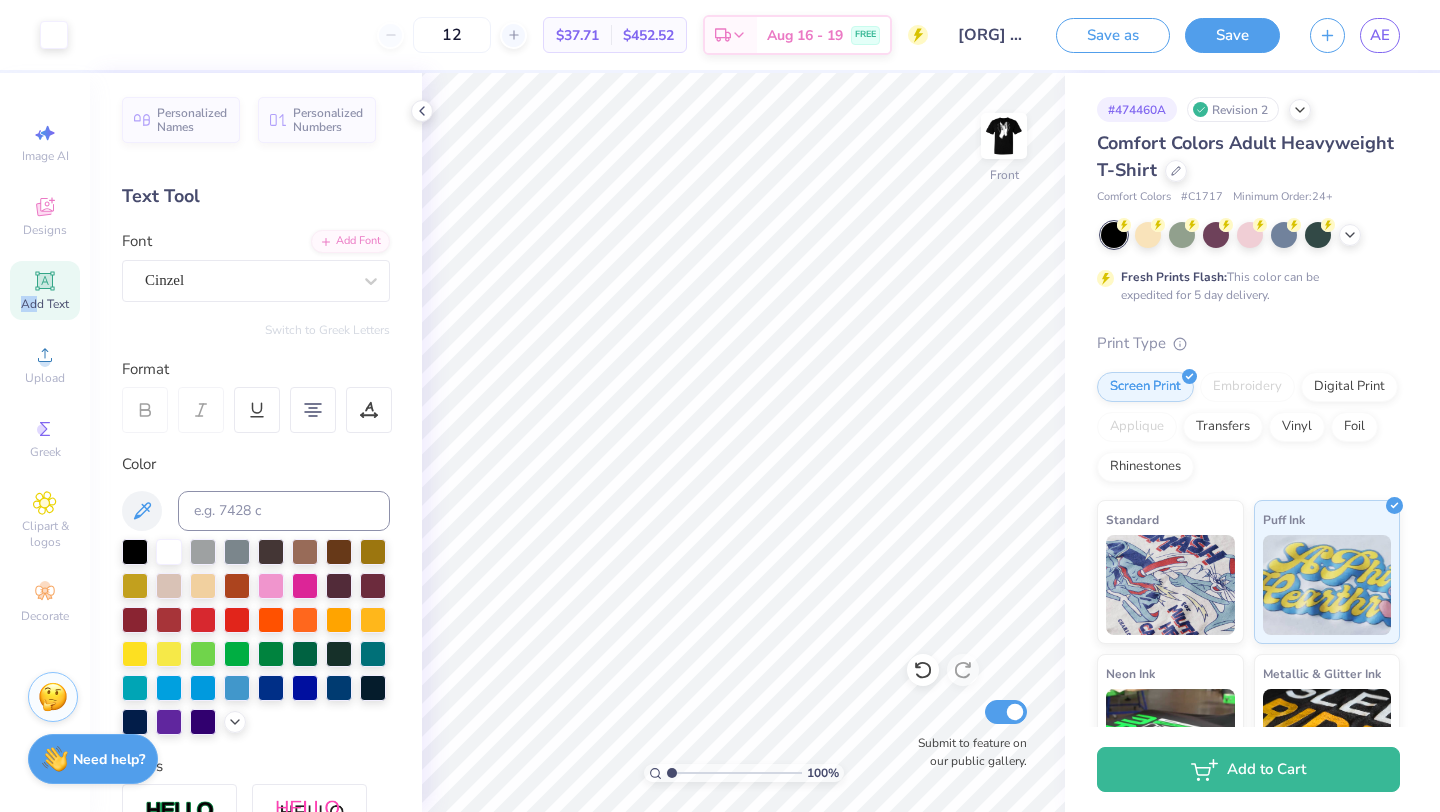 click on "Add Text" at bounding box center (45, 304) 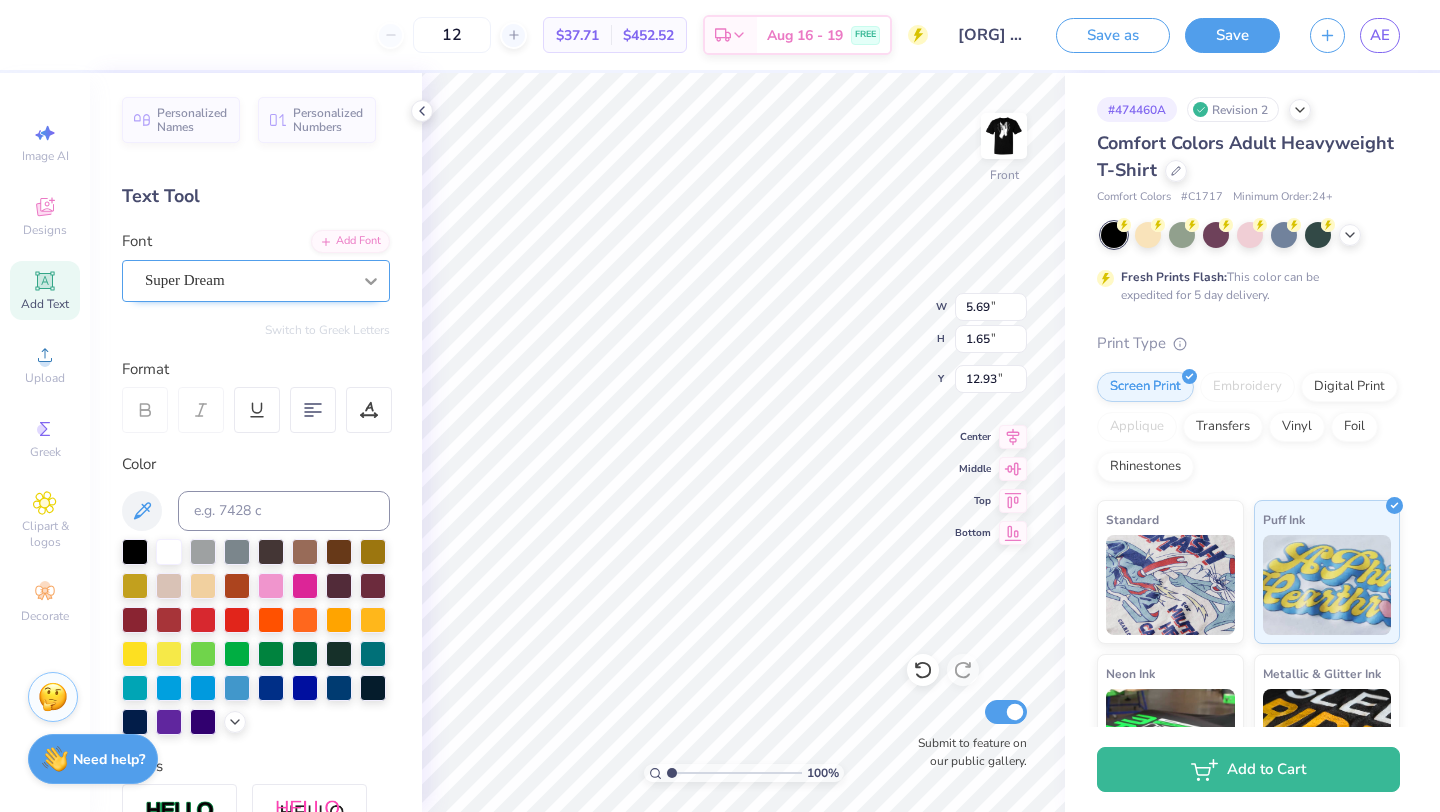 scroll, scrollTop: 0, scrollLeft: 2, axis: horizontal 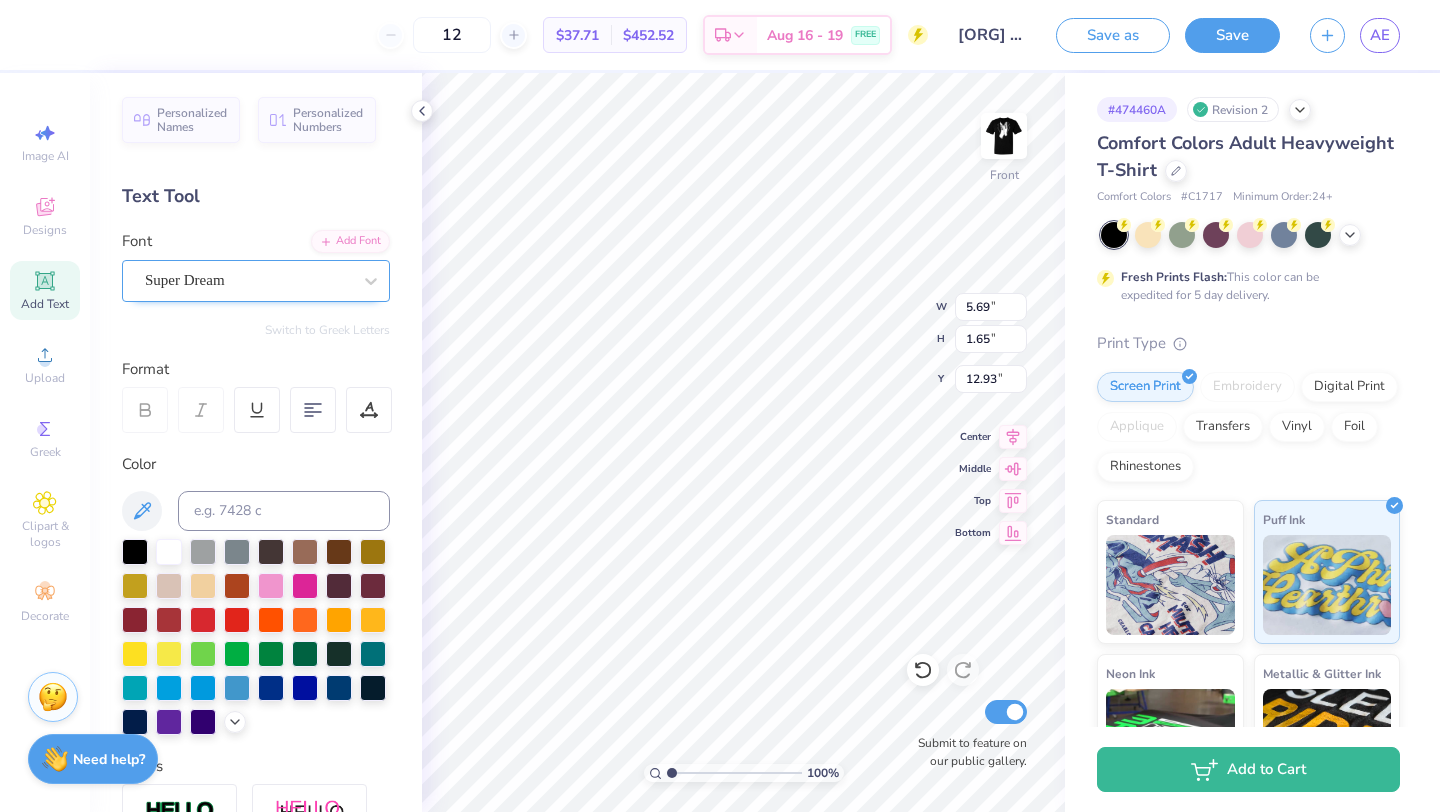 type on "BLACK TIE" 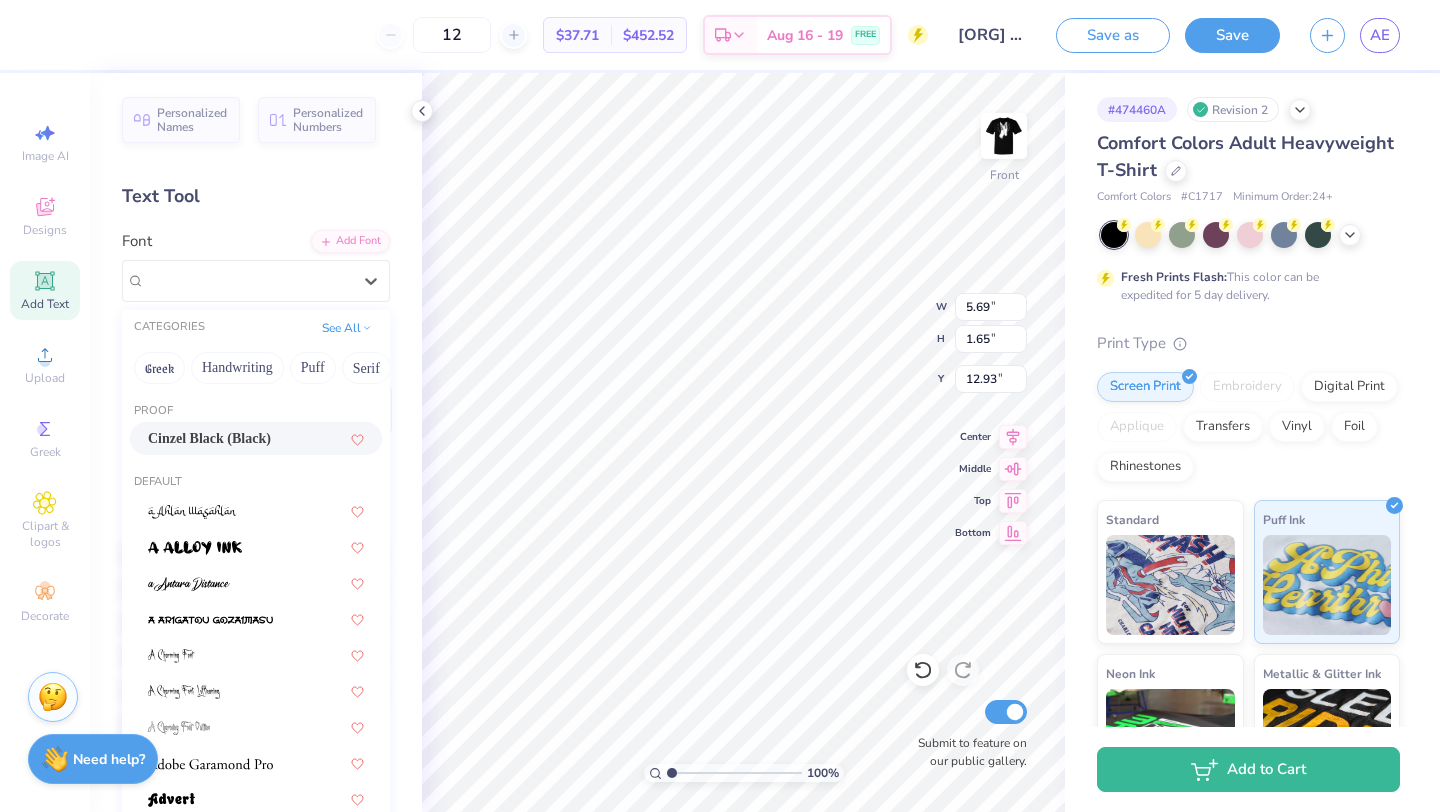 click on "Cinzel Black (Black)" at bounding box center (209, 438) 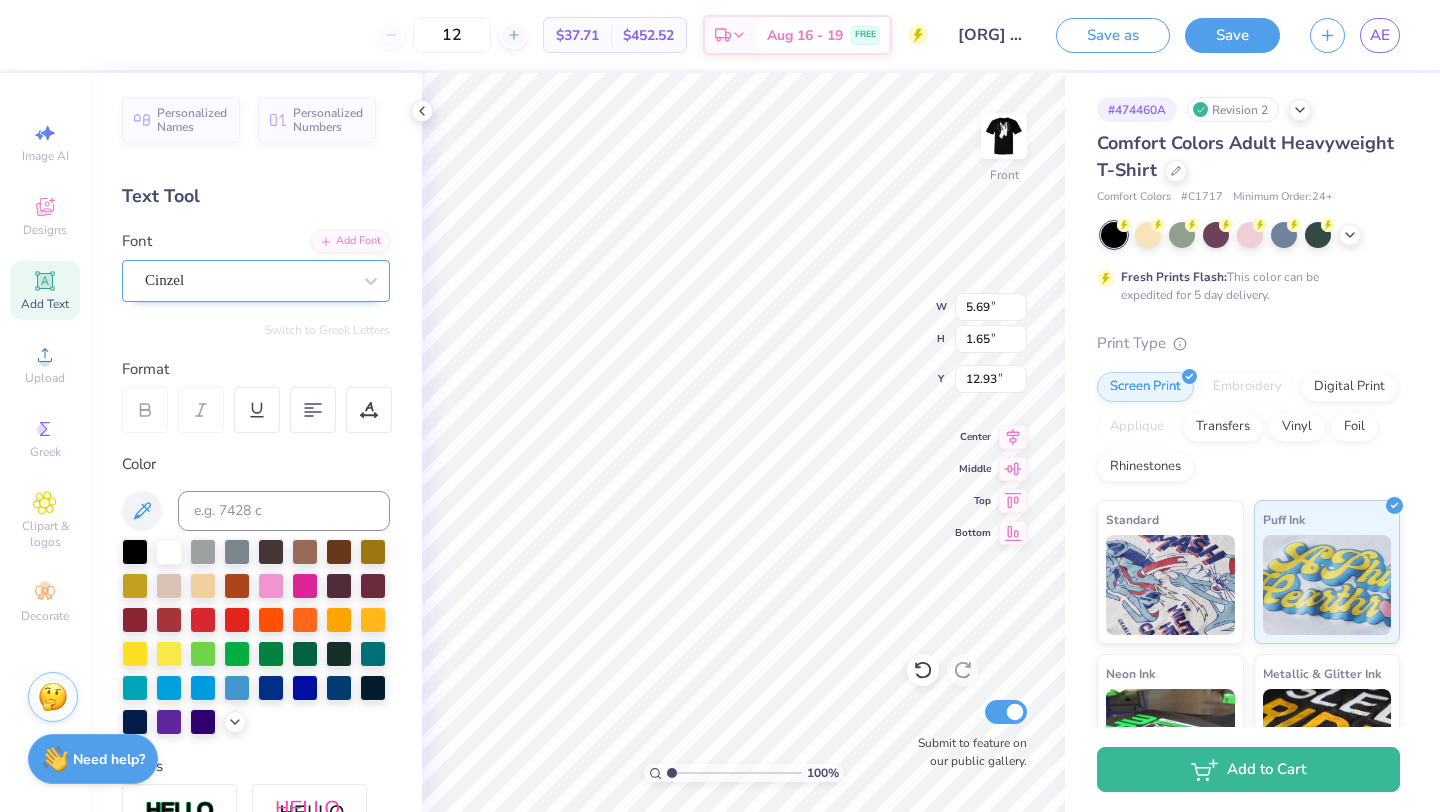 click on "Cinzel" at bounding box center [248, 280] 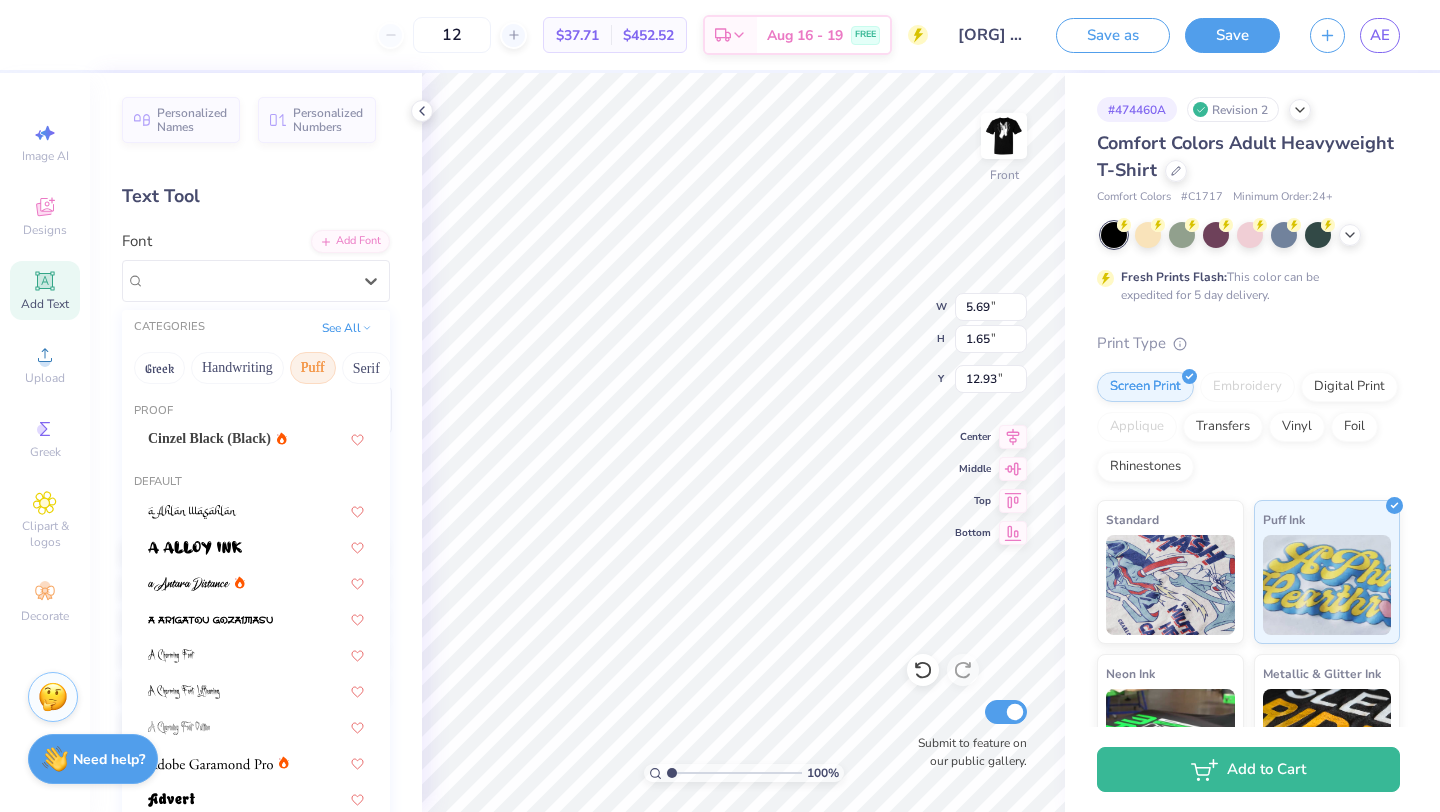 click on "Puff" at bounding box center [313, 368] 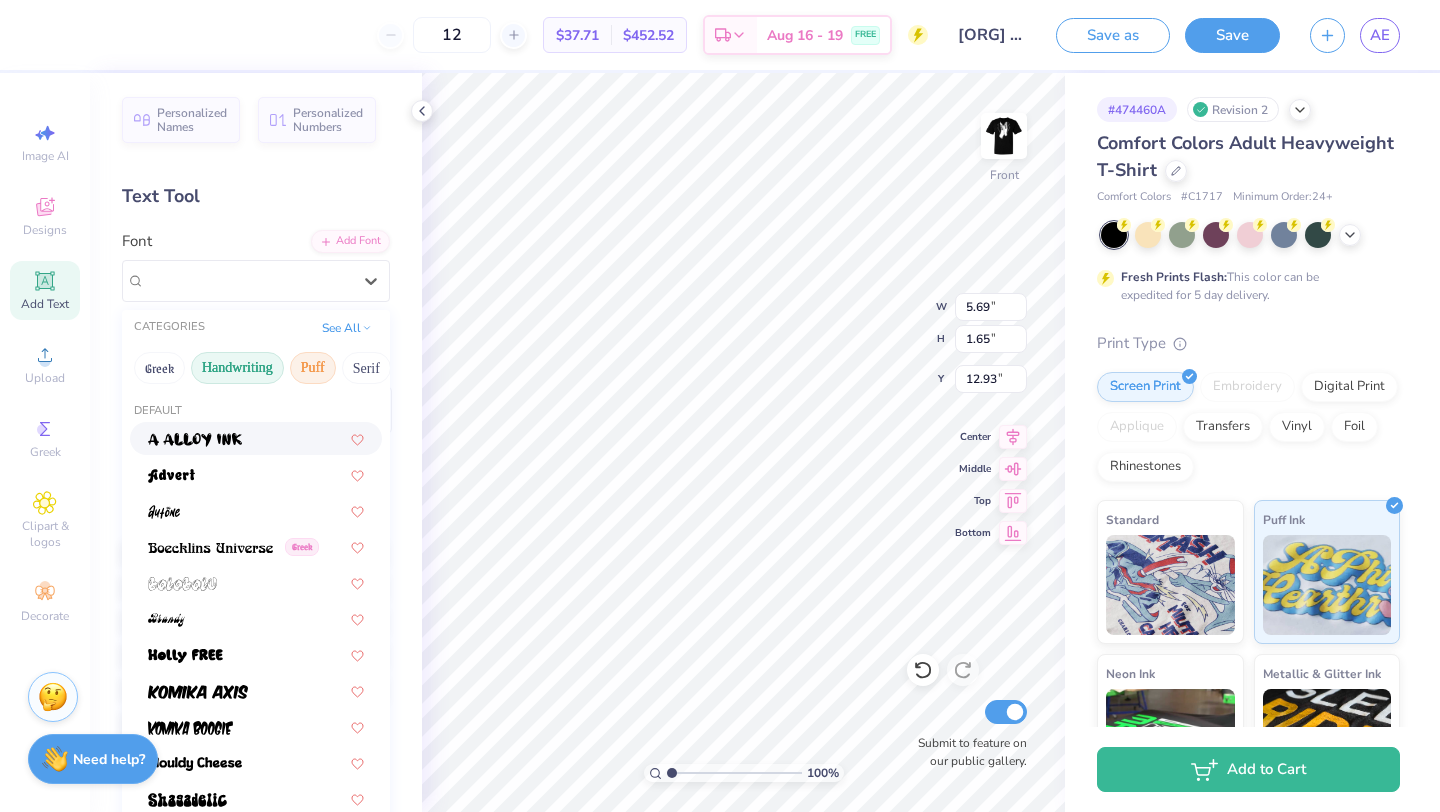 click on "Handwriting" at bounding box center (237, 368) 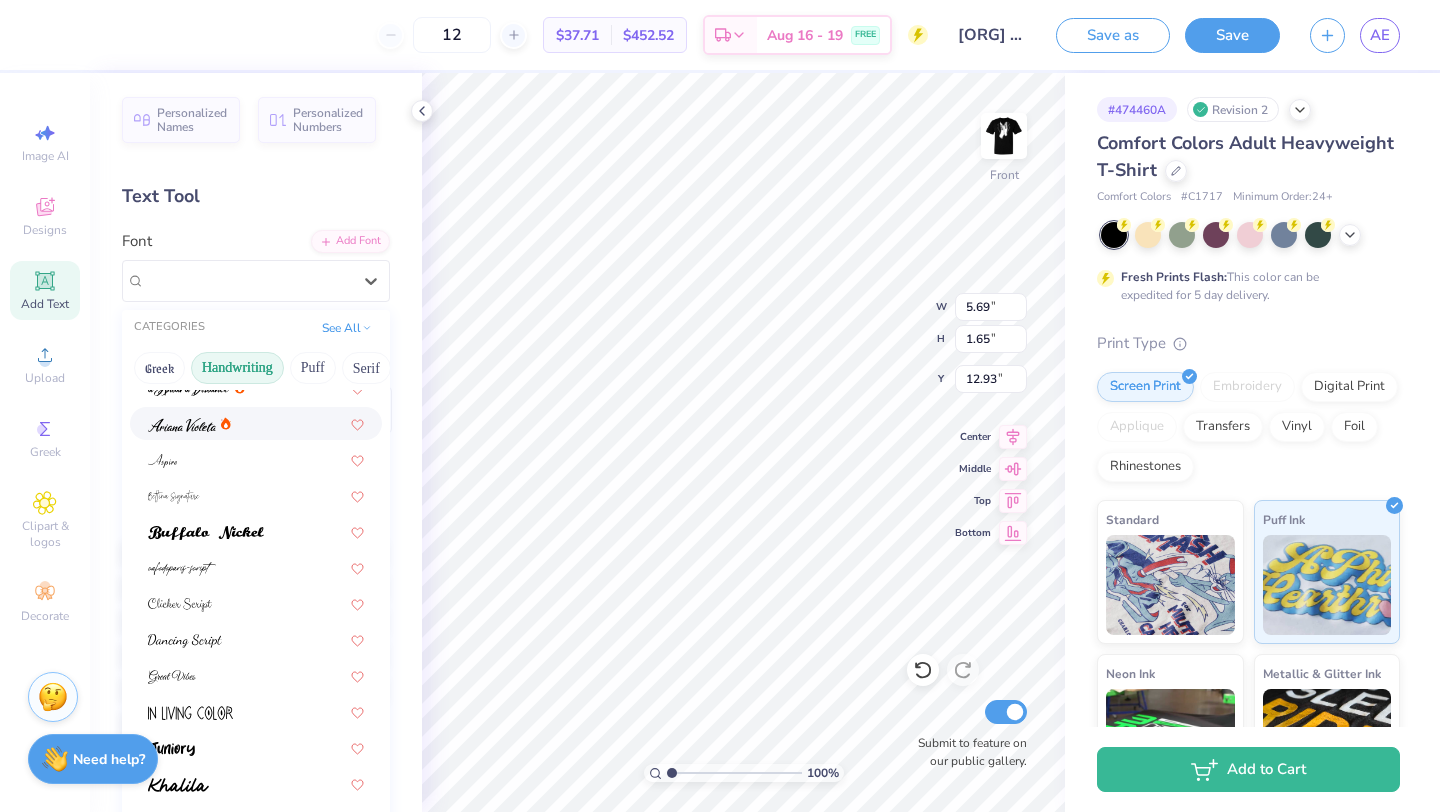 scroll, scrollTop: 0, scrollLeft: 0, axis: both 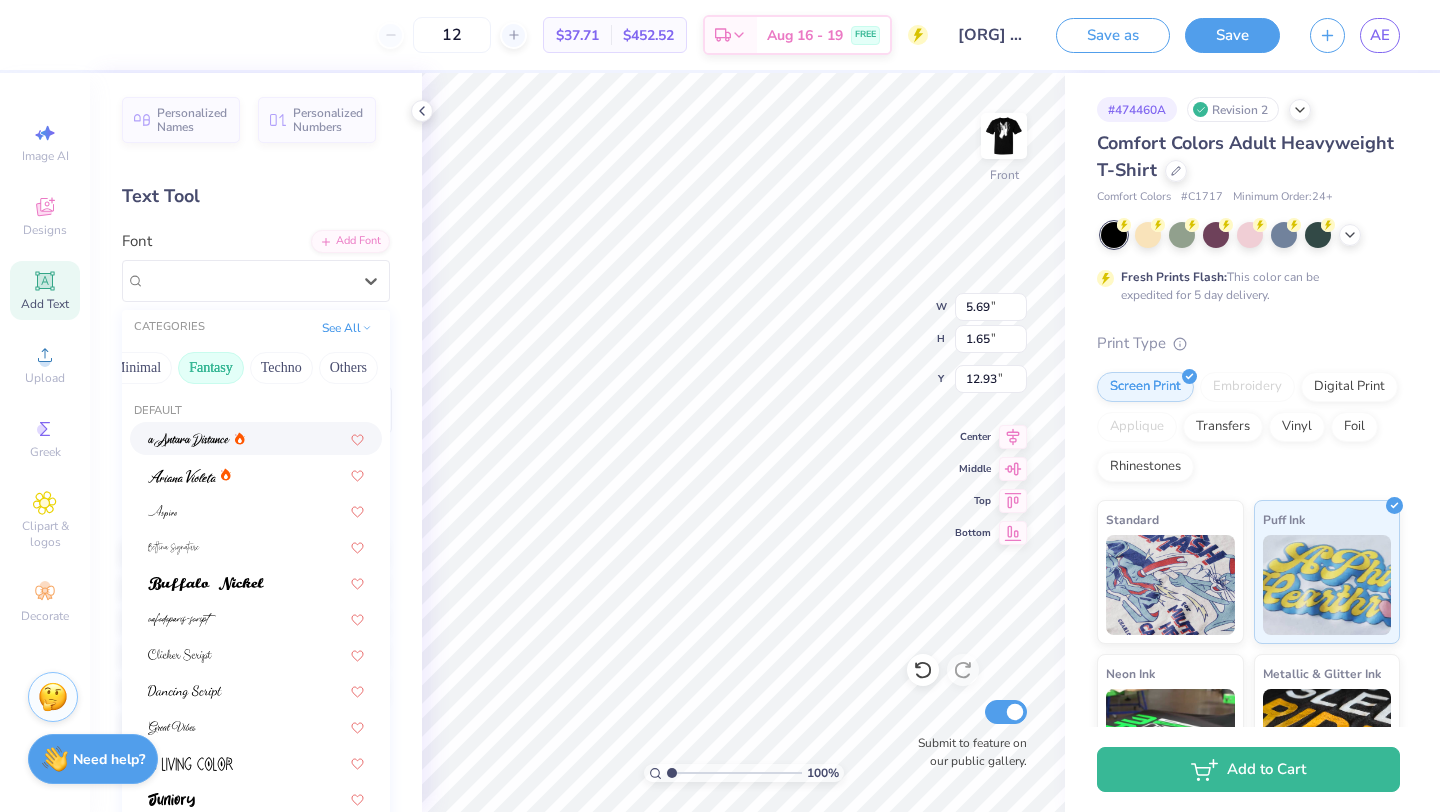 click on "Fantasy" at bounding box center [211, 368] 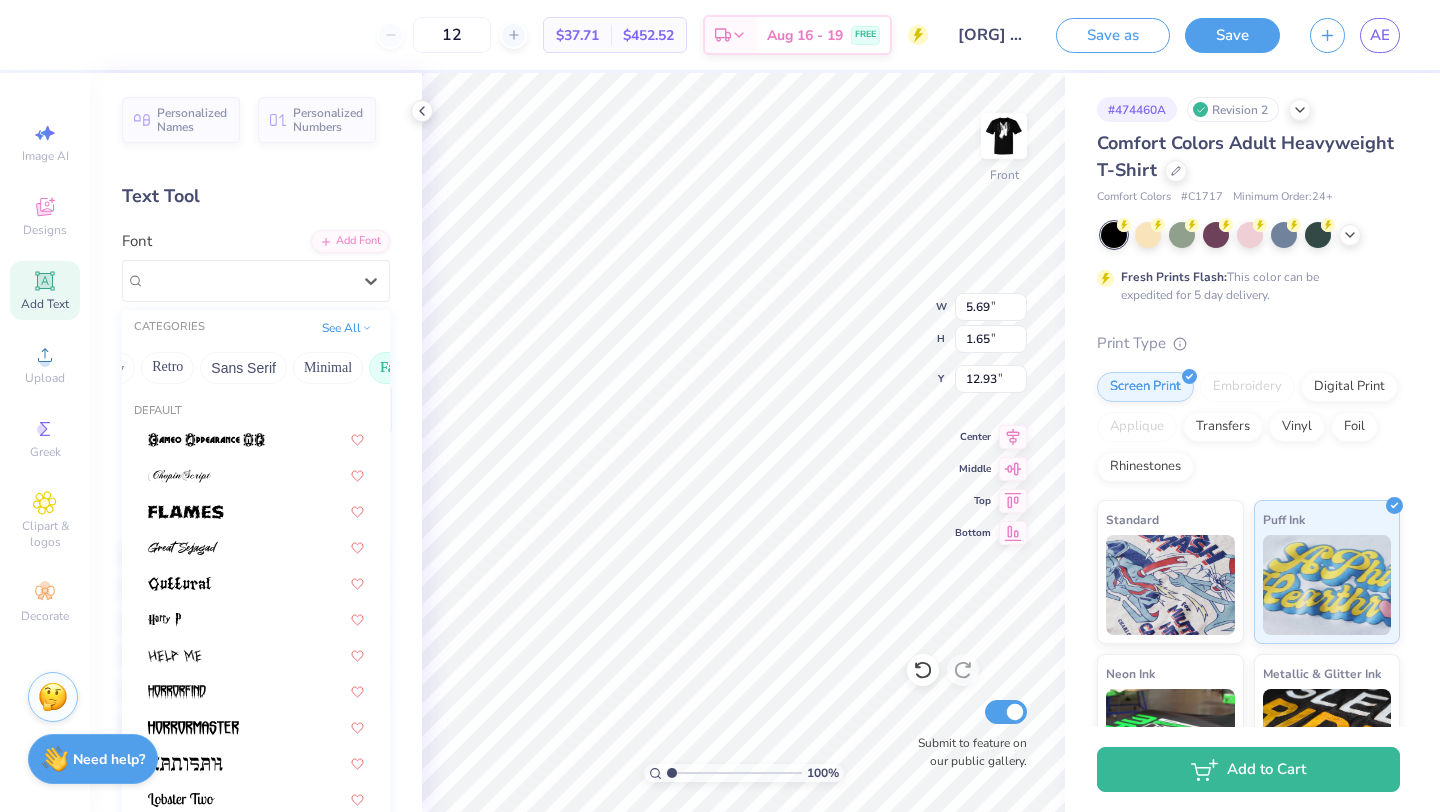 scroll, scrollTop: 0, scrollLeft: 283, axis: horizontal 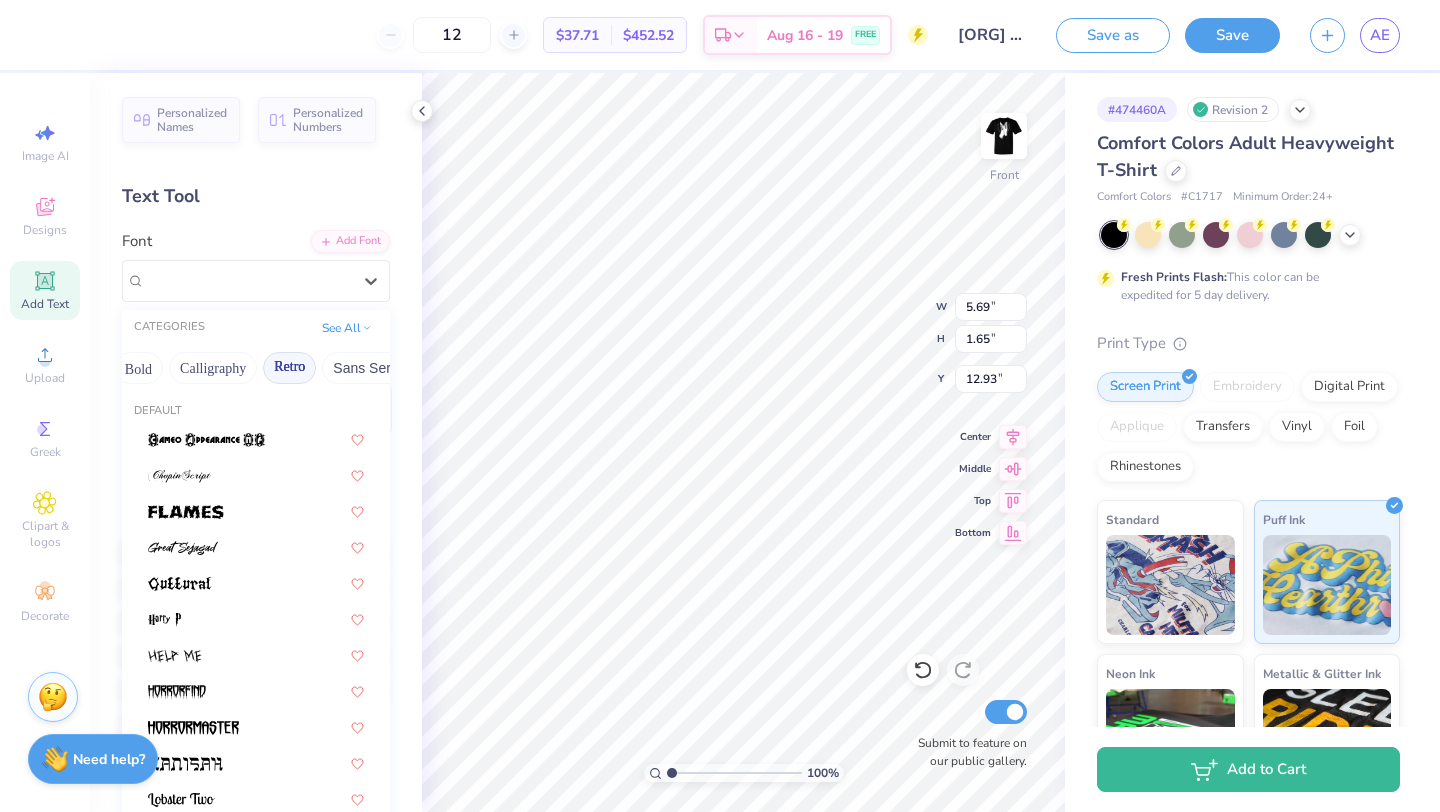 click on "Retro" at bounding box center (289, 368) 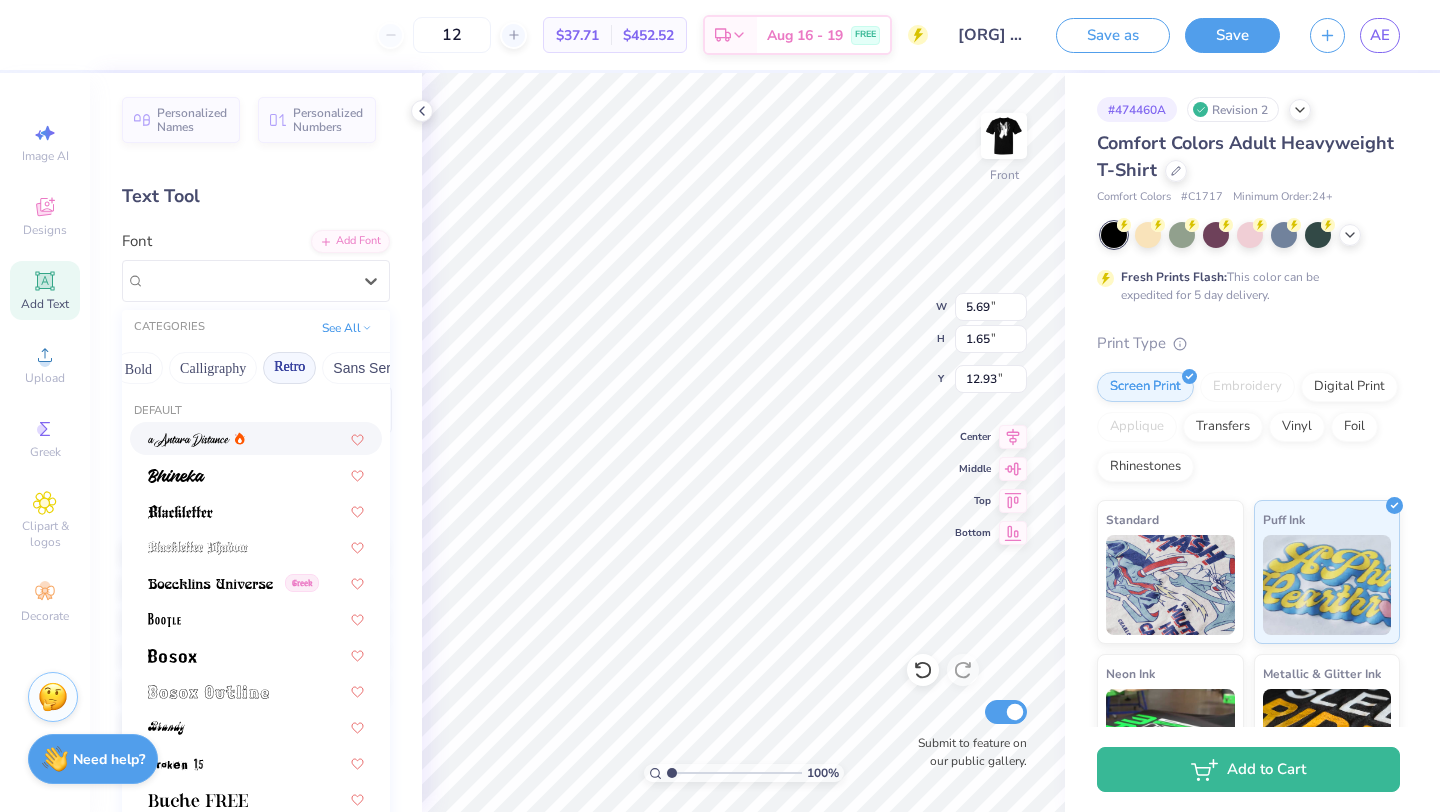 scroll, scrollTop: 0, scrollLeft: 335, axis: horizontal 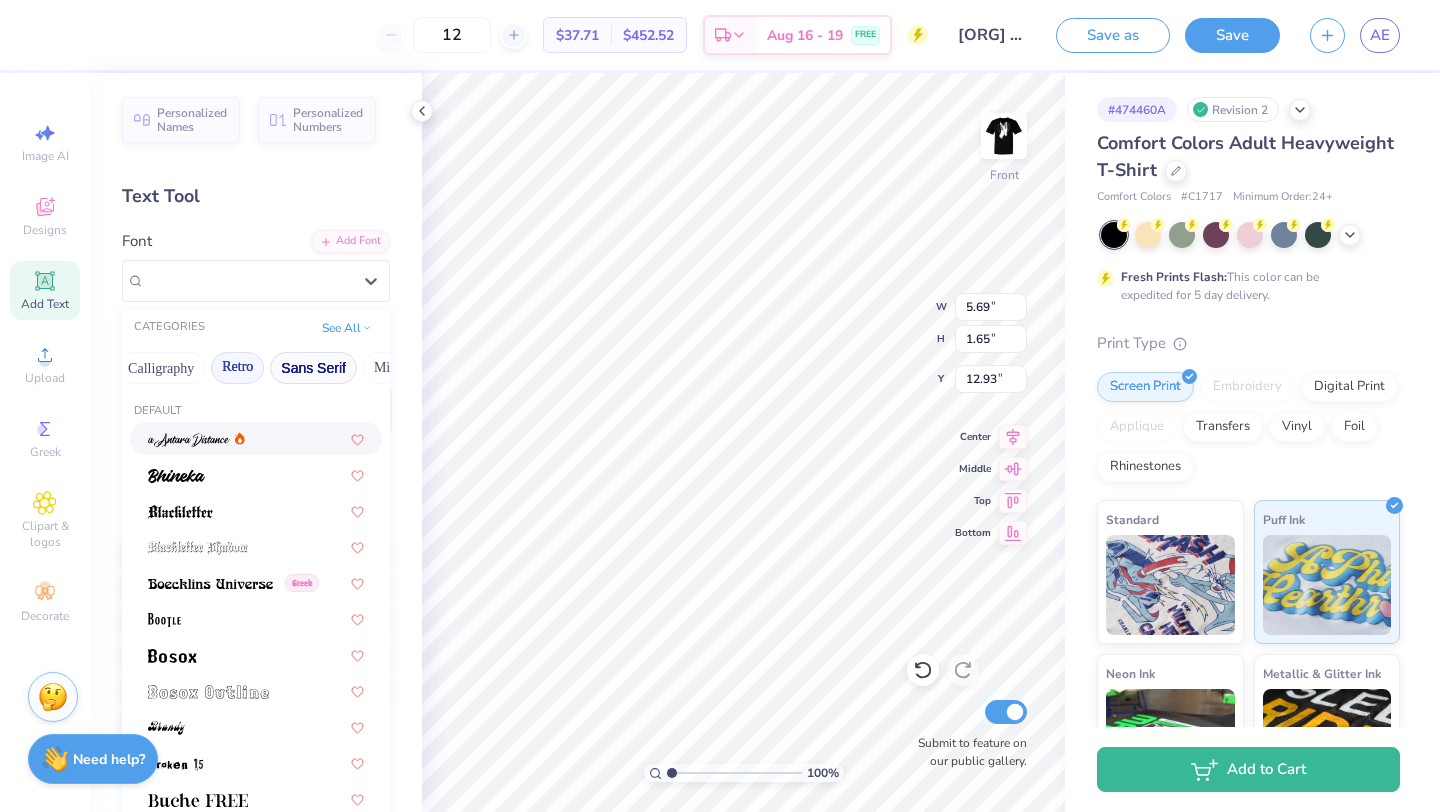 click on "Sans Serif" at bounding box center (313, 368) 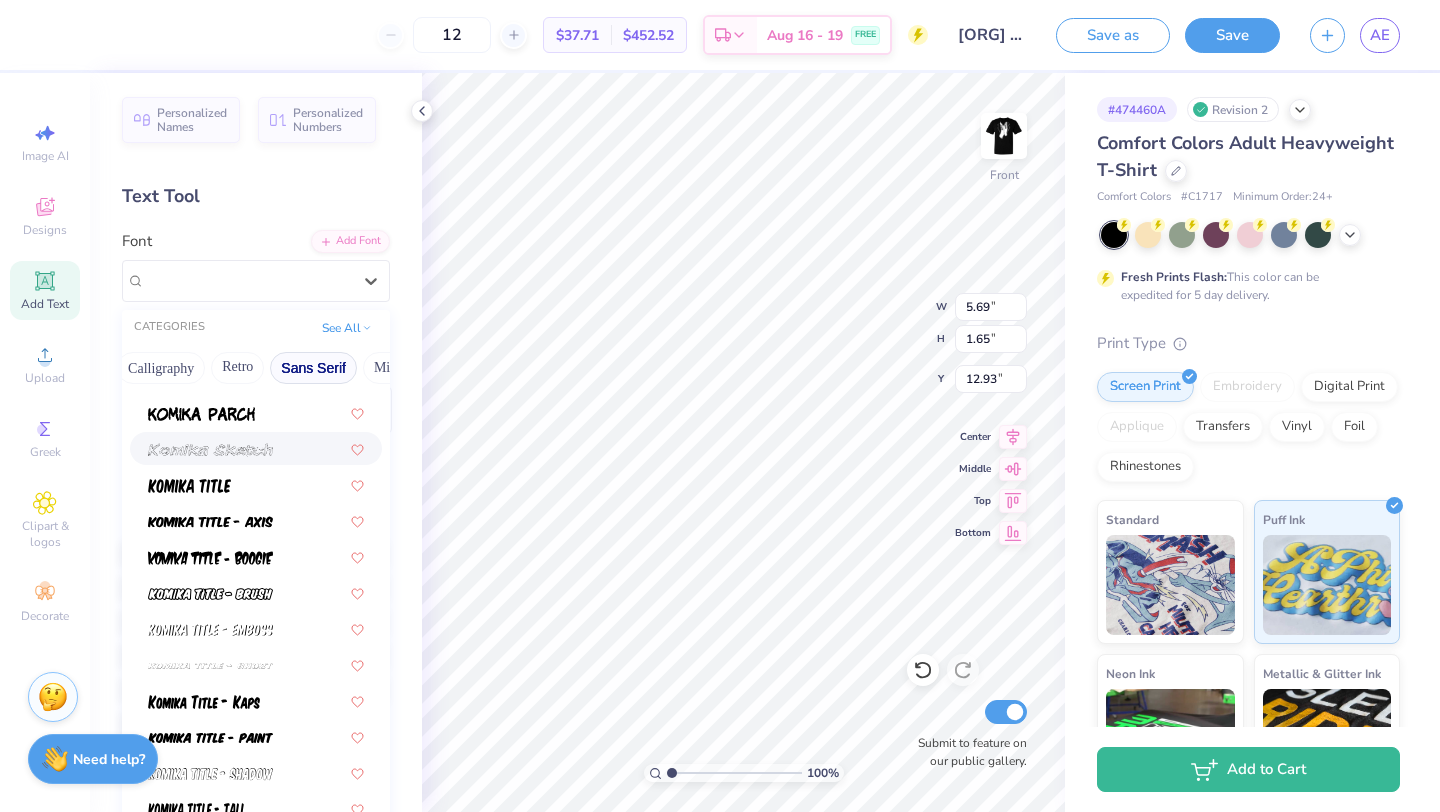 scroll, scrollTop: 1041, scrollLeft: 0, axis: vertical 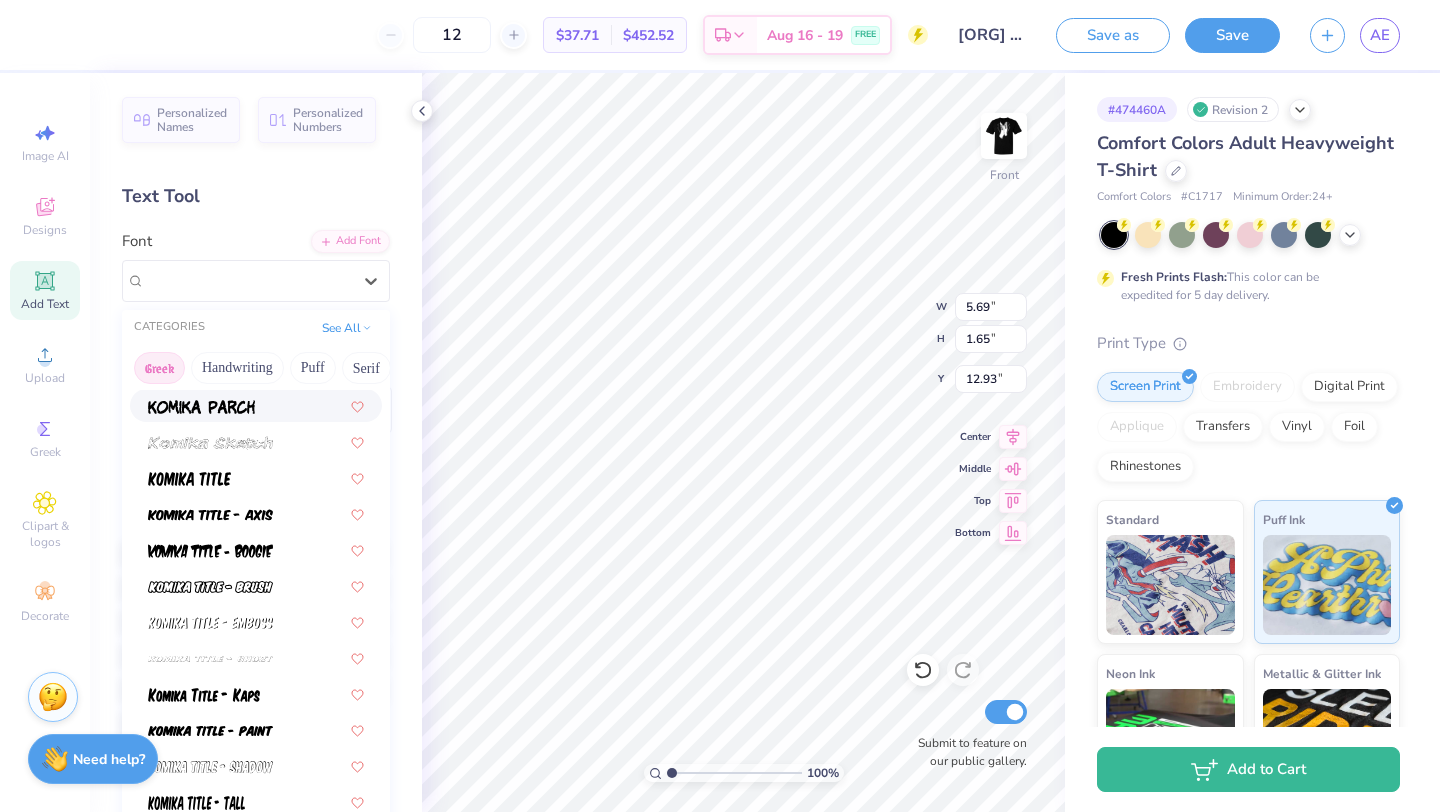 click on "Greek" at bounding box center (159, 368) 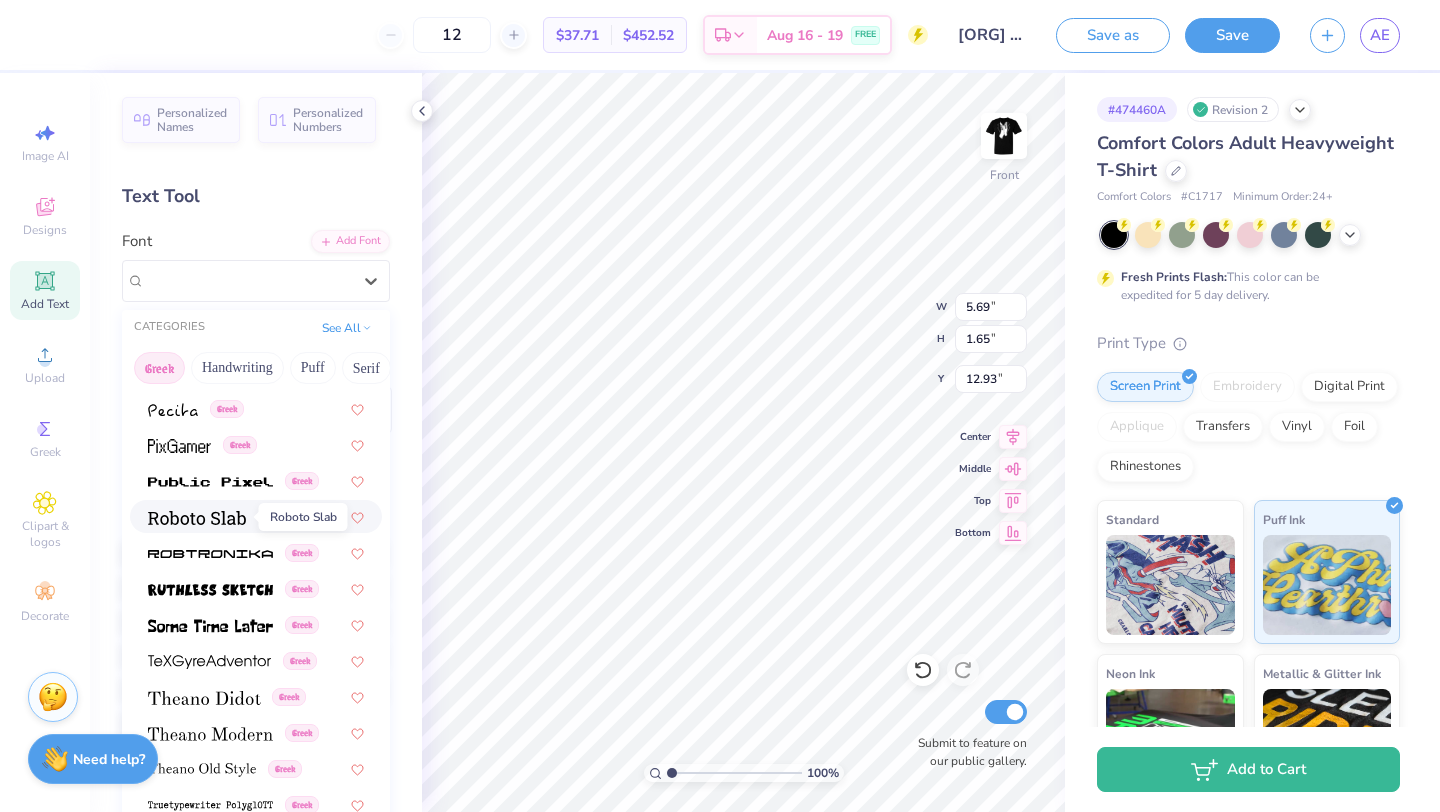 scroll, scrollTop: 1210, scrollLeft: 0, axis: vertical 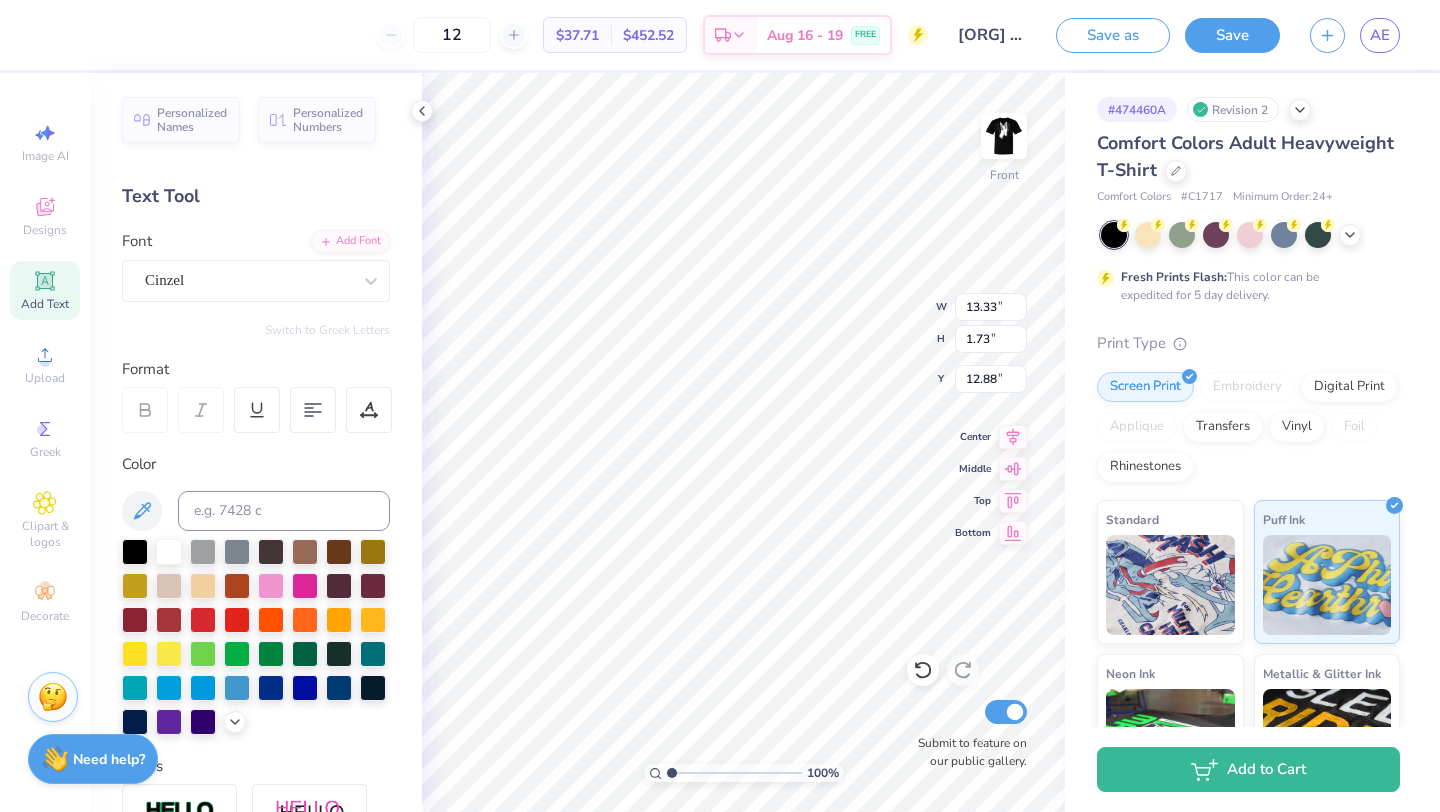 type on "9.61" 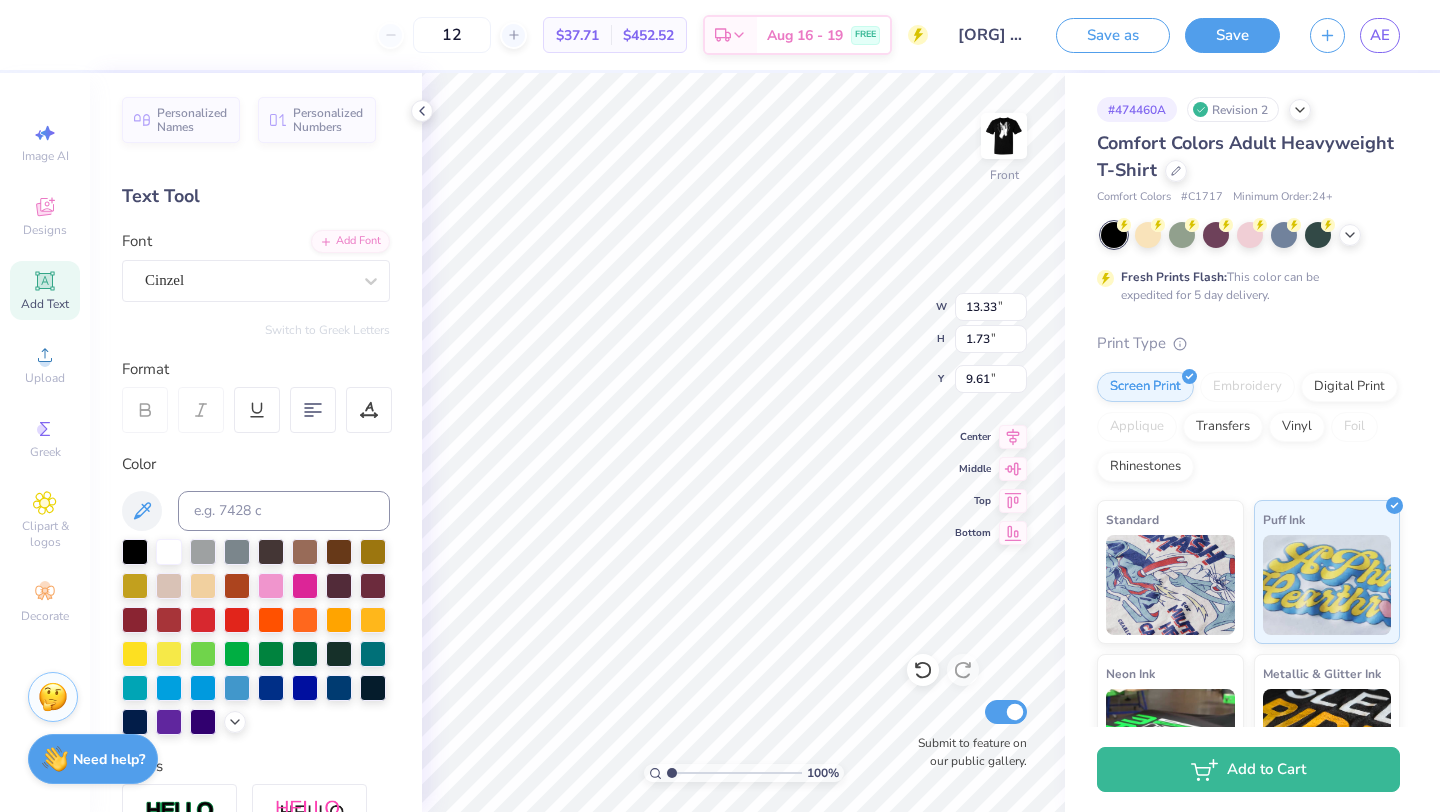 type on "6.98" 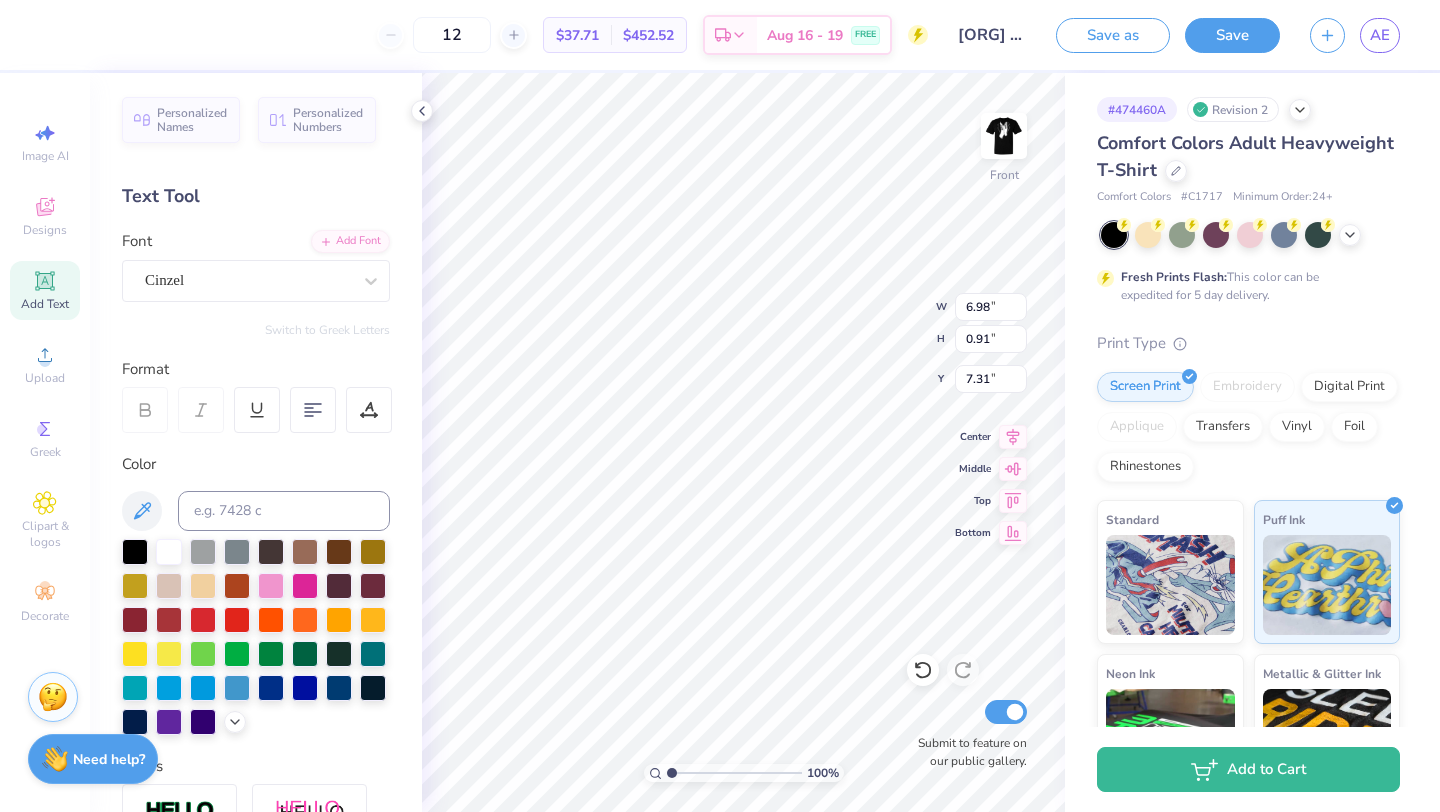 type on "5.13" 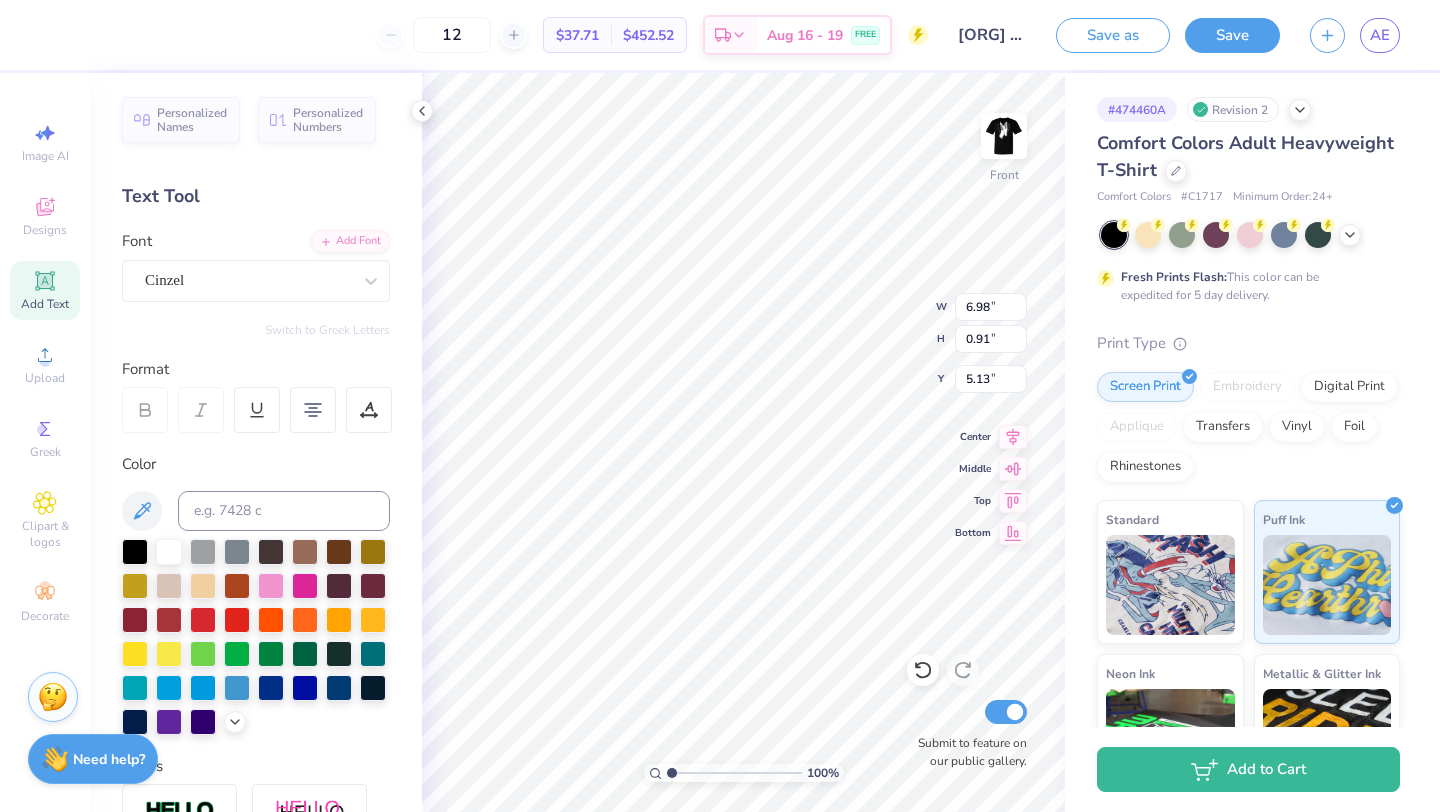type on "7.42" 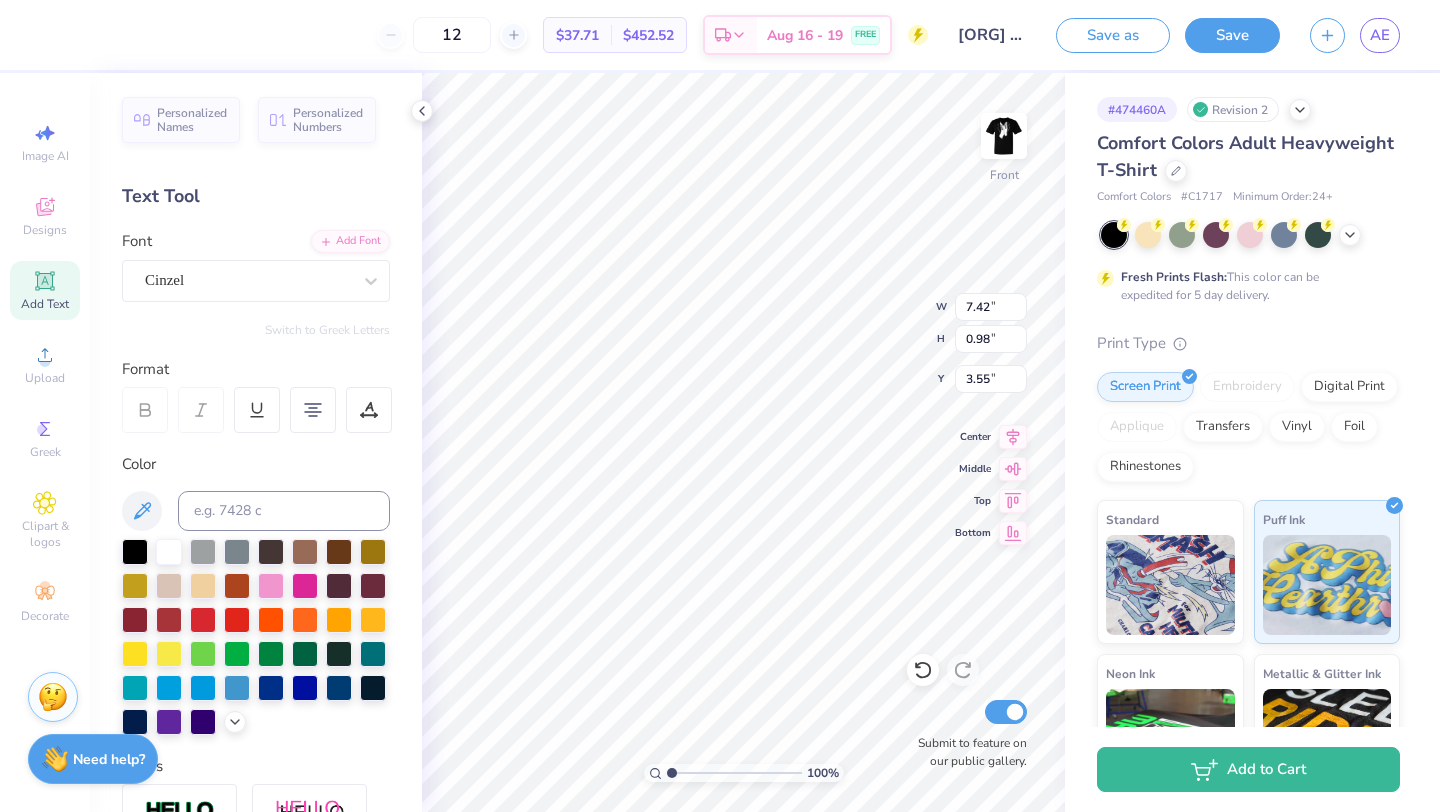 type on "9.64" 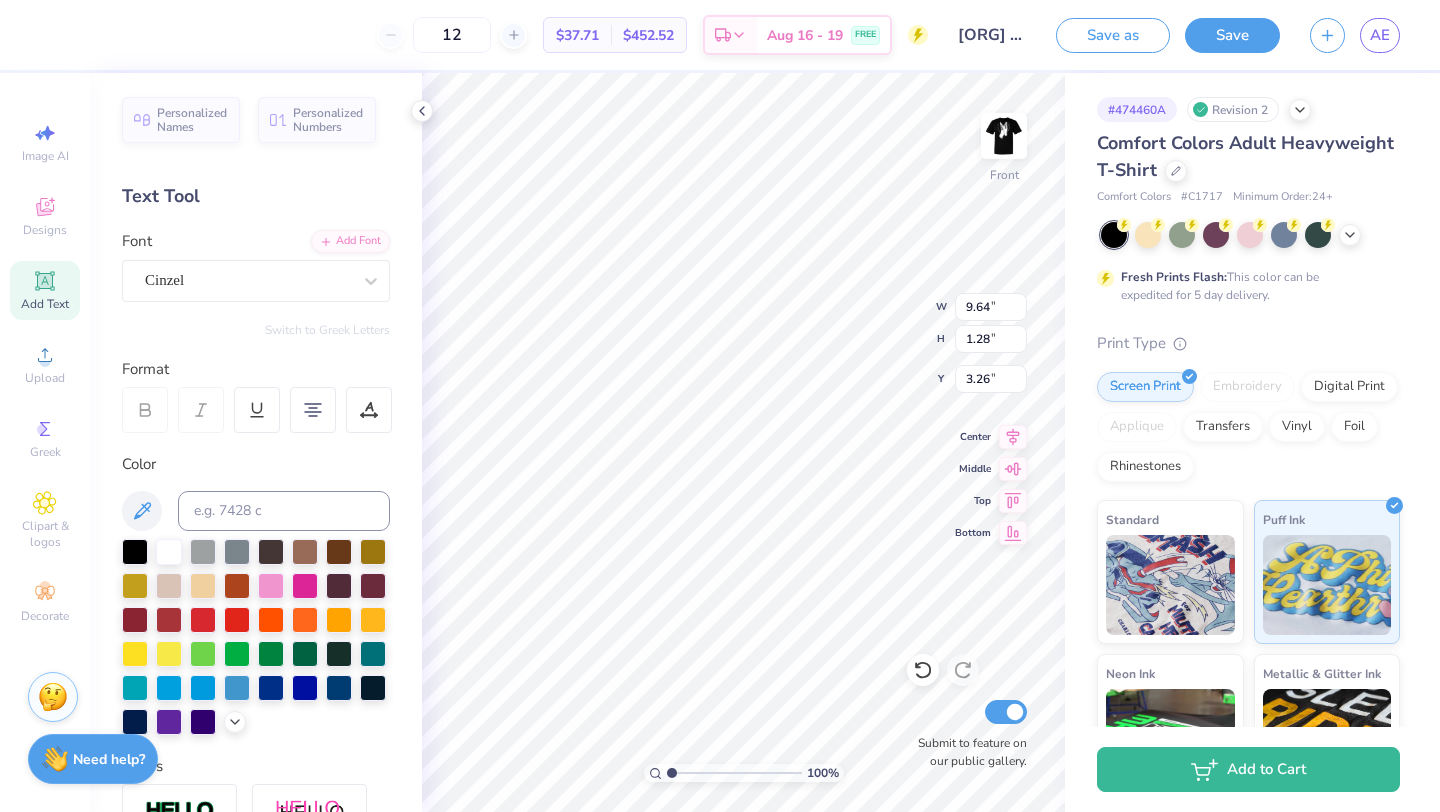 type on "3.00" 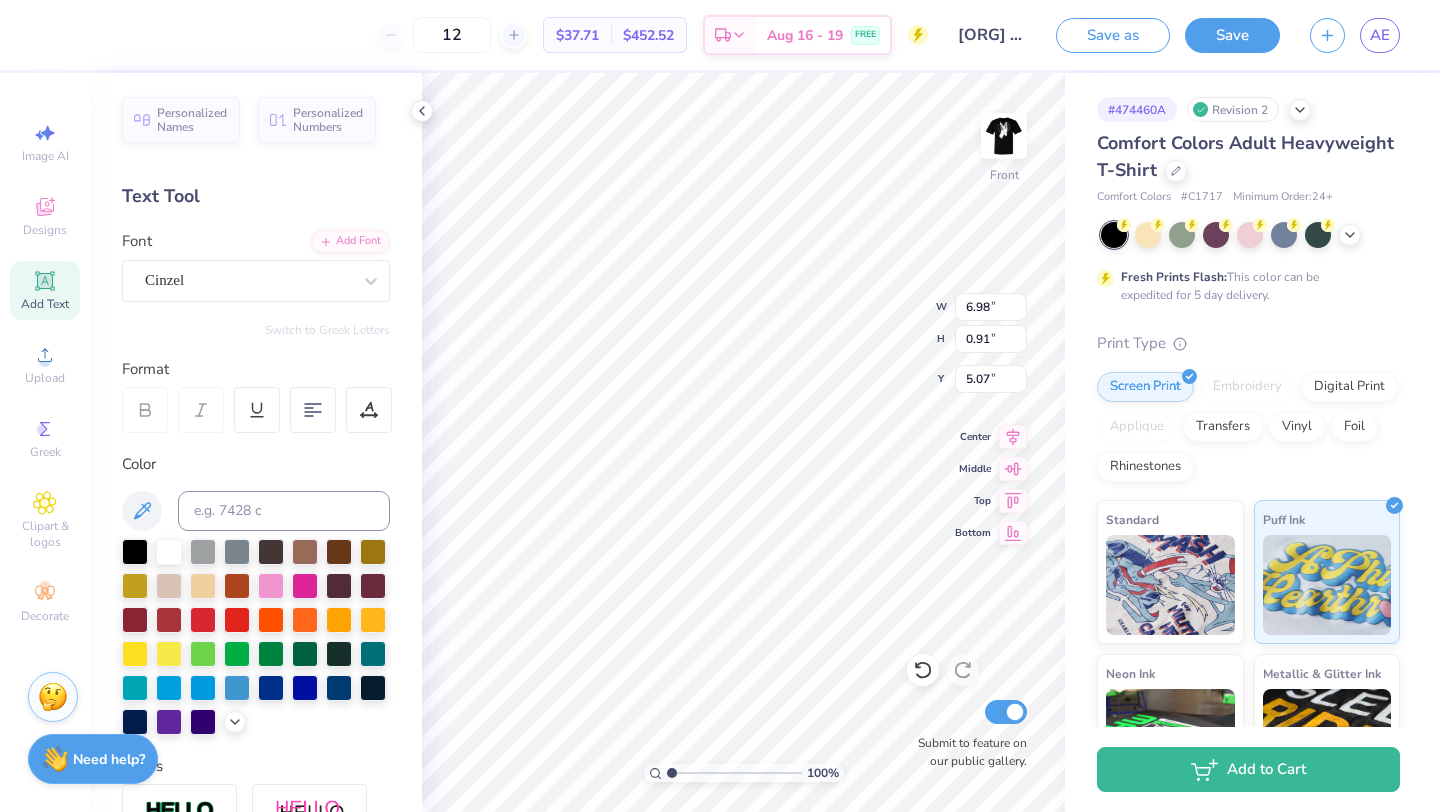 type on "5.07" 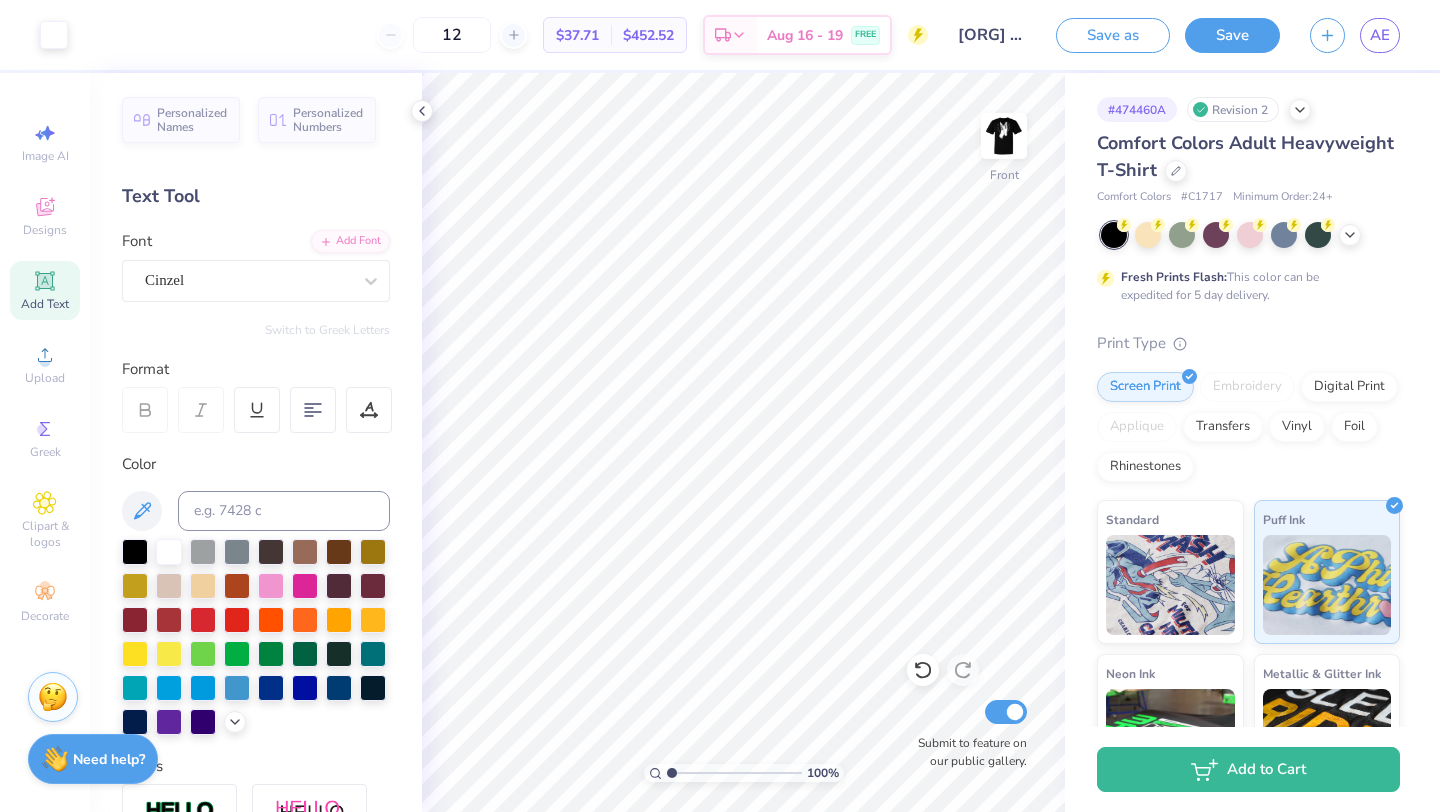 click 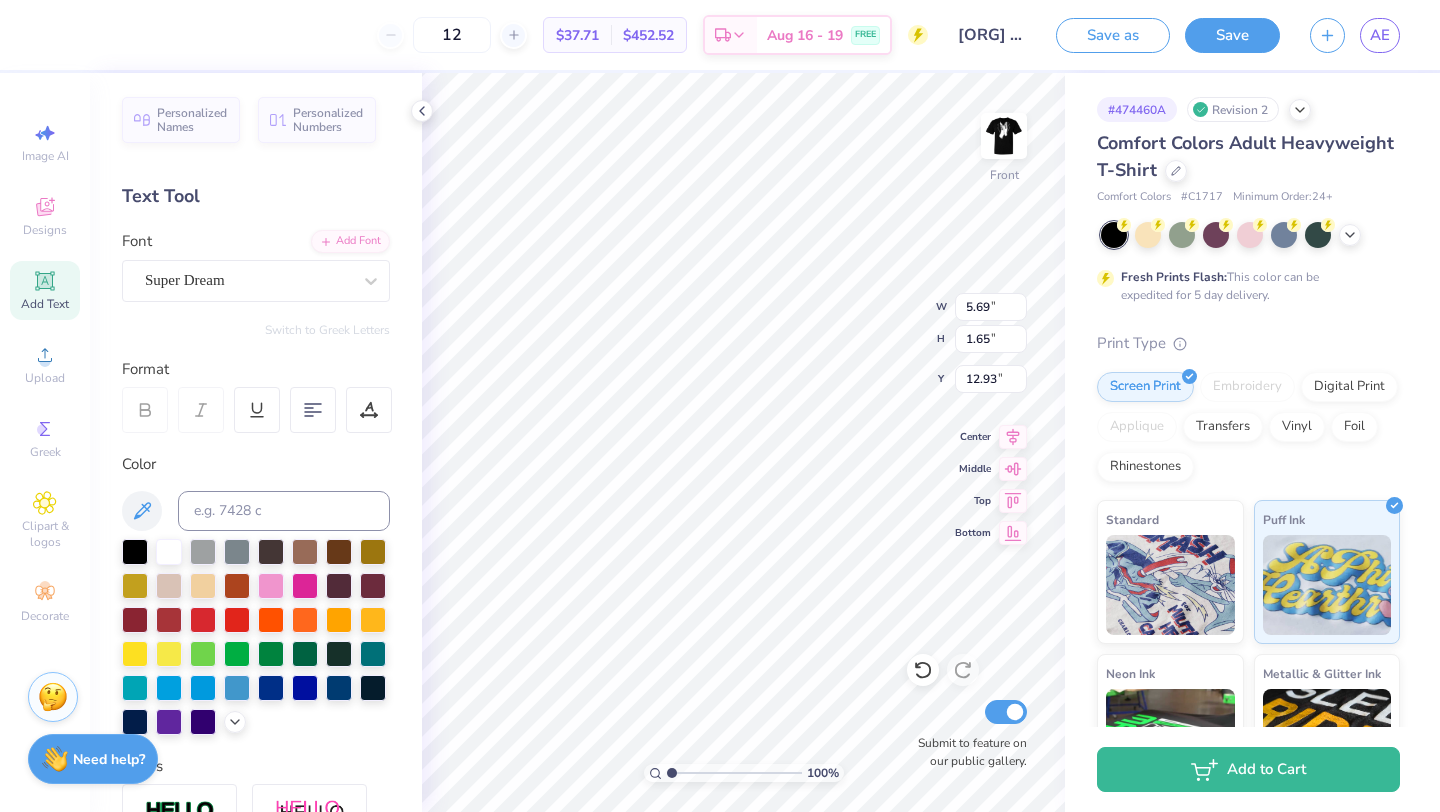 scroll, scrollTop: 0, scrollLeft: 0, axis: both 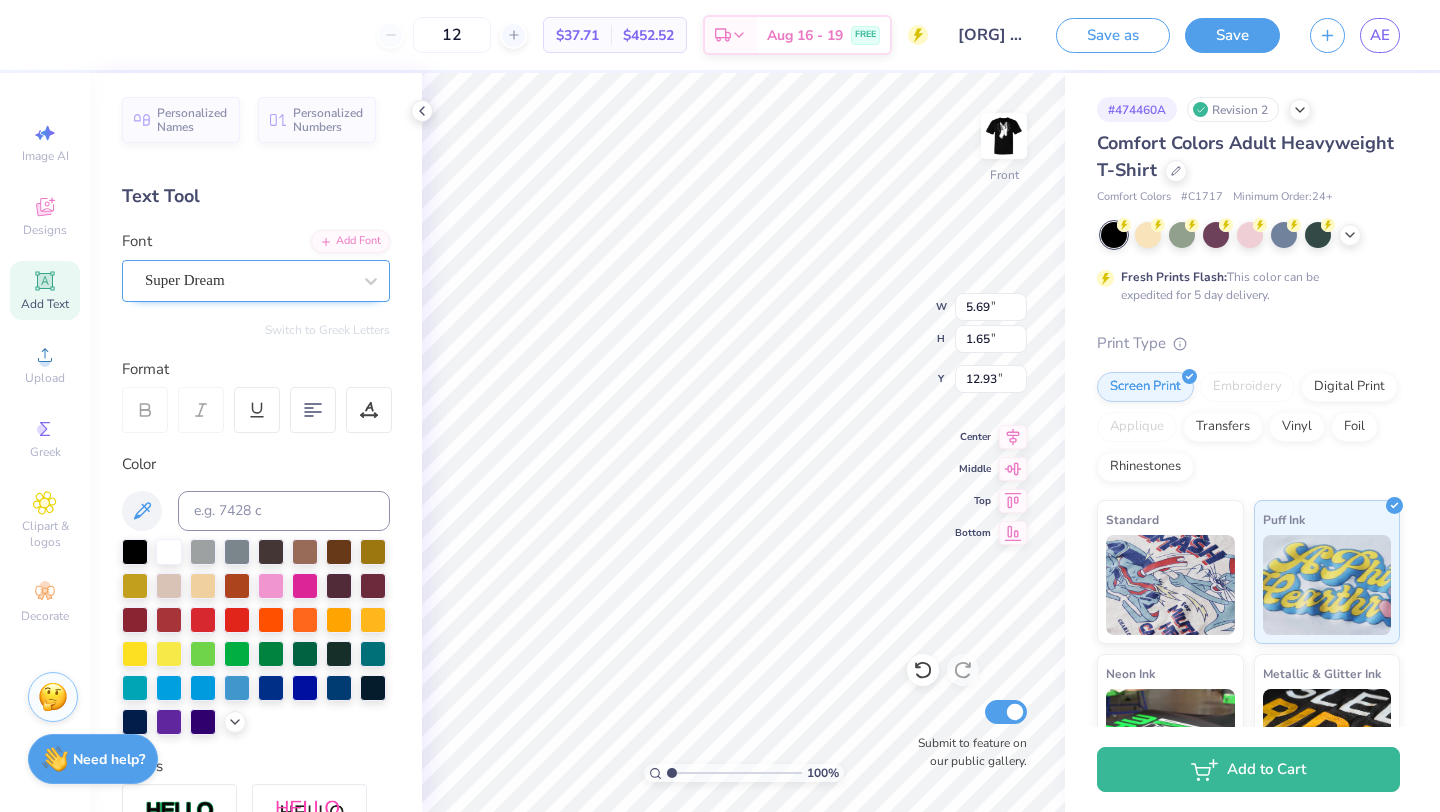type on "2025" 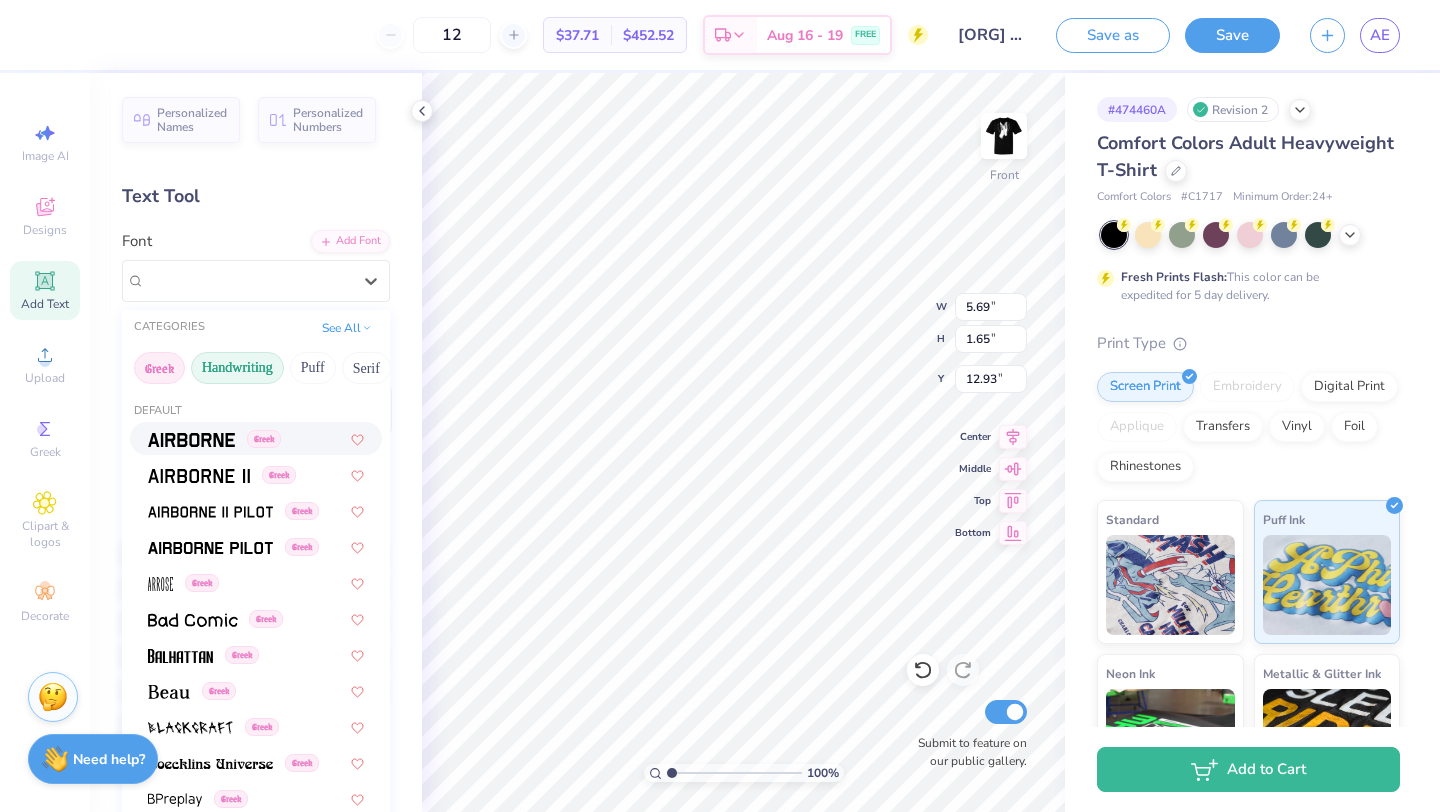 click on "Handwriting" at bounding box center (237, 368) 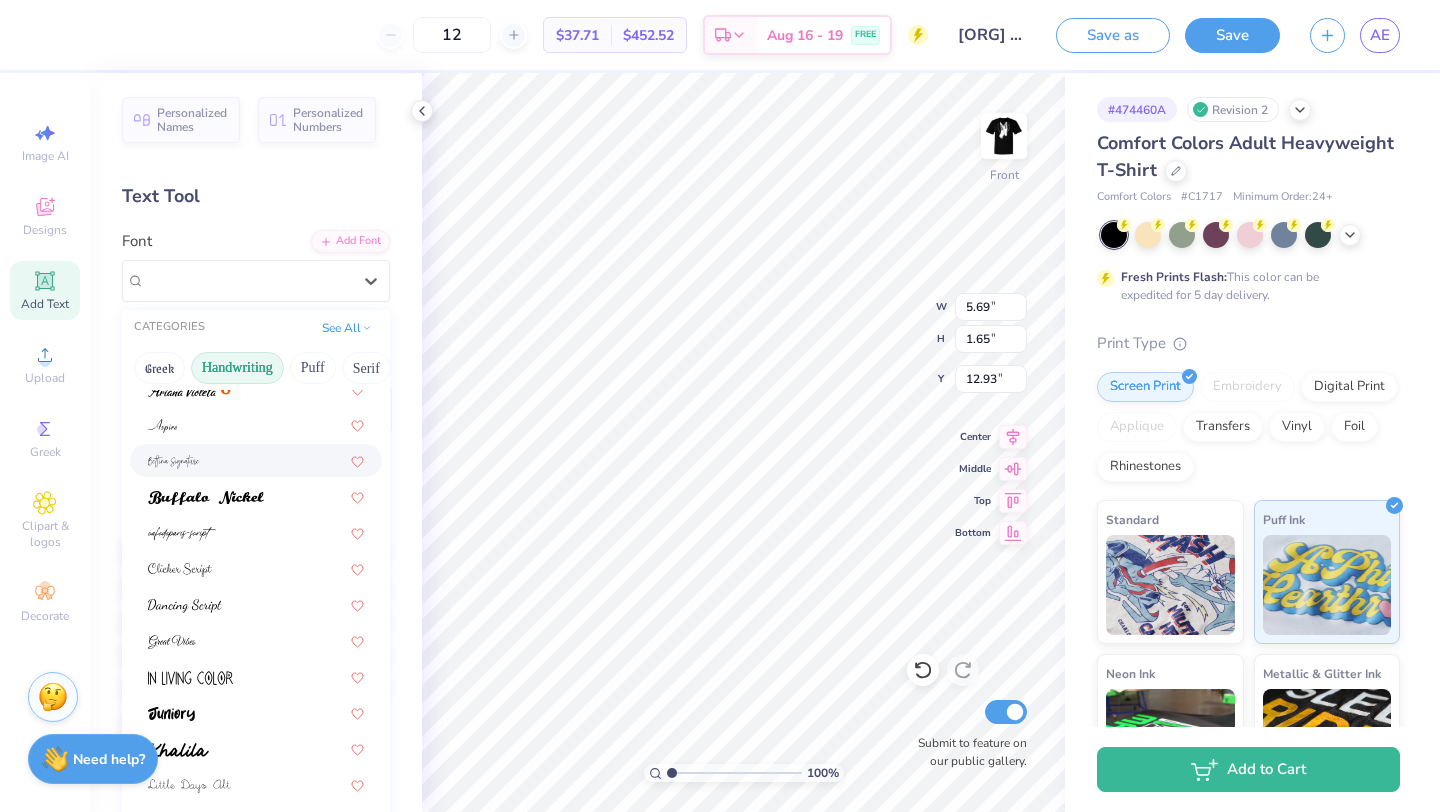 scroll, scrollTop: 89, scrollLeft: 0, axis: vertical 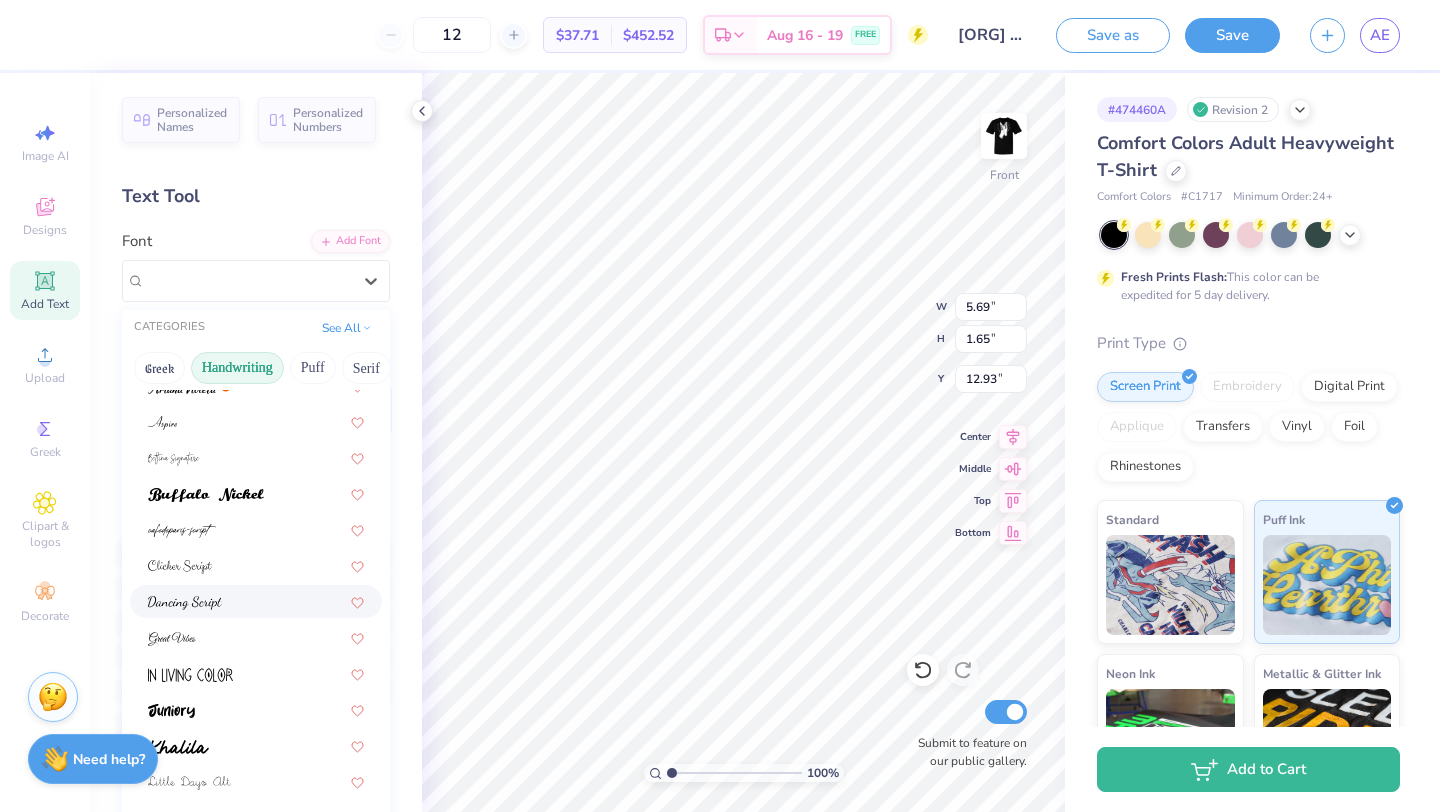 click at bounding box center [256, 601] 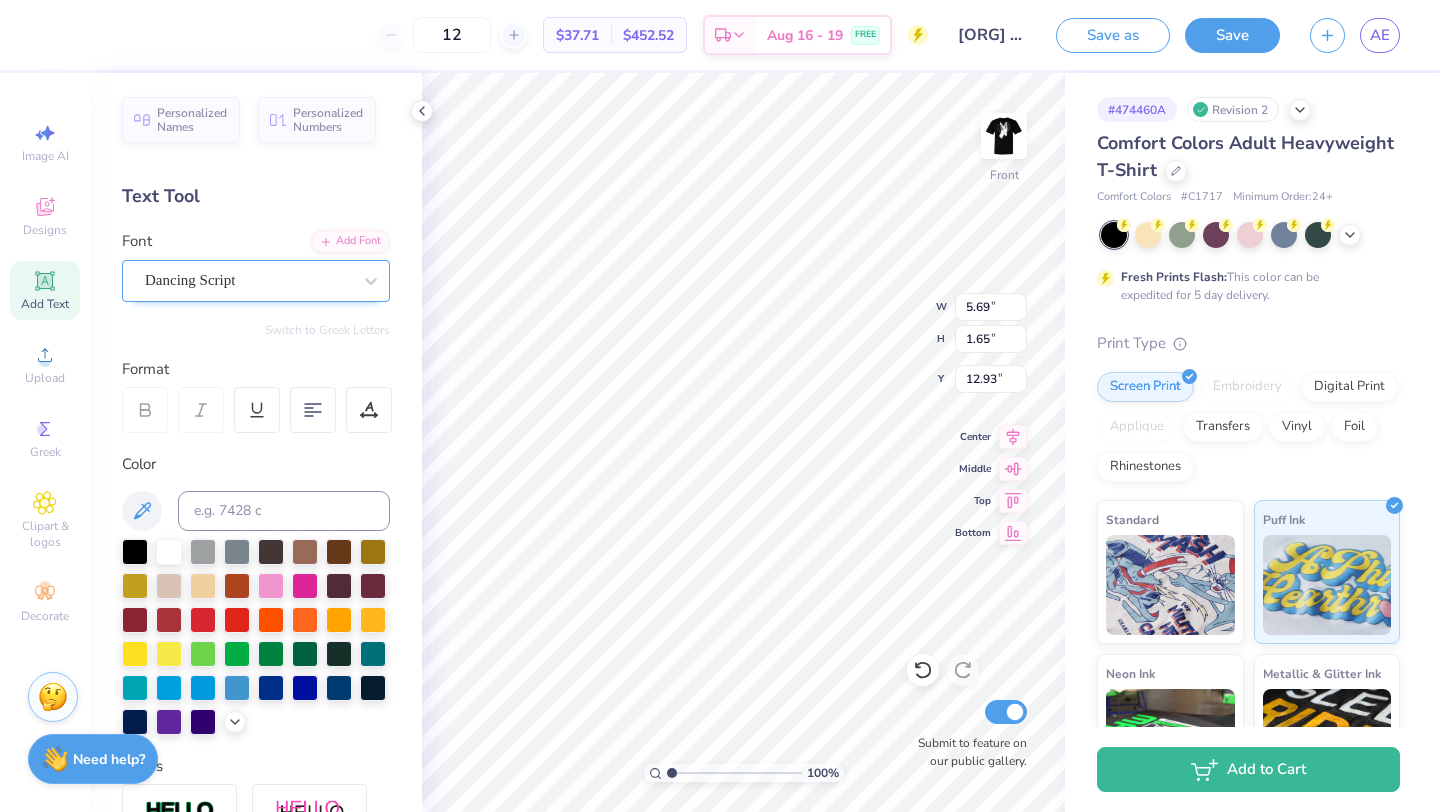 click on "Dancing Script" at bounding box center [248, 280] 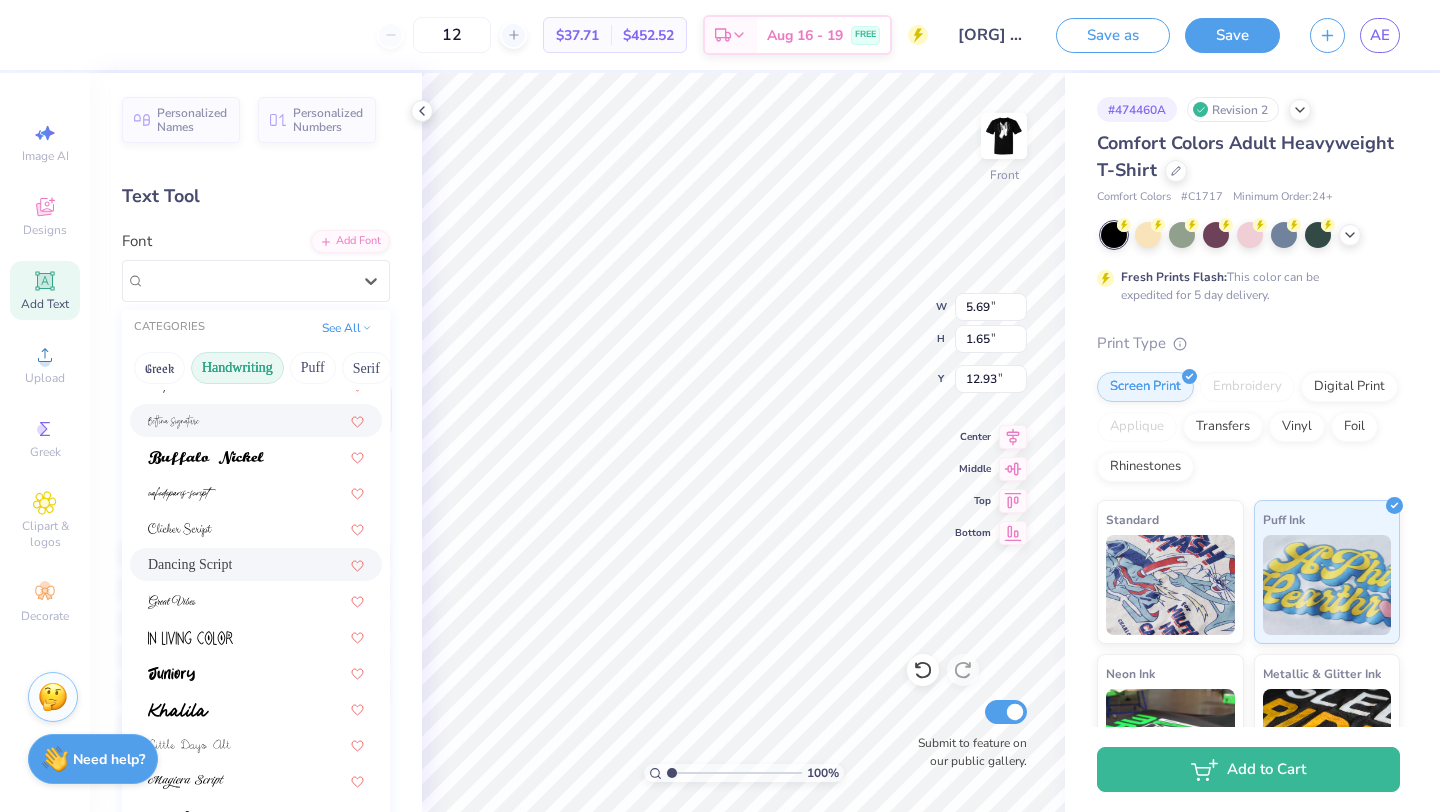 scroll, scrollTop: 138, scrollLeft: 0, axis: vertical 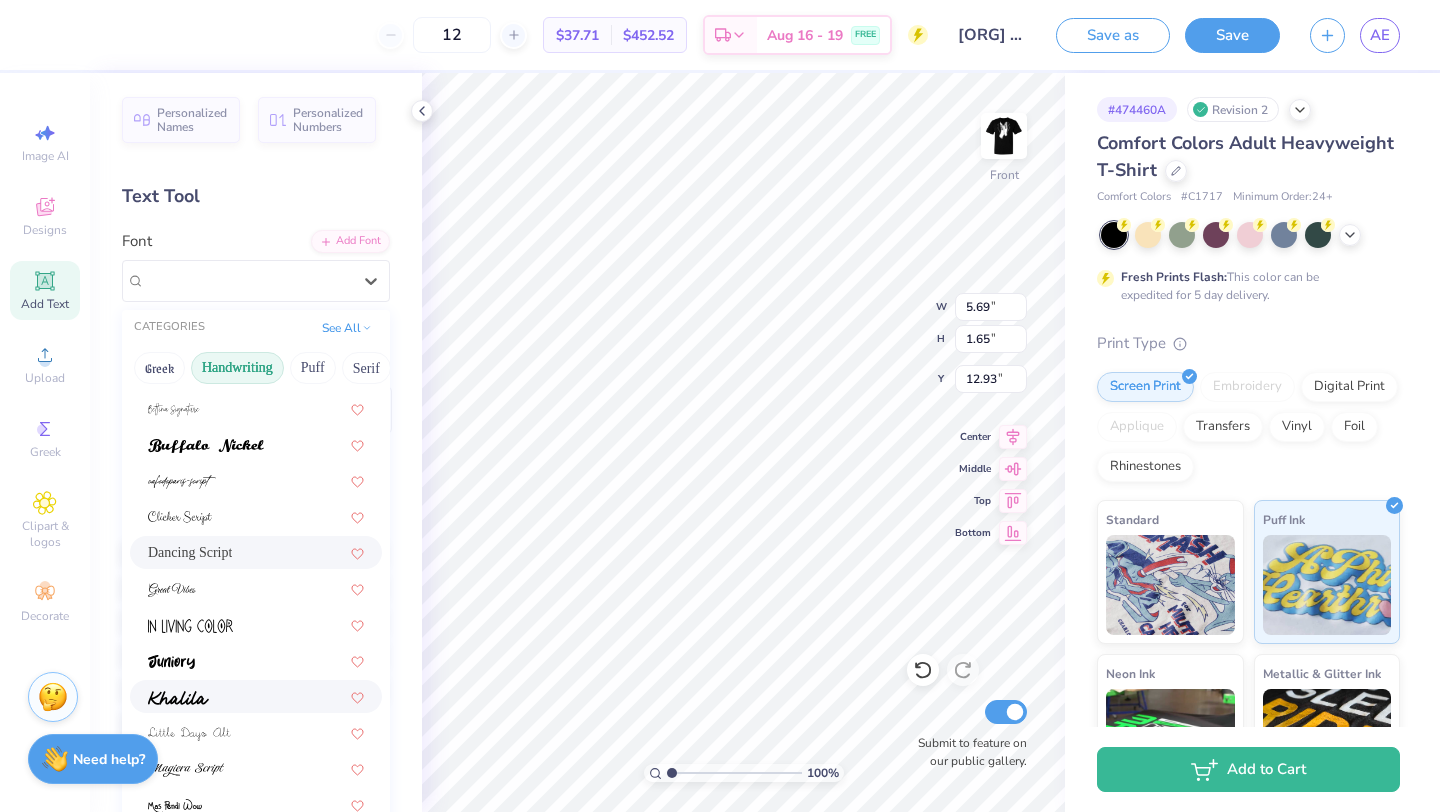 click at bounding box center [178, 696] 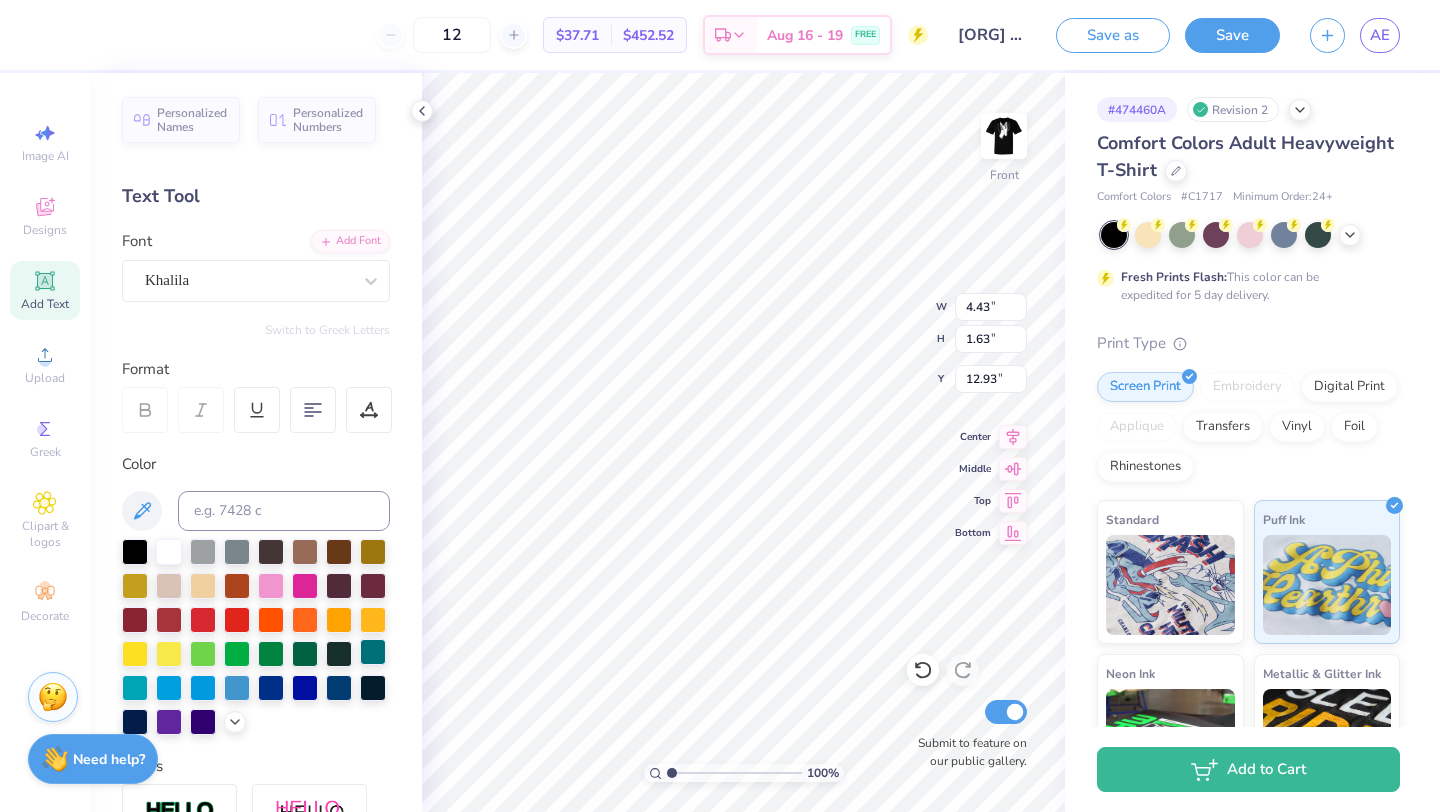 type on "1.96" 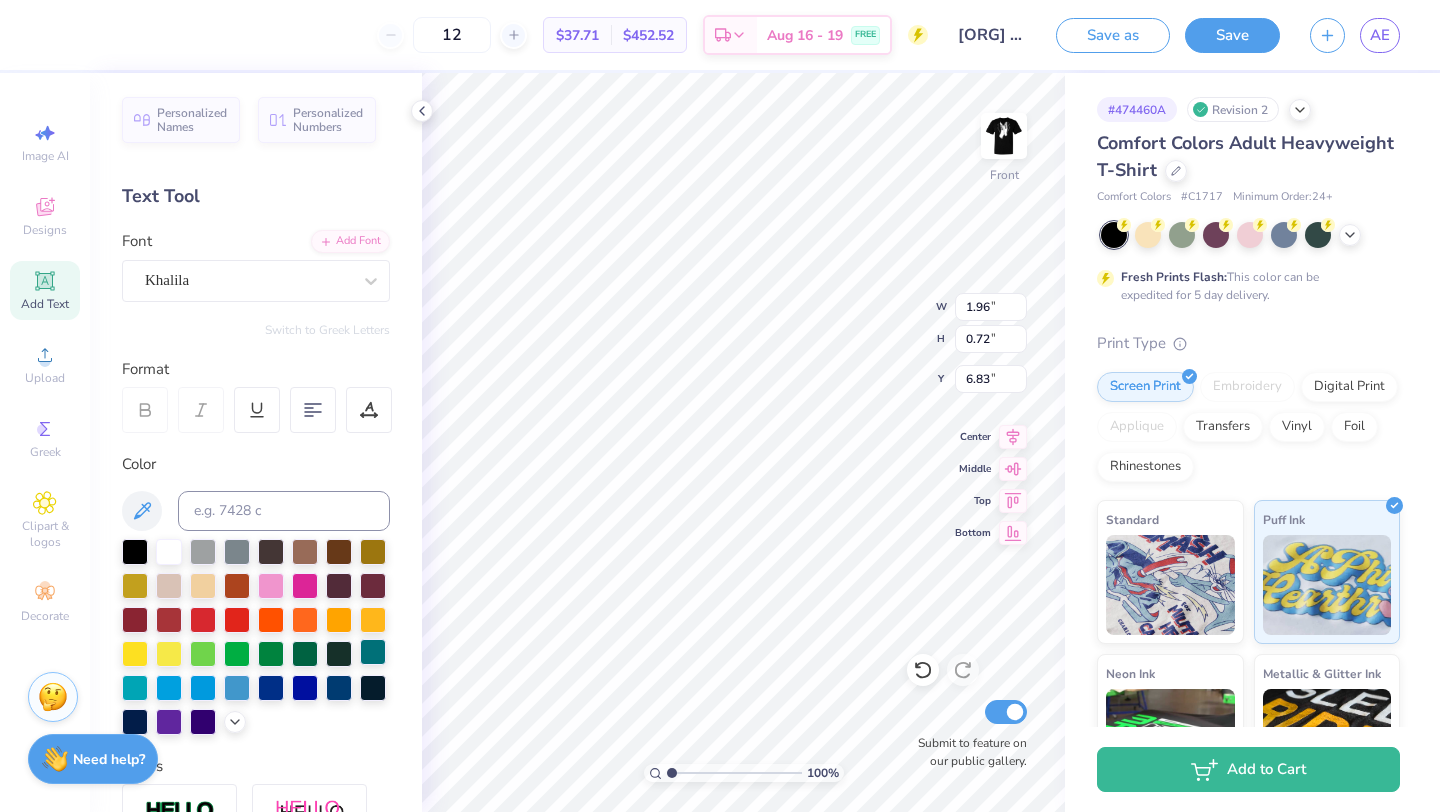 type on "6.83" 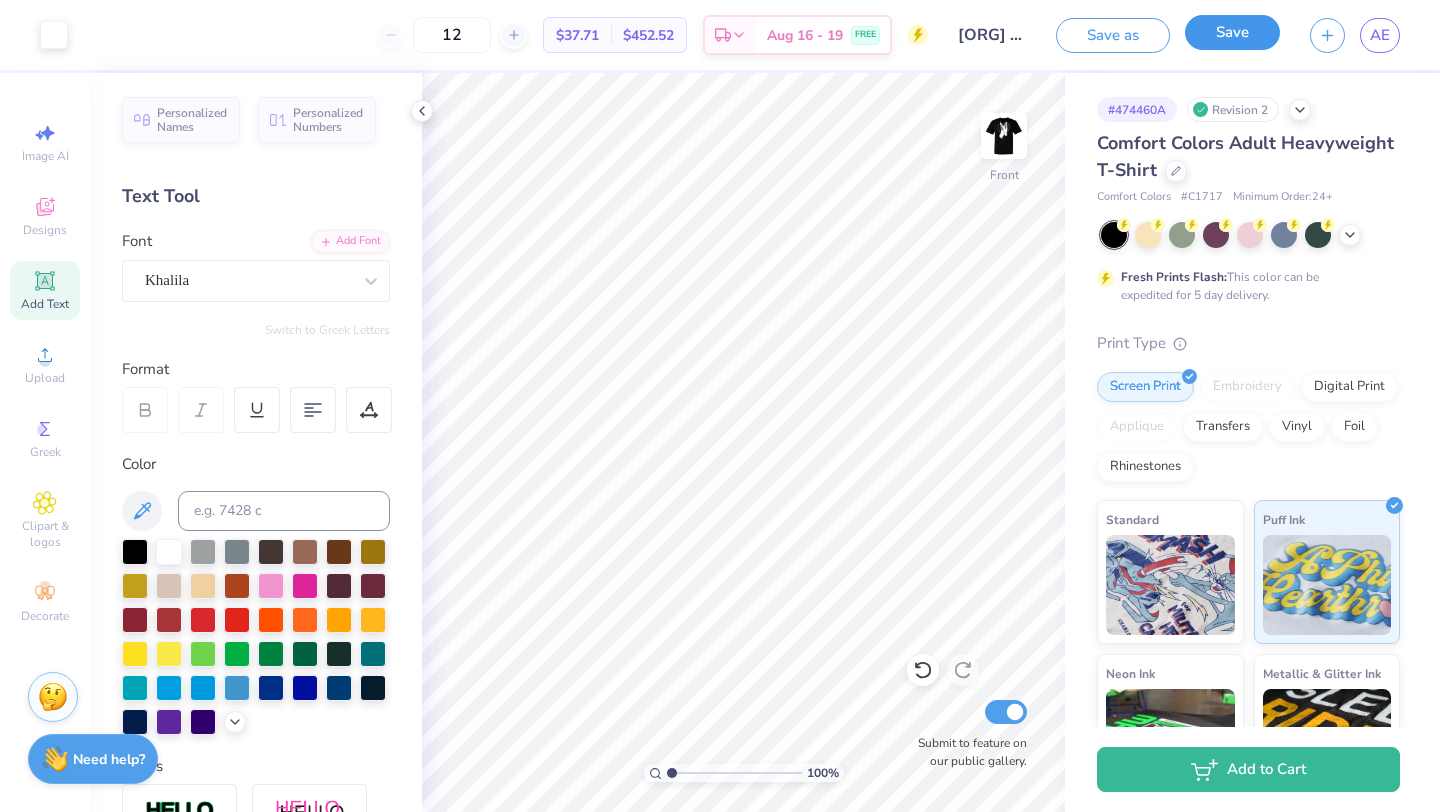 click on "Save" at bounding box center [1232, 32] 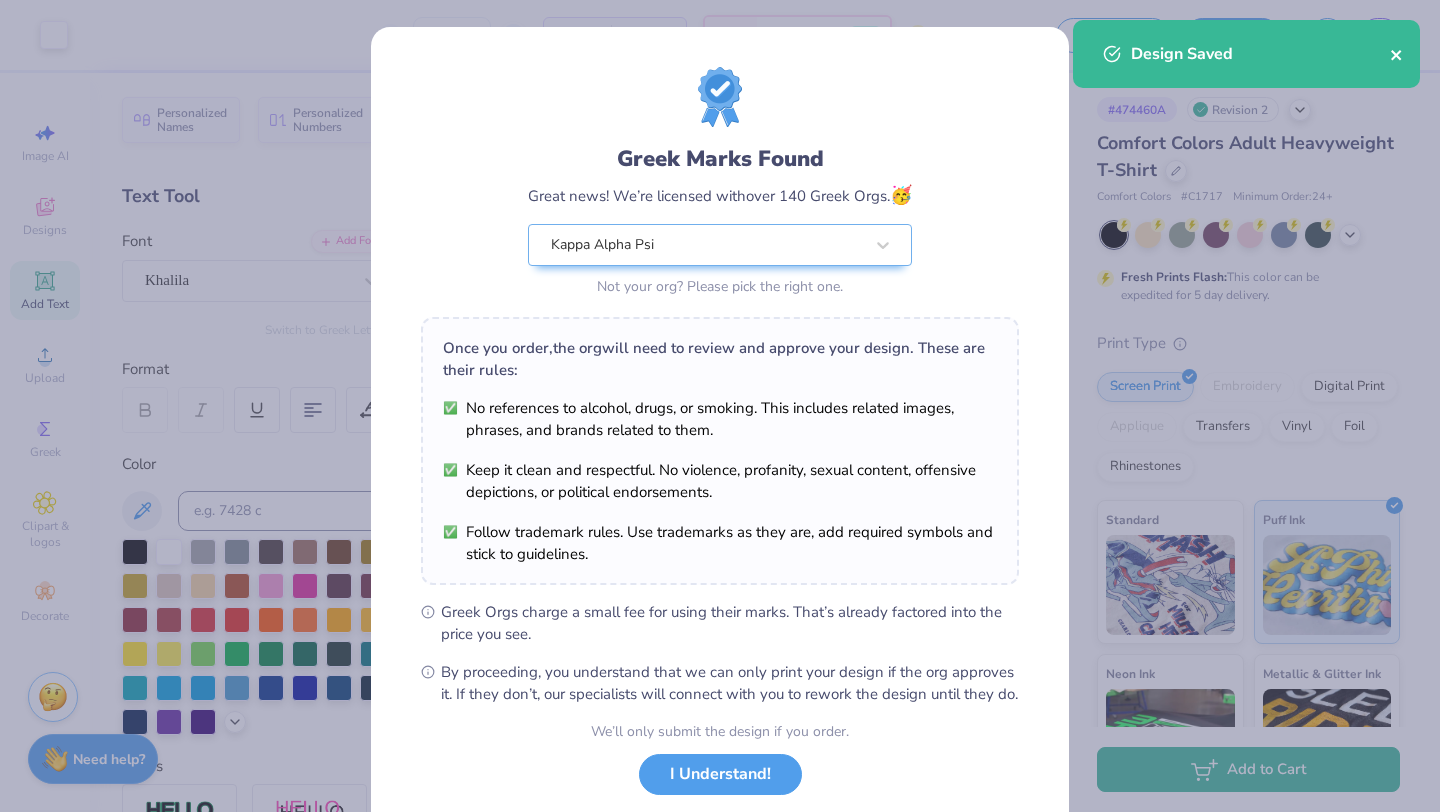click 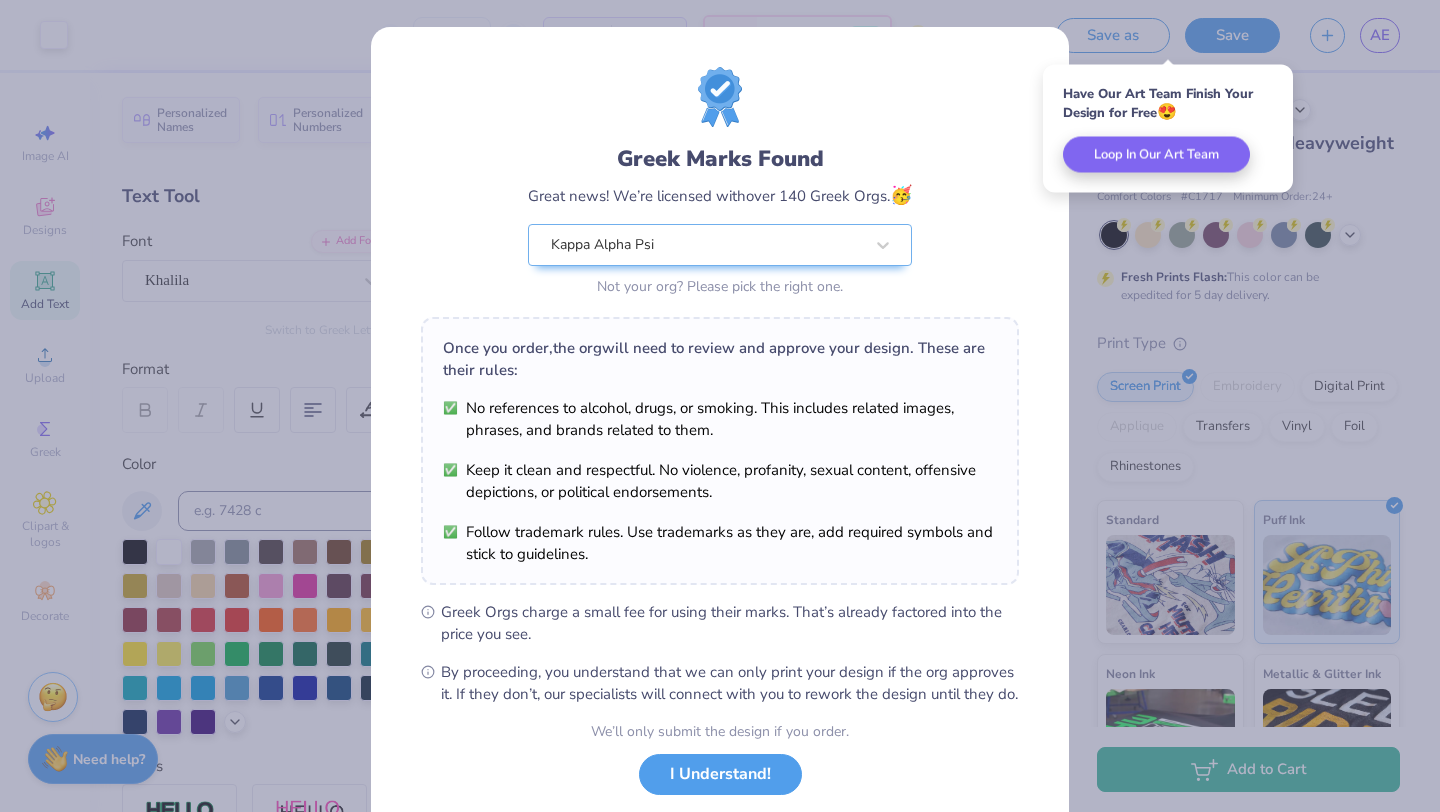 scroll, scrollTop: 124, scrollLeft: 0, axis: vertical 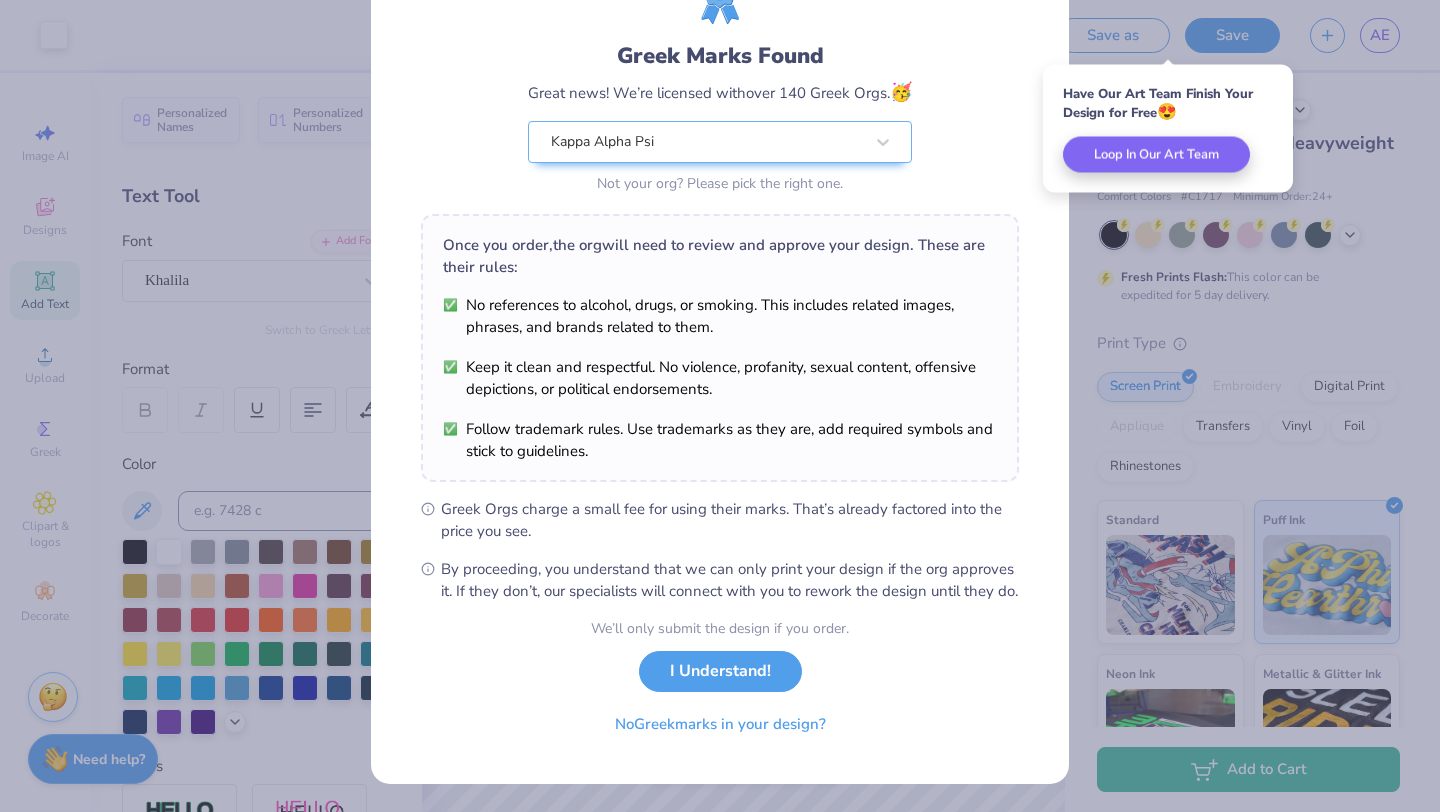 click on "We’ll only submit the design if you order. I Understand! No  Greek  marks in your design?" at bounding box center (720, 681) 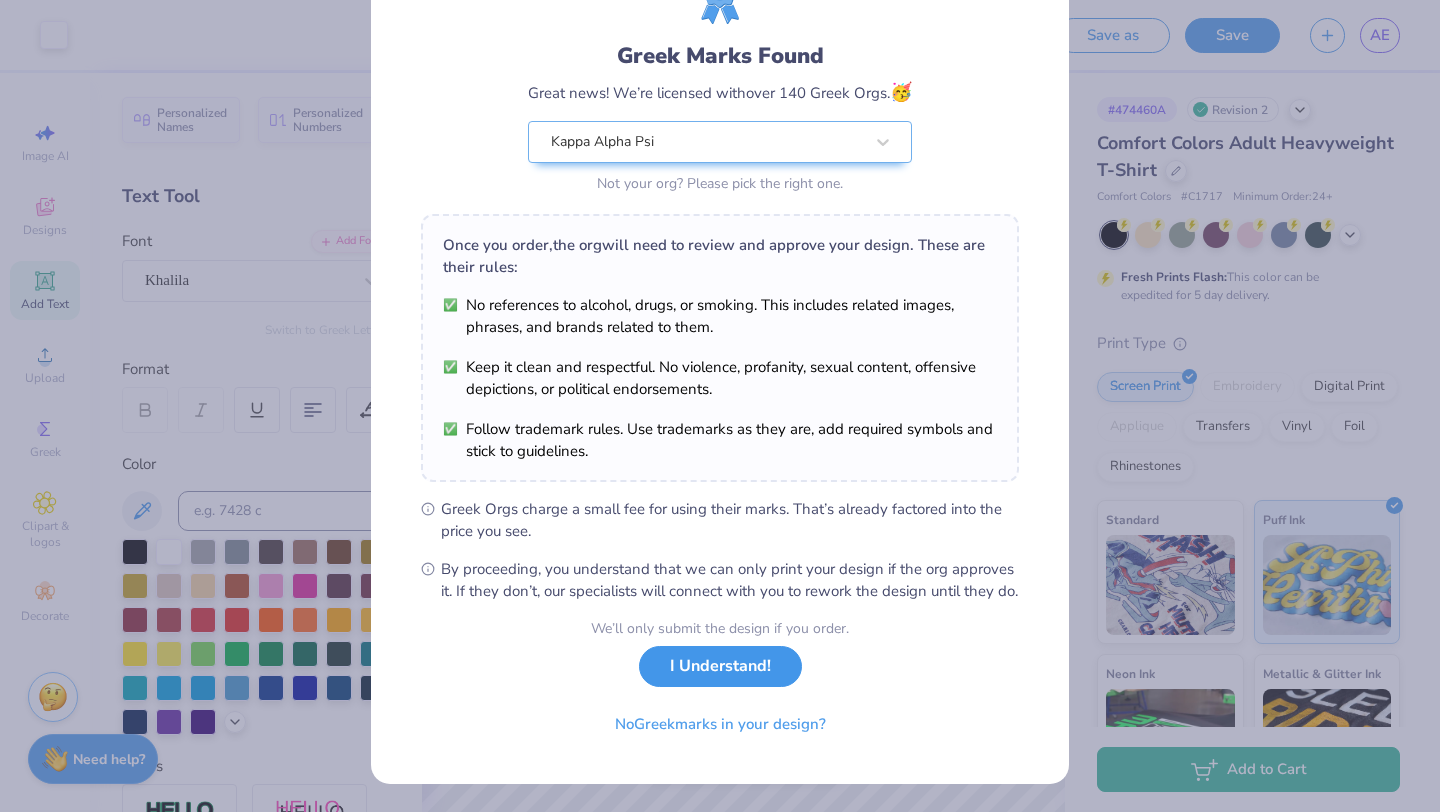 click on "I Understand!" at bounding box center (720, 666) 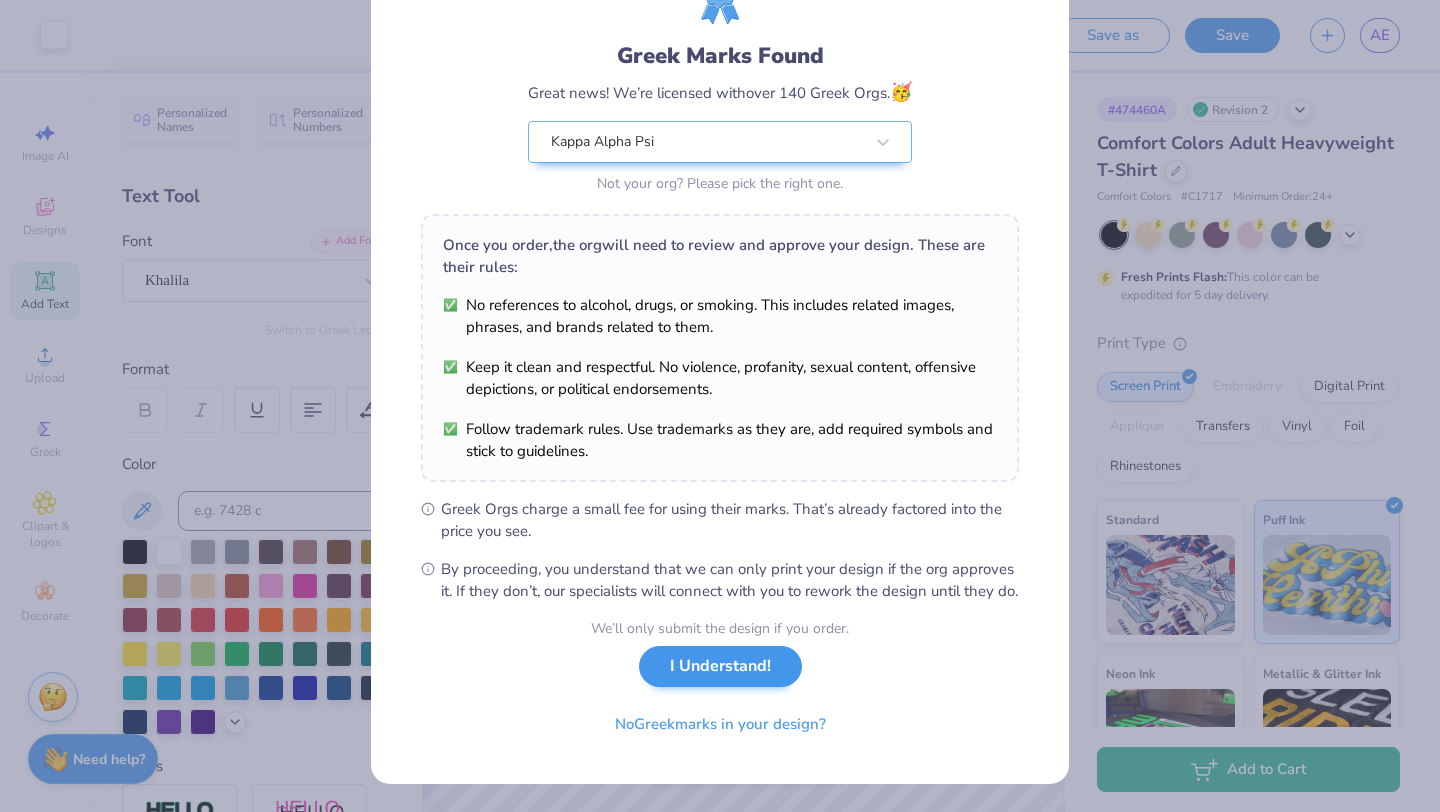 scroll, scrollTop: 0, scrollLeft: 0, axis: both 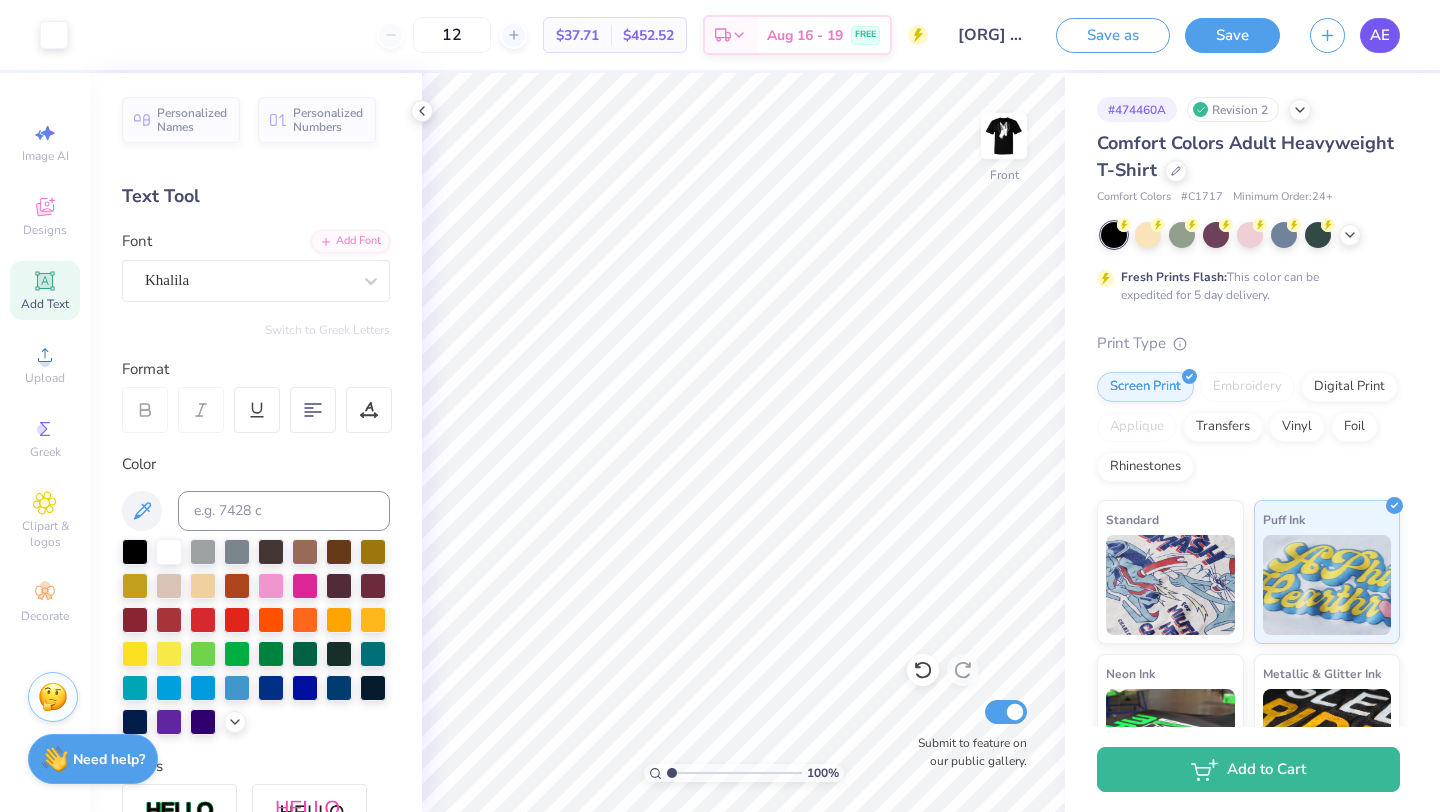 click on "AE" at bounding box center (1380, 35) 